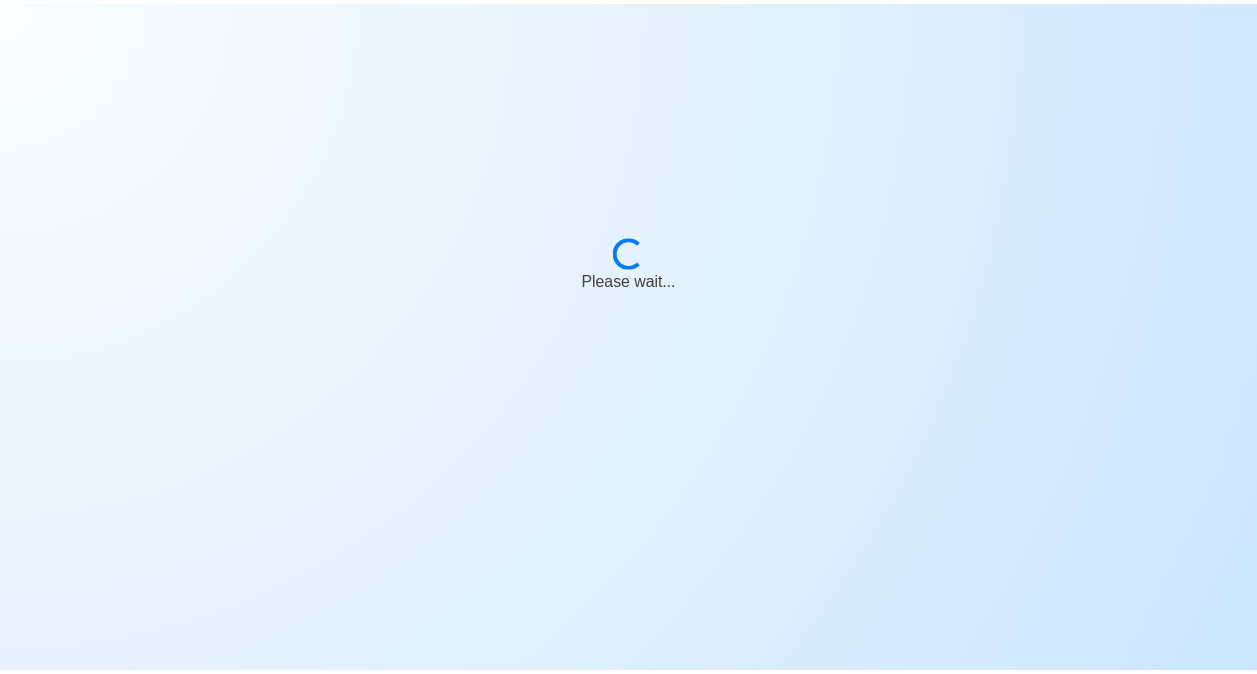 scroll, scrollTop: 0, scrollLeft: 0, axis: both 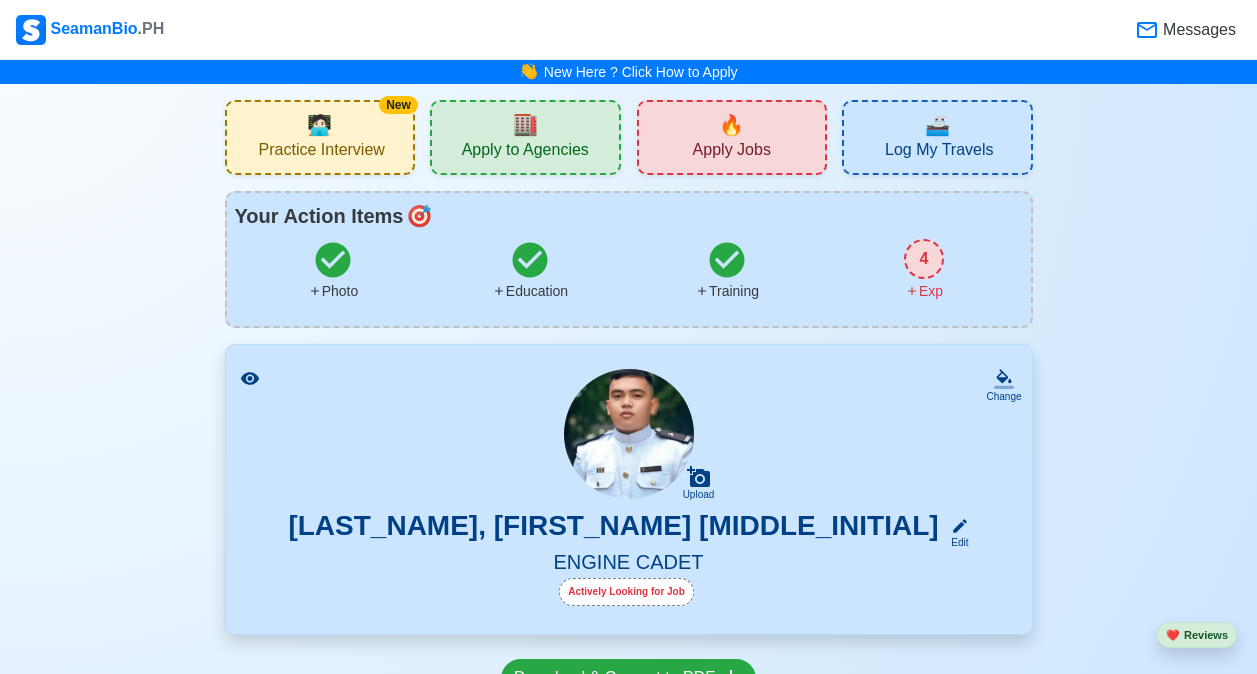 click on "🔥 Apply Jobs" at bounding box center (732, 137) 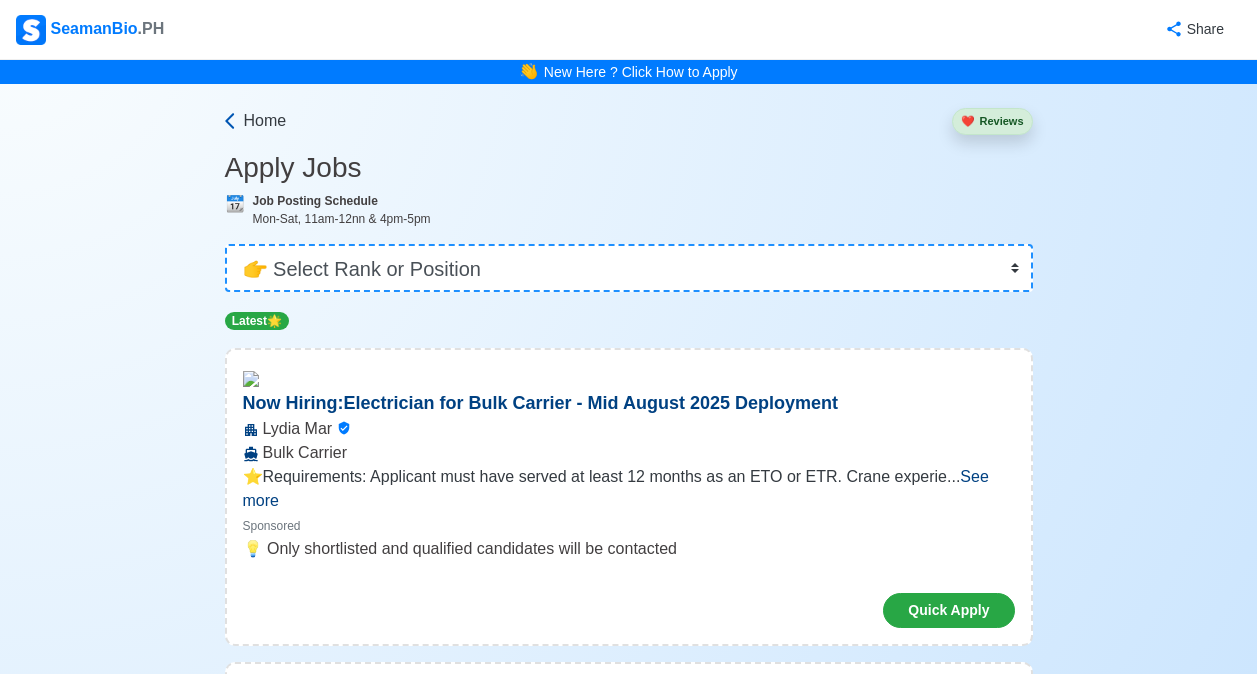 click on "Home" at bounding box center (265, 121) 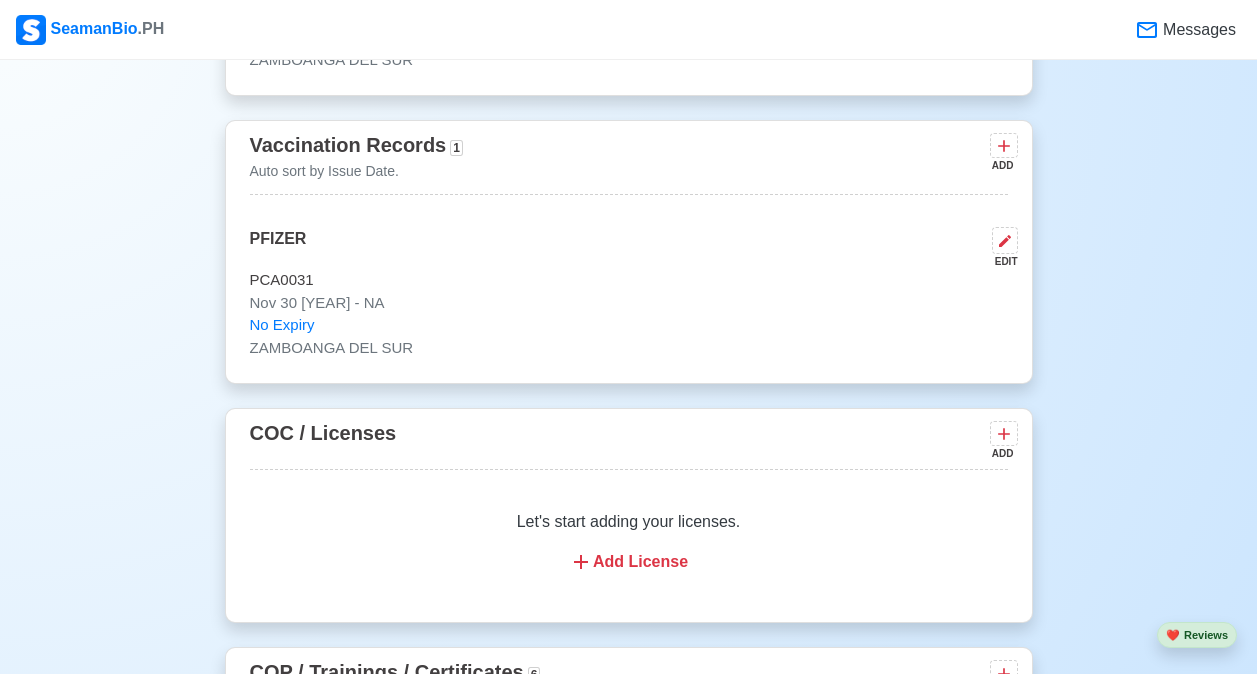 scroll, scrollTop: 0, scrollLeft: 0, axis: both 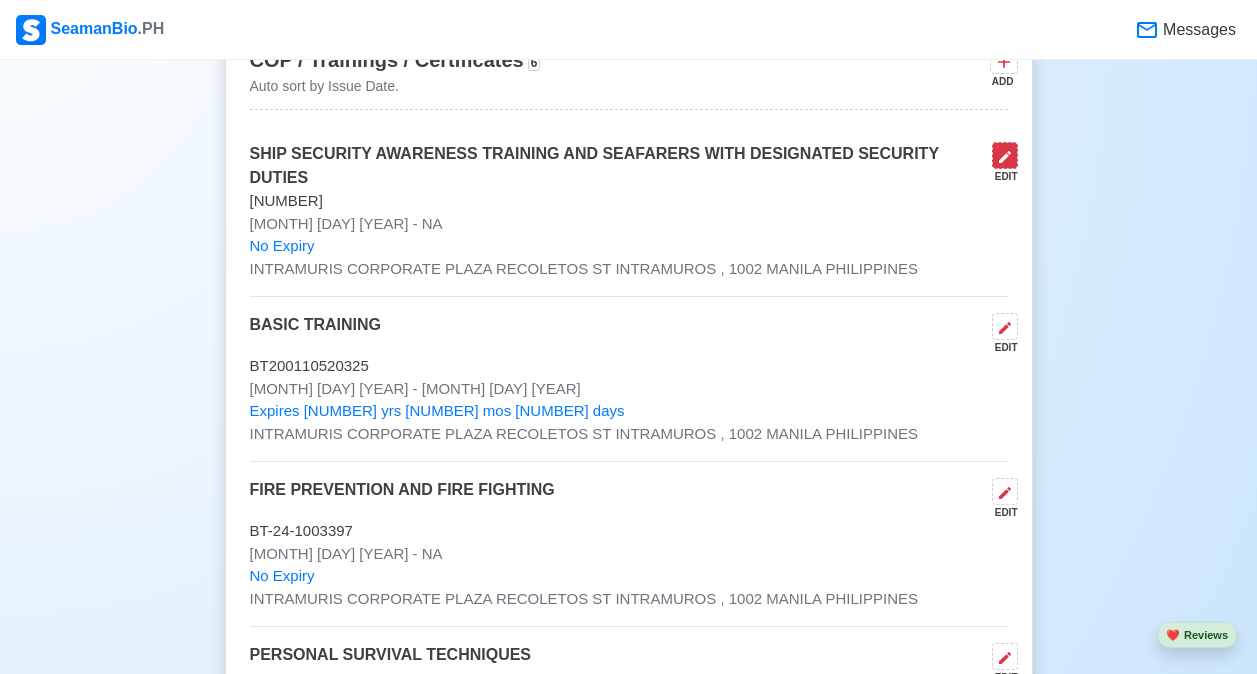 click at bounding box center [1005, 155] 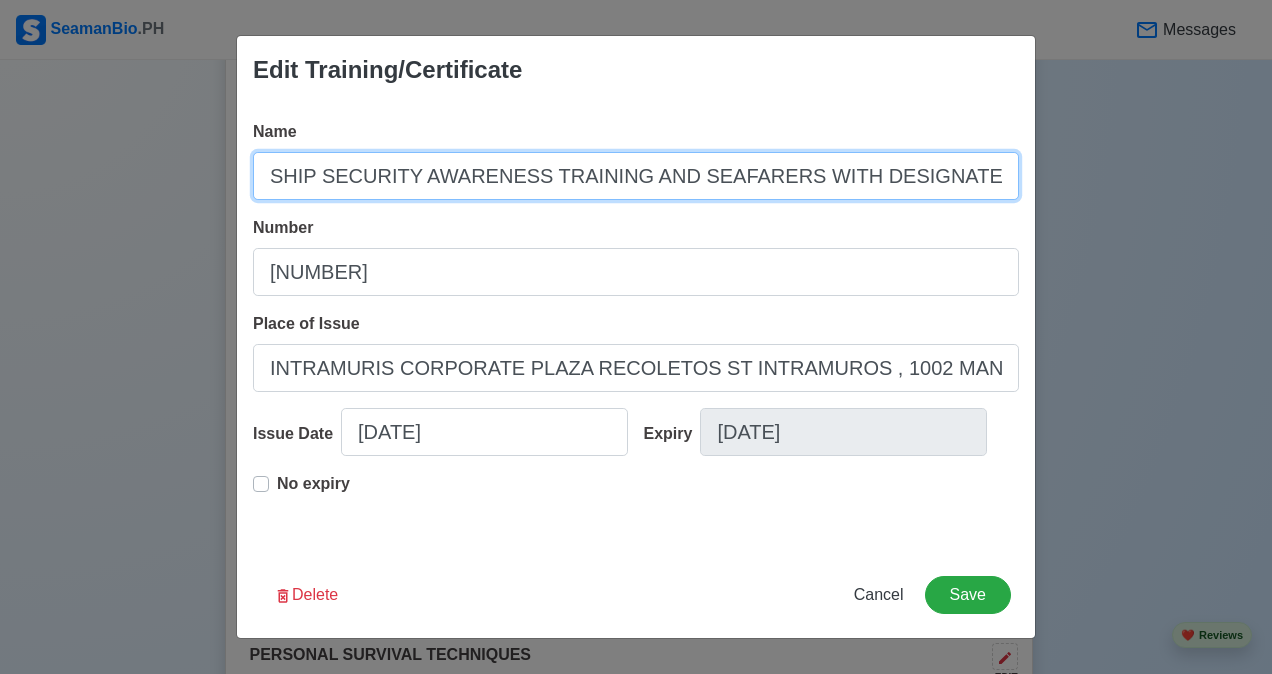click on "SHIP SECURITY AWARENESS TRAINING AND SEAFARERS WITH DESIGNATED SECURITY DUTIES" at bounding box center [636, 176] 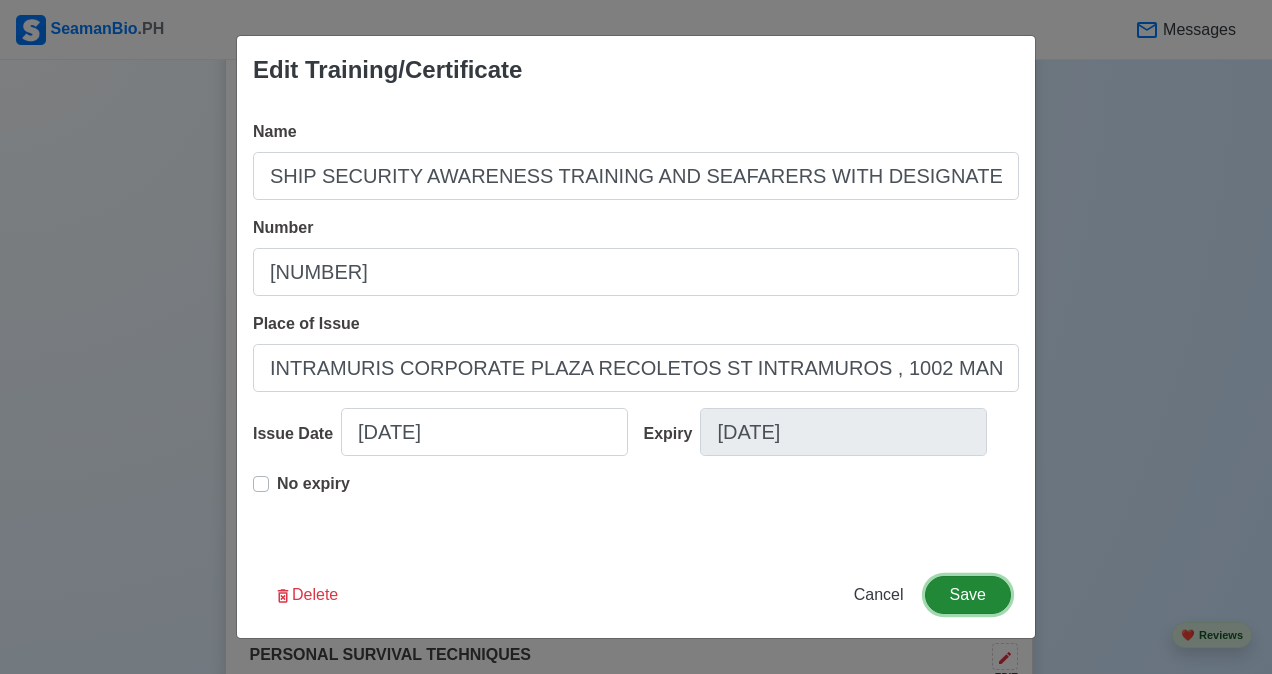 click on "Save" at bounding box center (968, 595) 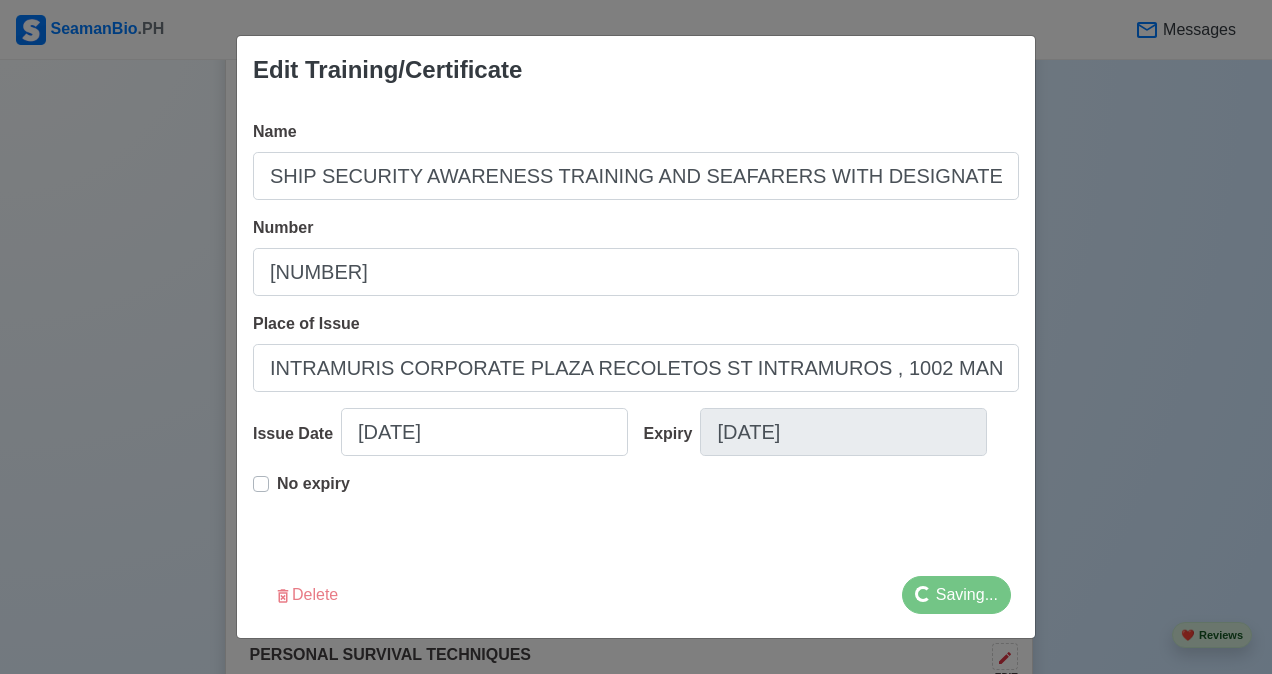 click on "Edit Training/Certificate Name SHIP SECURITY AWARENESS TRAINING AND SEAFARERS WITH DESIGNATED SECURITY DUTIES Number [CODE] Place of Issue [PLACE] [STREET] [PLACE] , [POSTAL_CODE] [CITY] [COUNTRY] Issue Date [DATE] Expiry [DATE] No expiry  Delete   Saving..." at bounding box center [636, 337] 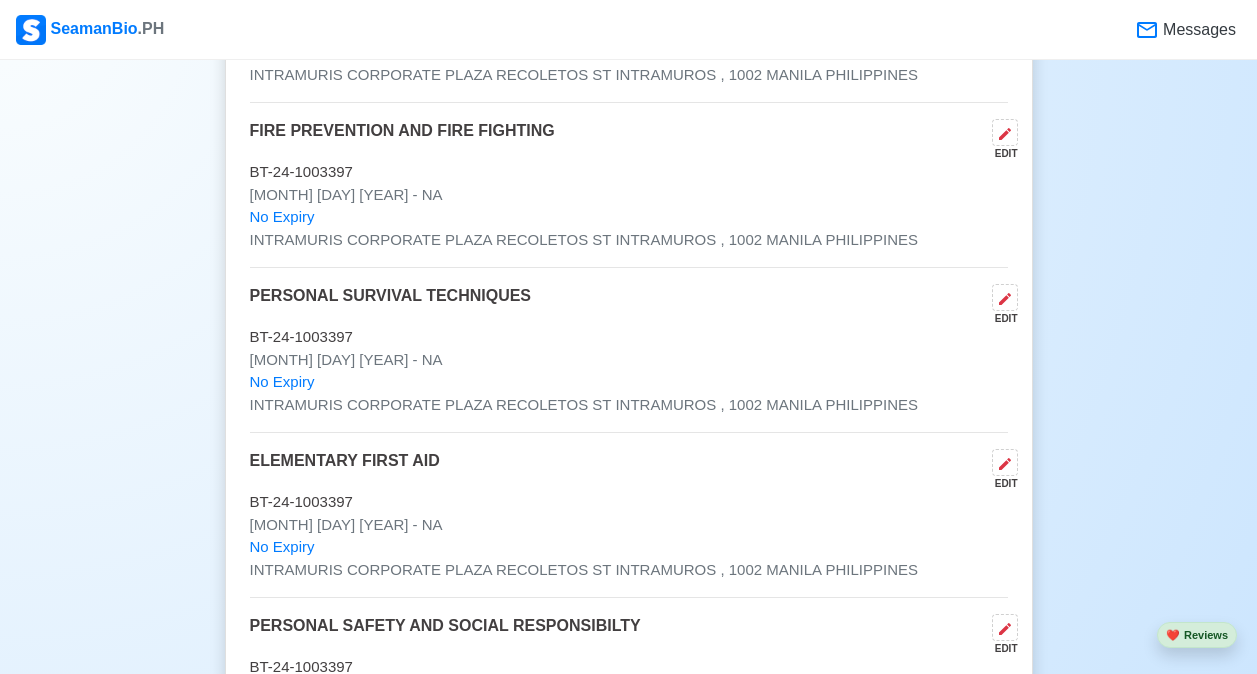 scroll, scrollTop: 2818, scrollLeft: 0, axis: vertical 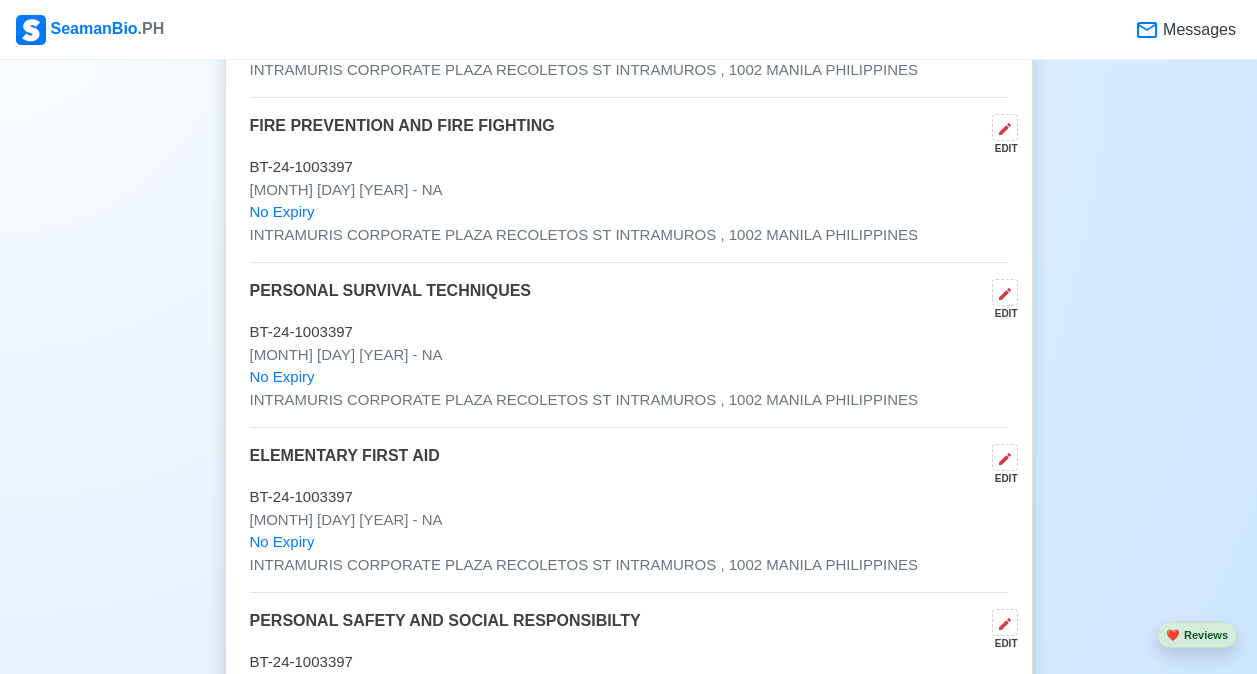 click on "[MONTH] [DAY] [YEAR] - NA" at bounding box center [629, 190] 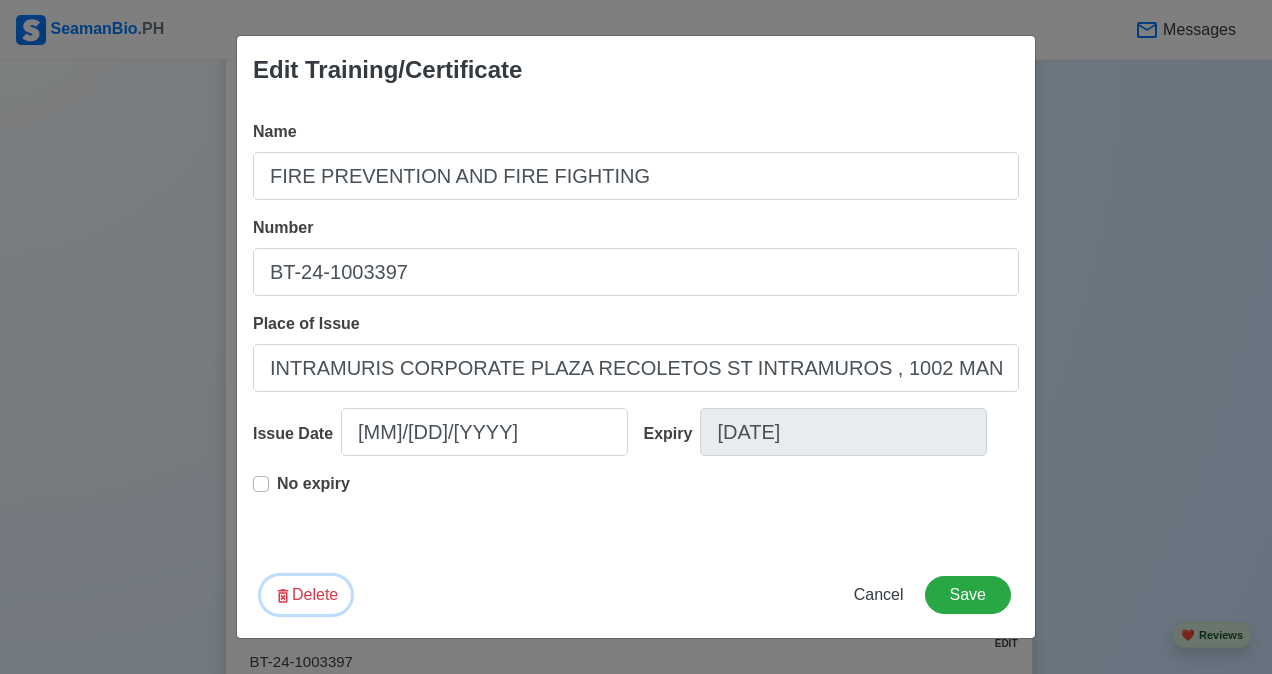 click on "Delete" at bounding box center (306, 595) 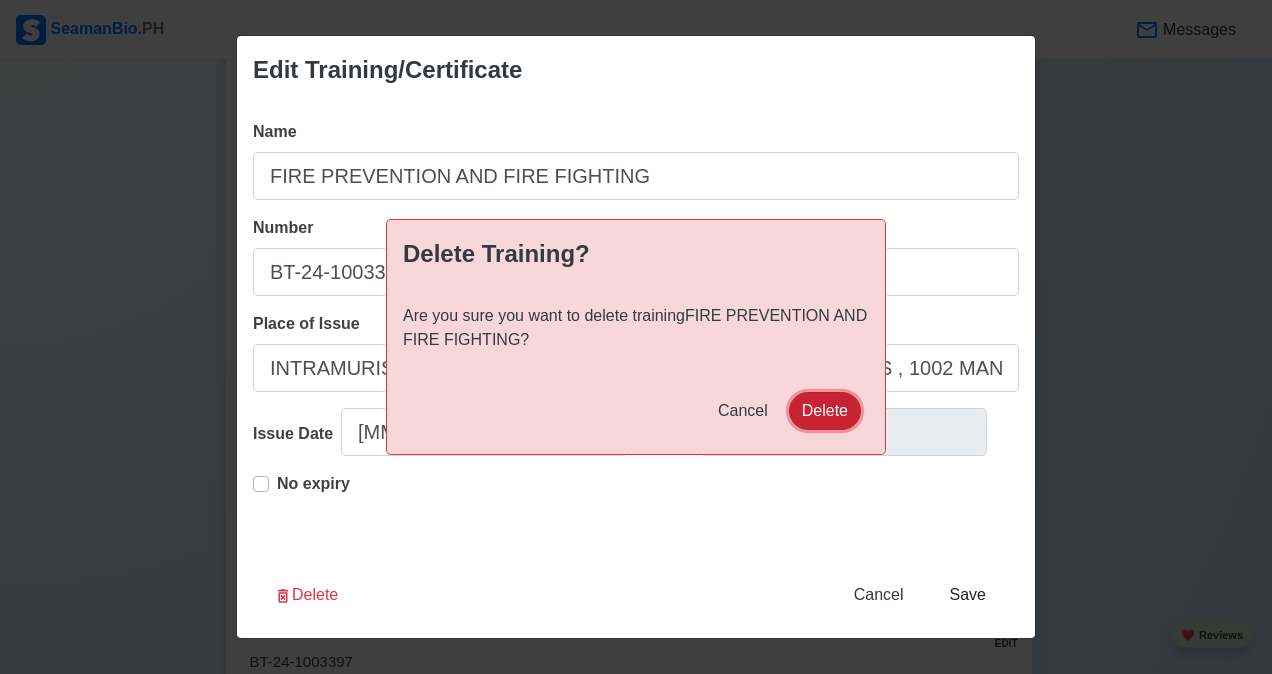 click on "Delete" at bounding box center [825, 411] 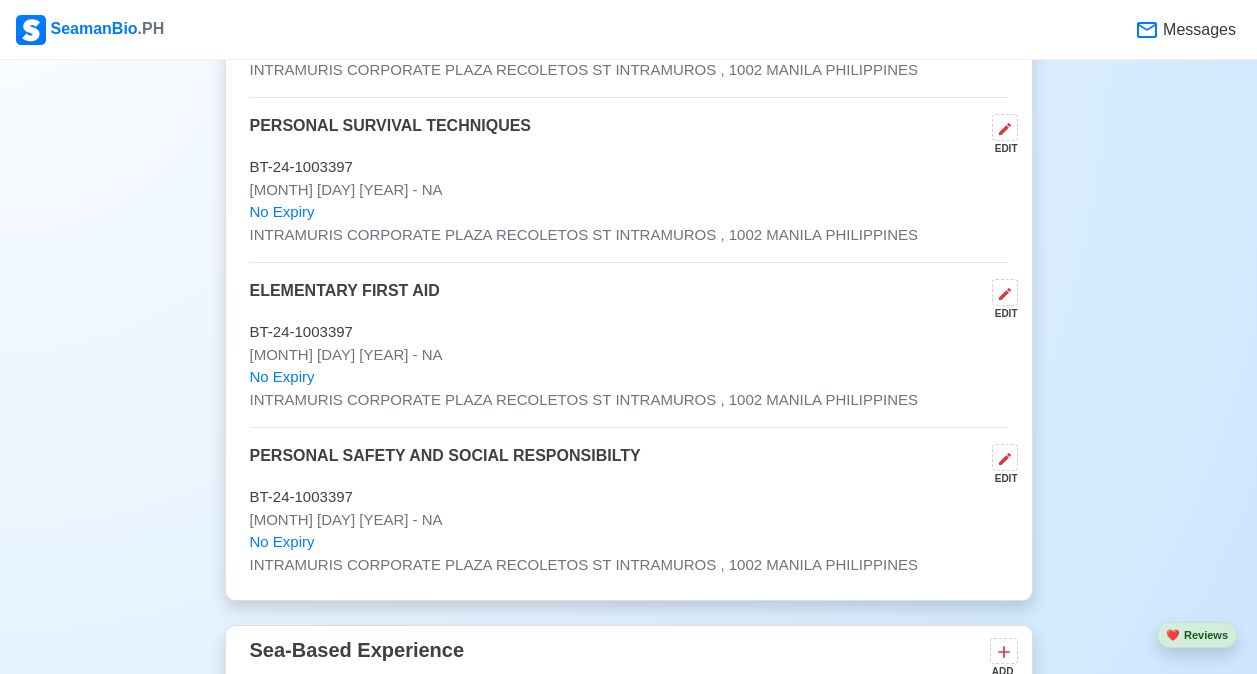 click on "[CERTIFICATE] EDIT" at bounding box center [629, 300] 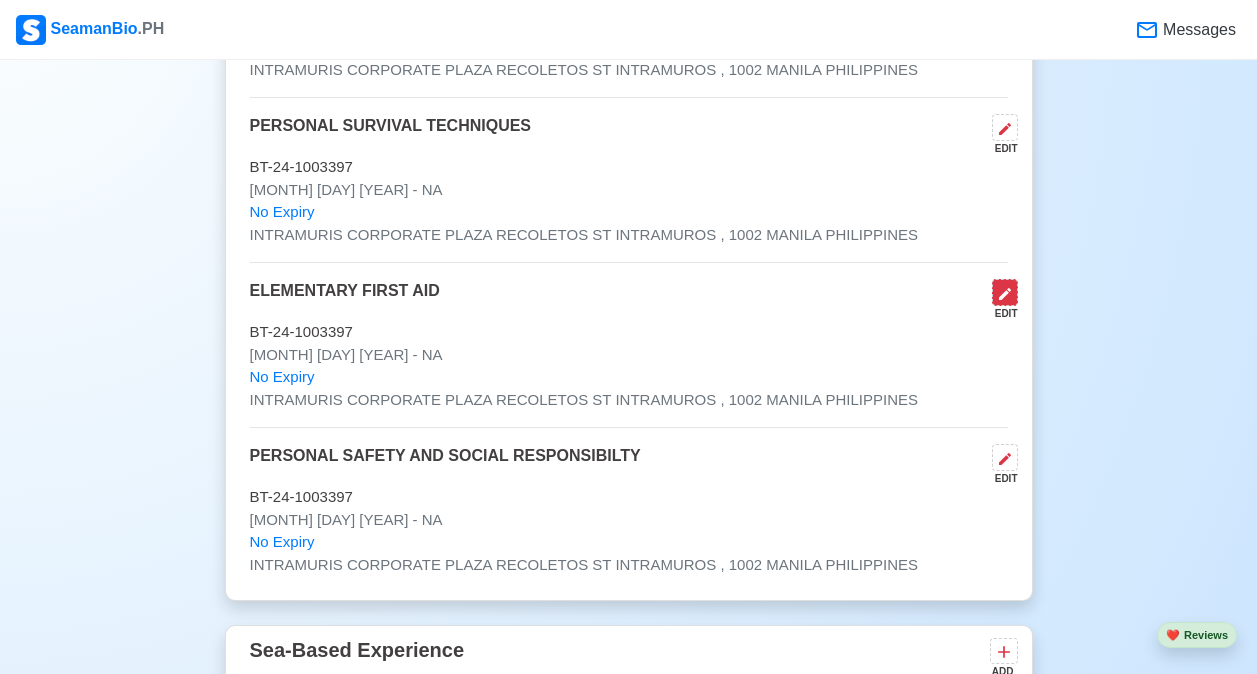 click 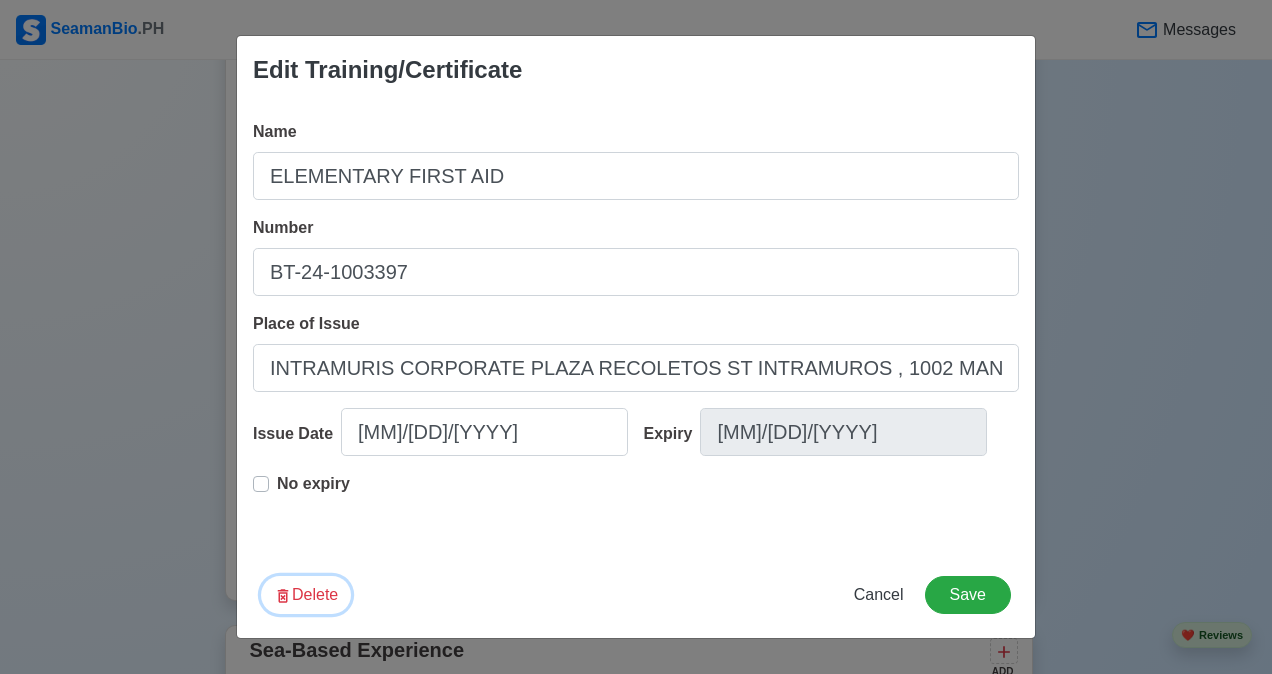 click on "Delete" at bounding box center (306, 595) 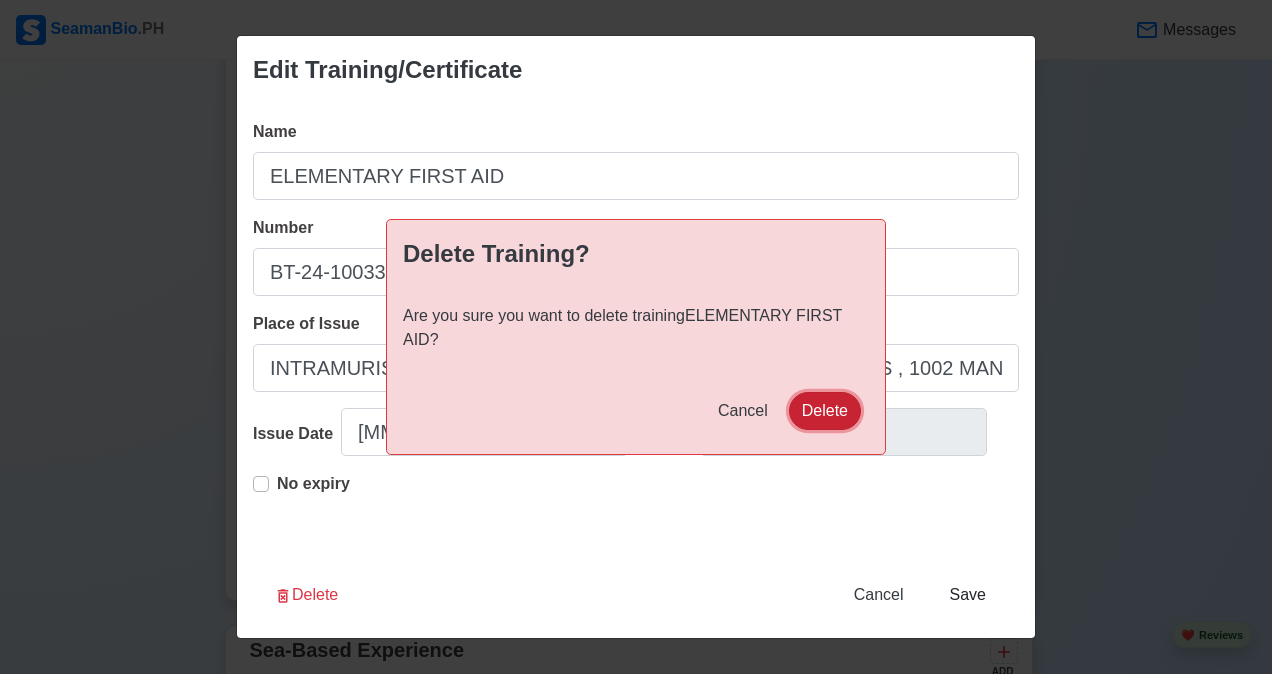 click on "Delete" at bounding box center [825, 411] 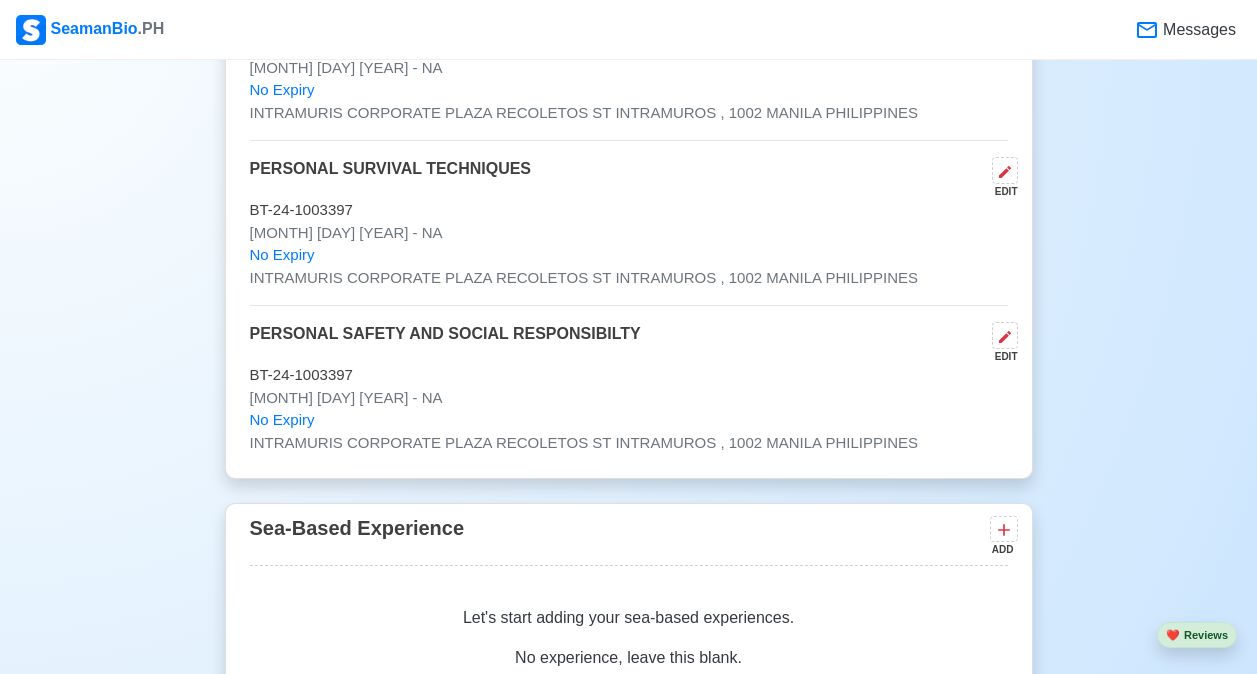 scroll, scrollTop: 2772, scrollLeft: 0, axis: vertical 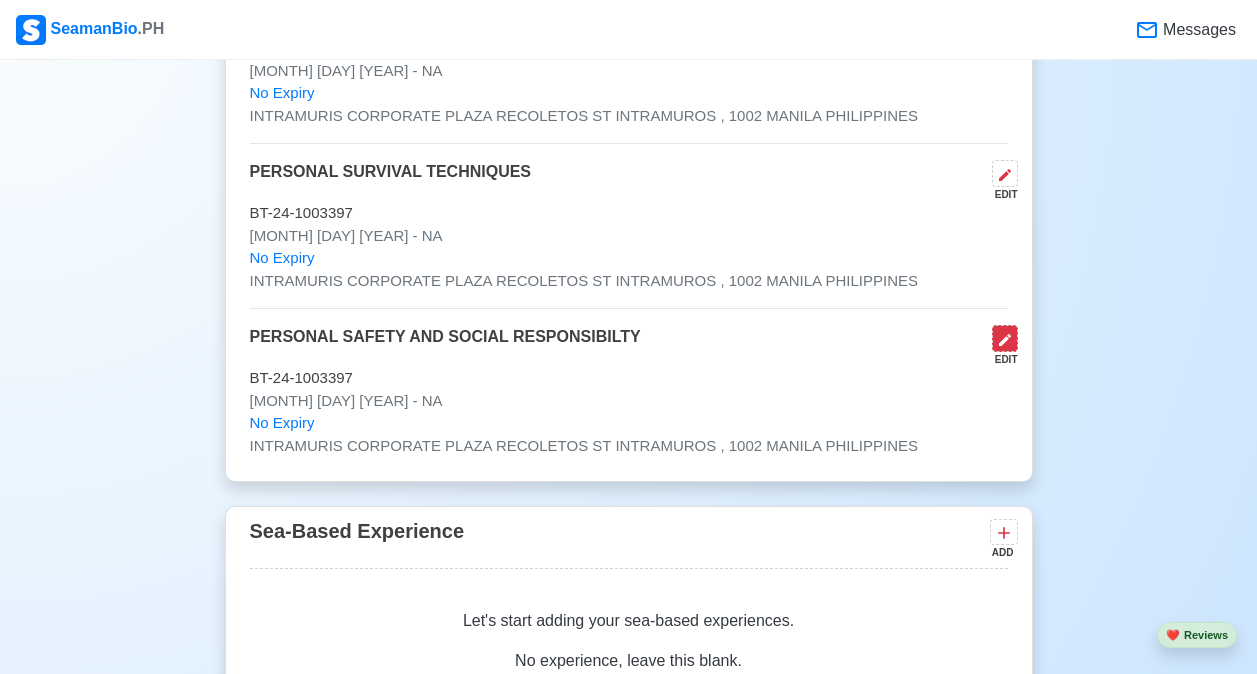 click 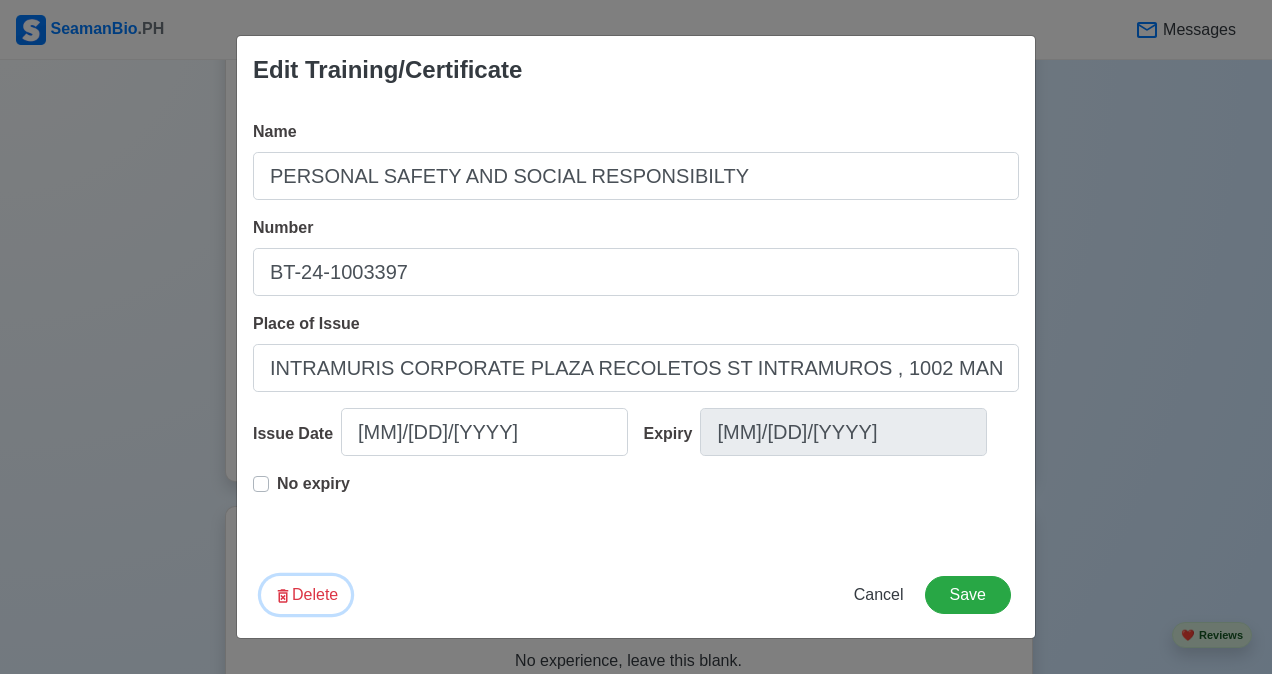 click on "Delete" at bounding box center (306, 595) 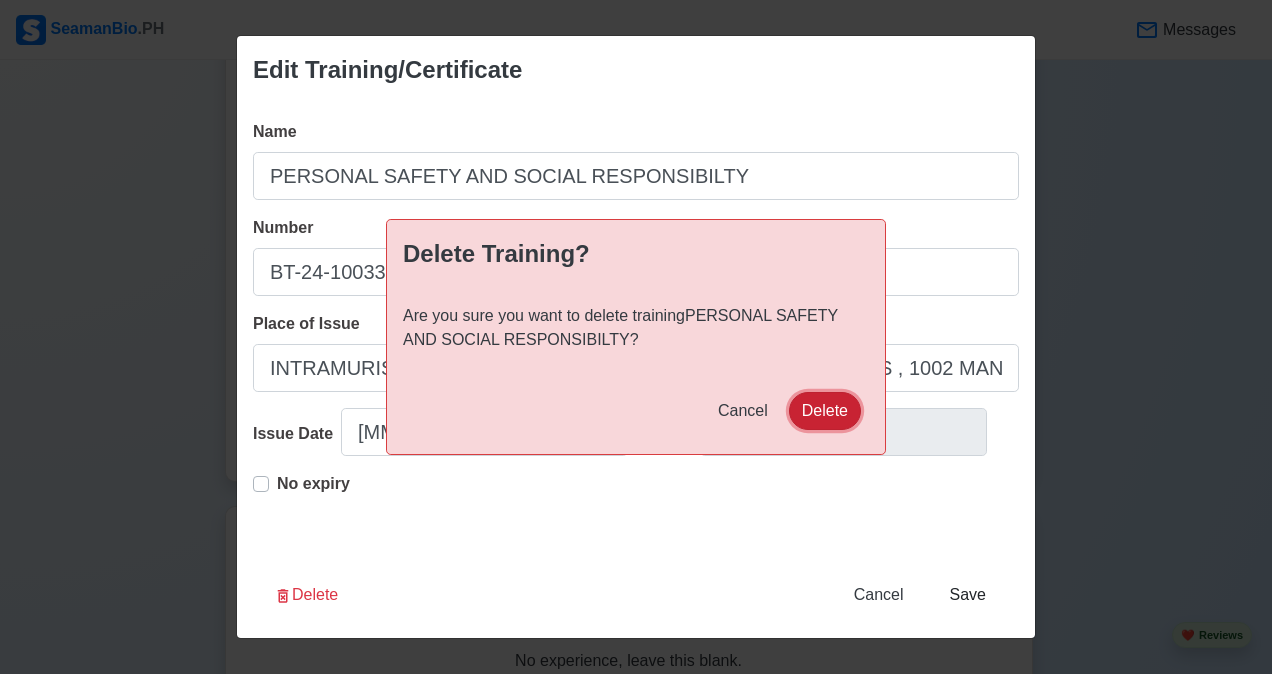 click on "Delete" at bounding box center [825, 411] 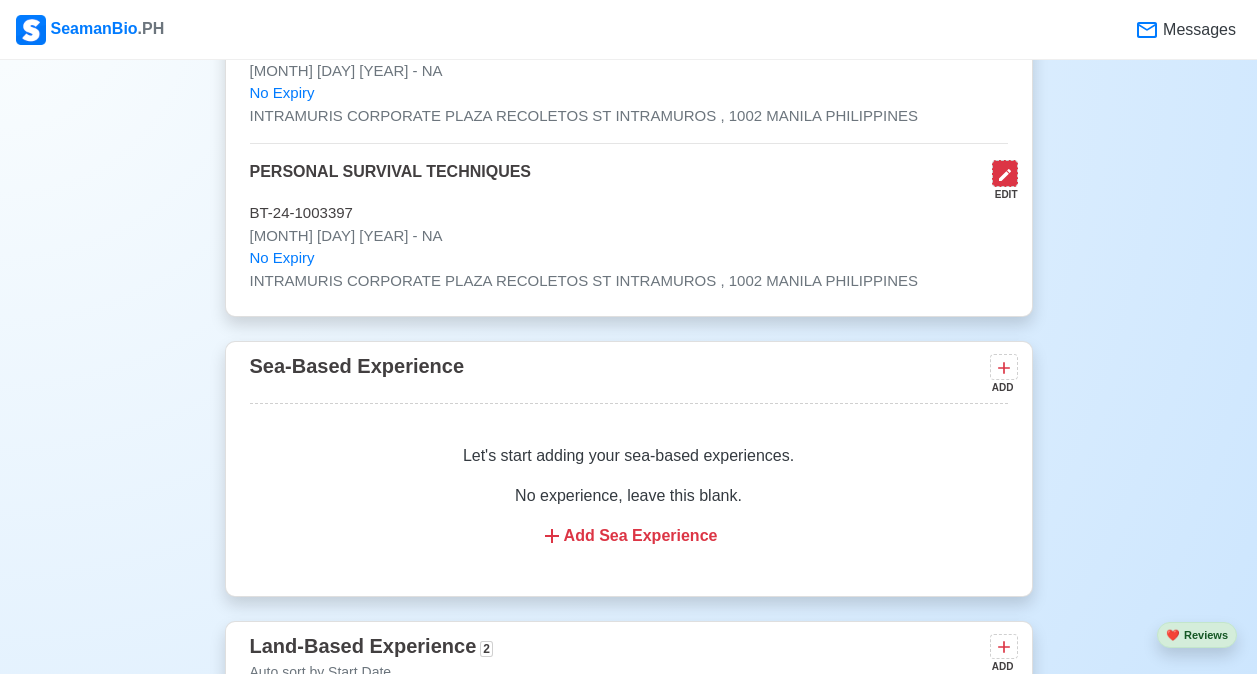 click 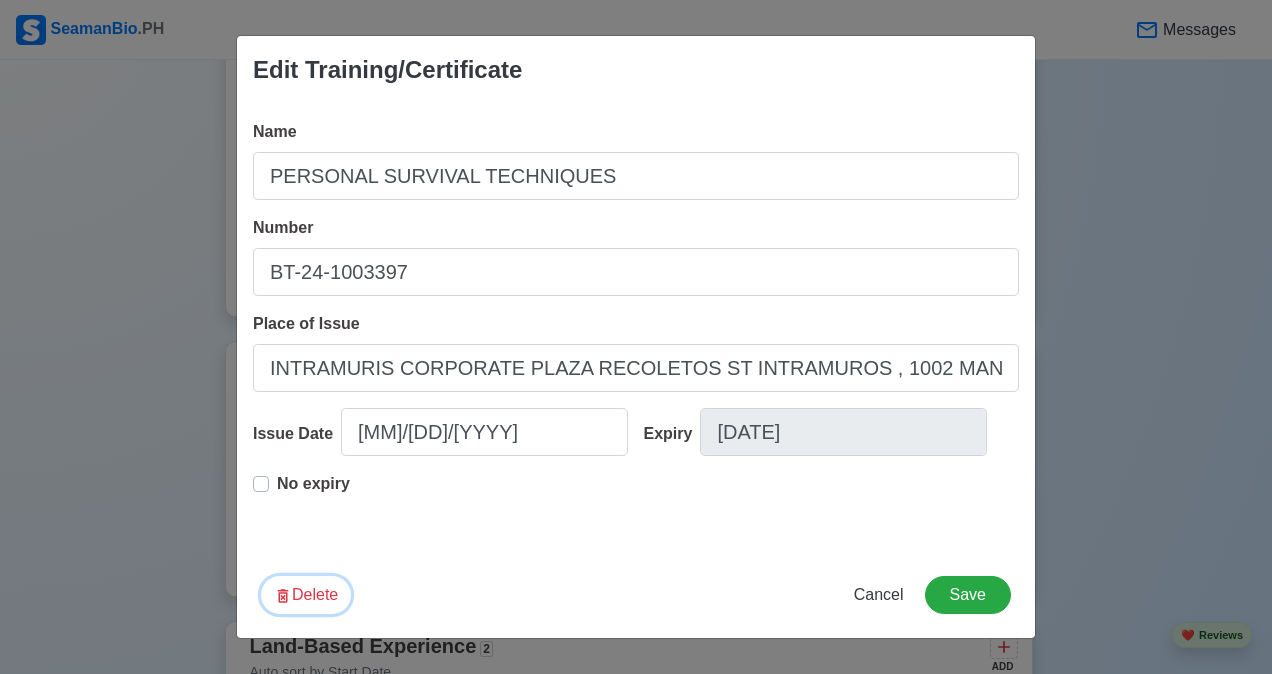 click on "Delete" at bounding box center (306, 595) 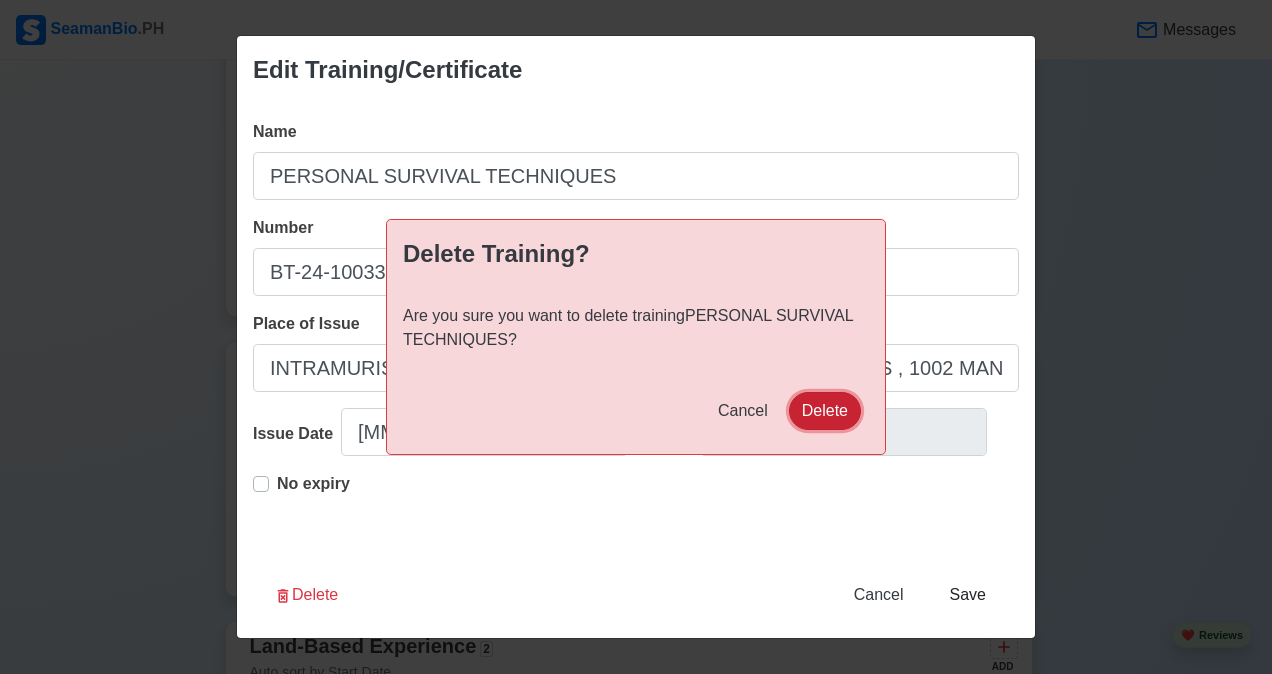 click on "Delete" at bounding box center (825, 411) 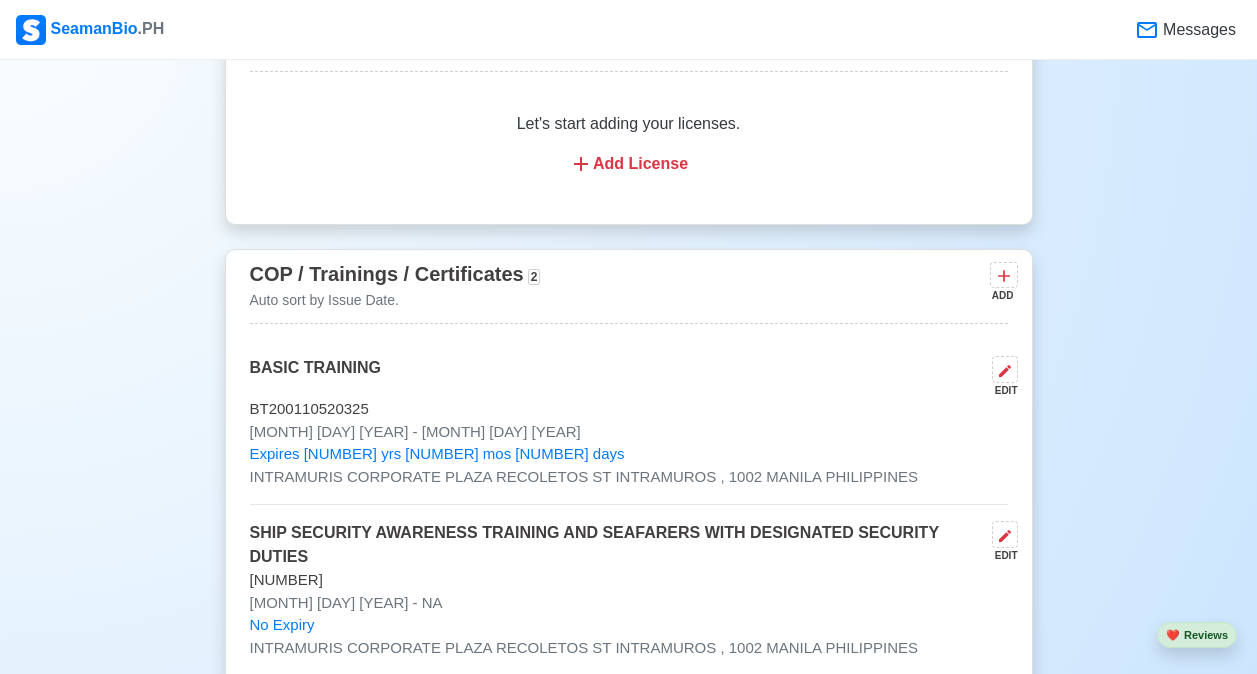 scroll, scrollTop: 2245, scrollLeft: 0, axis: vertical 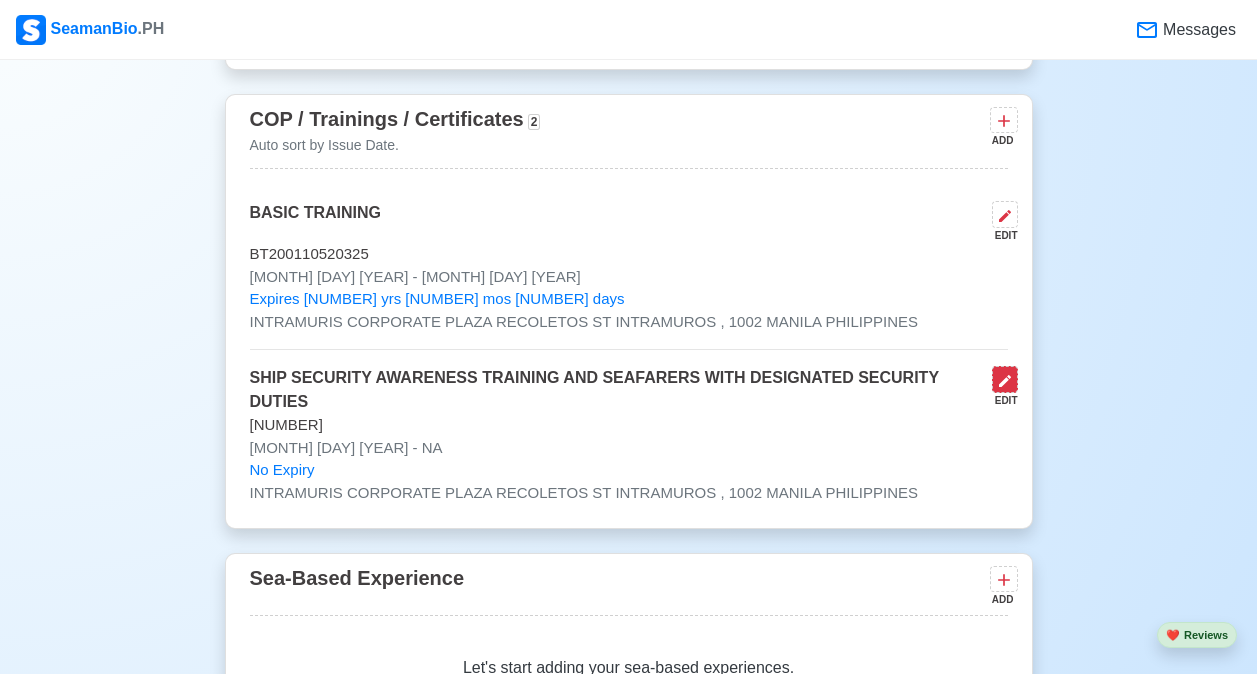 click 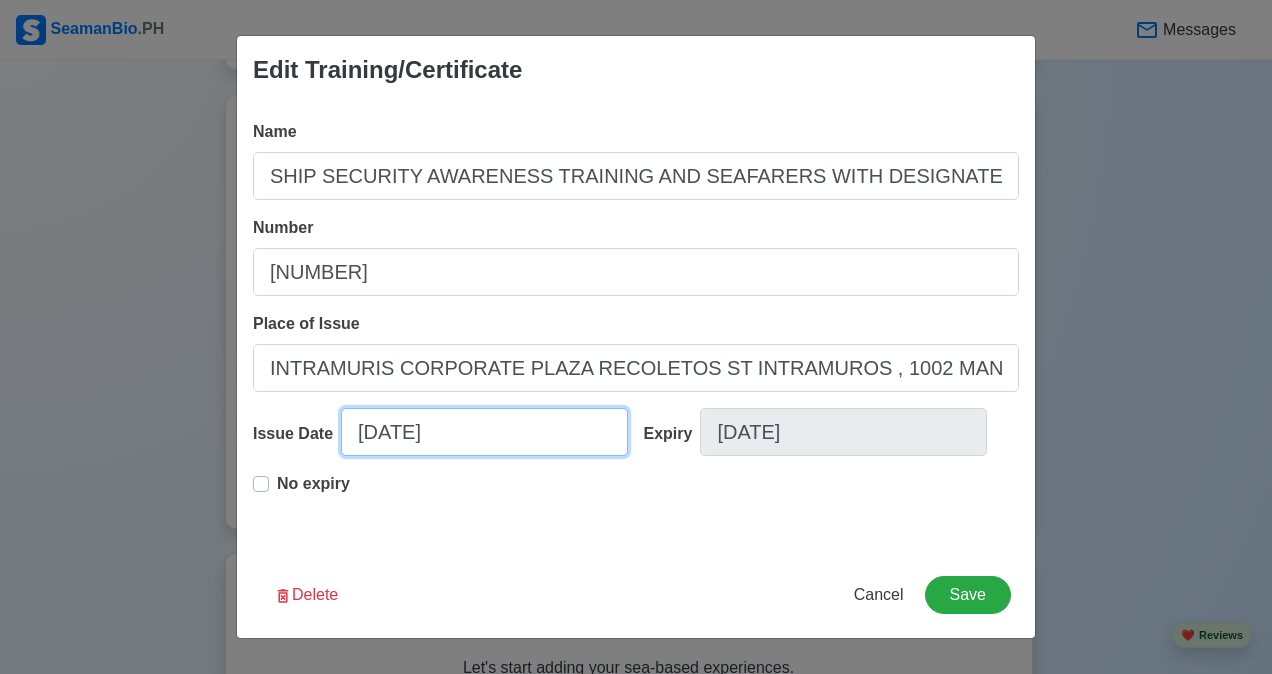 select on "****" 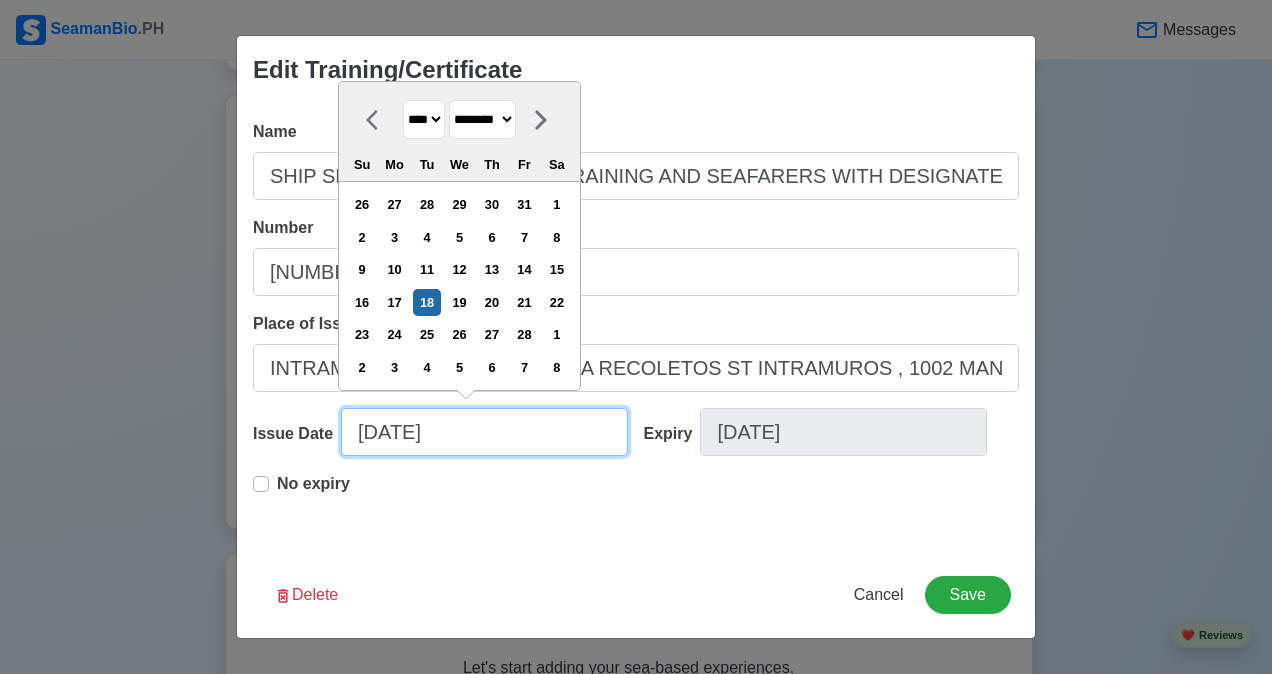 click on "[DATE]" at bounding box center [484, 432] 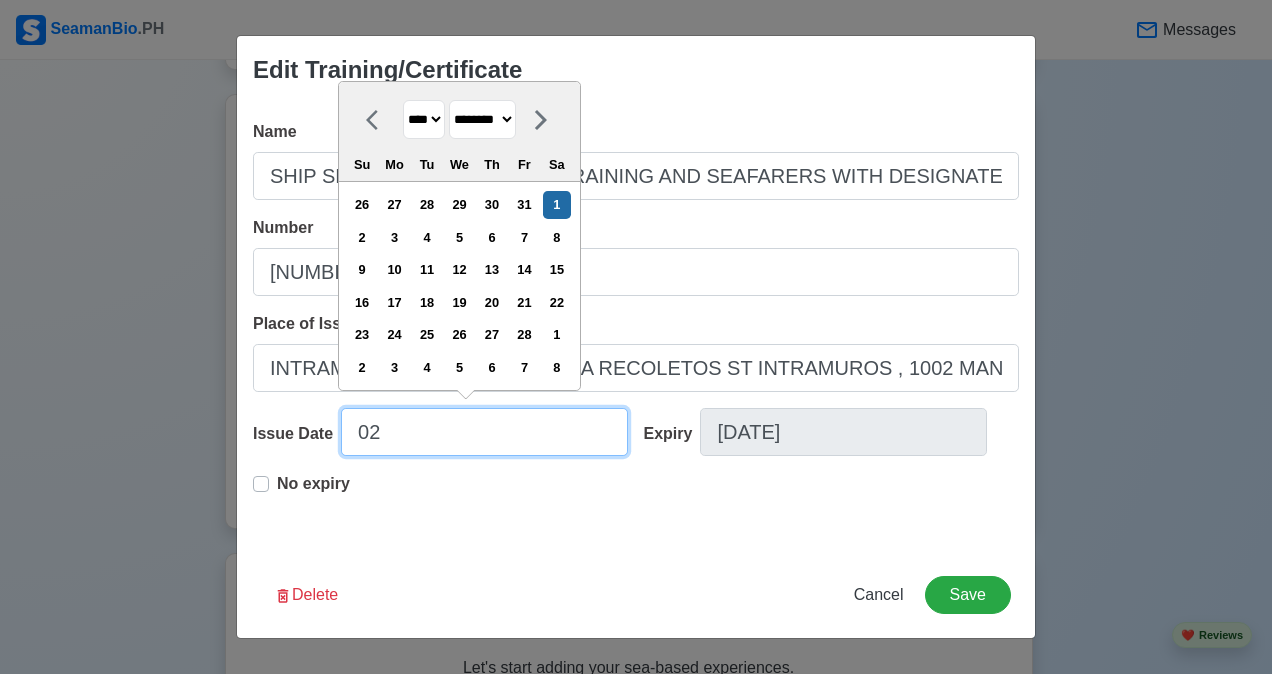 type on "0" 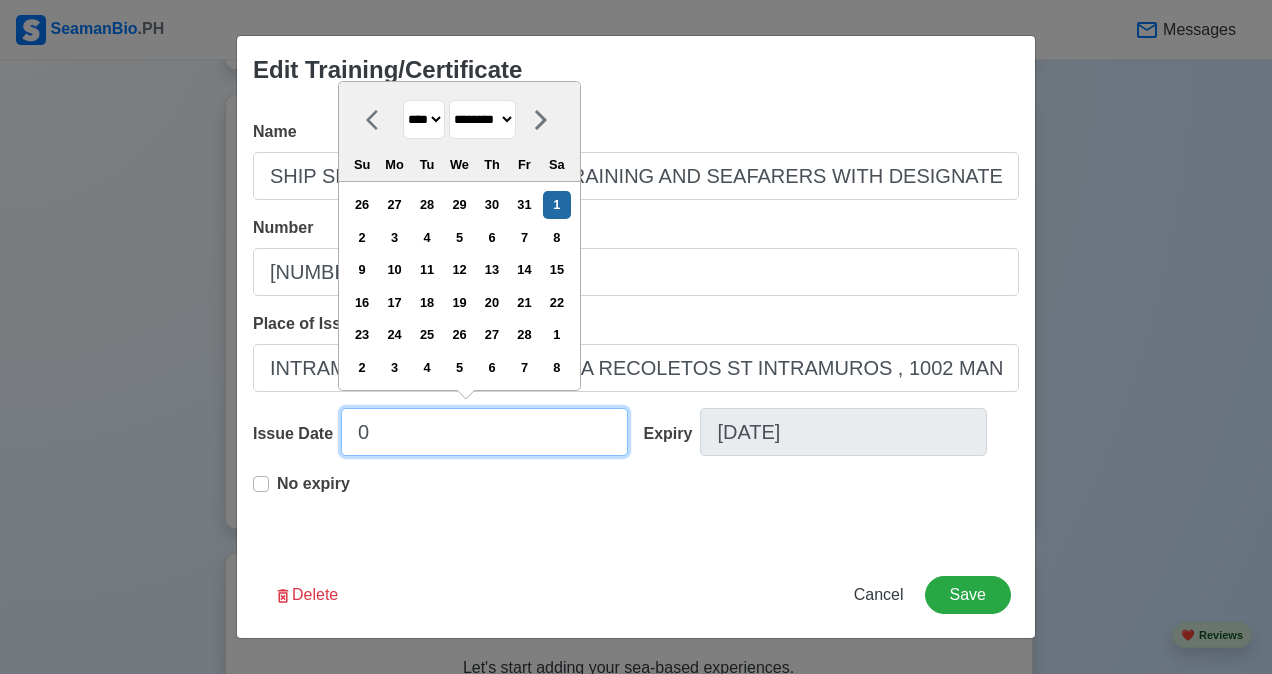select on "****" 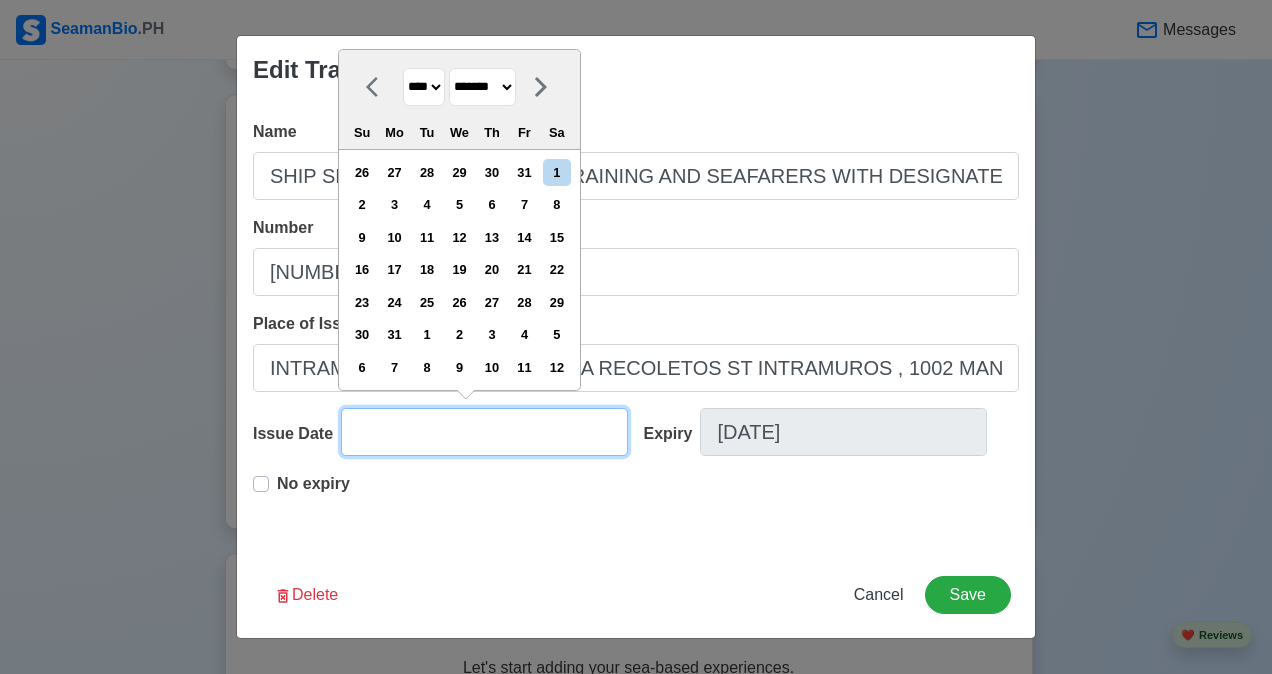 type 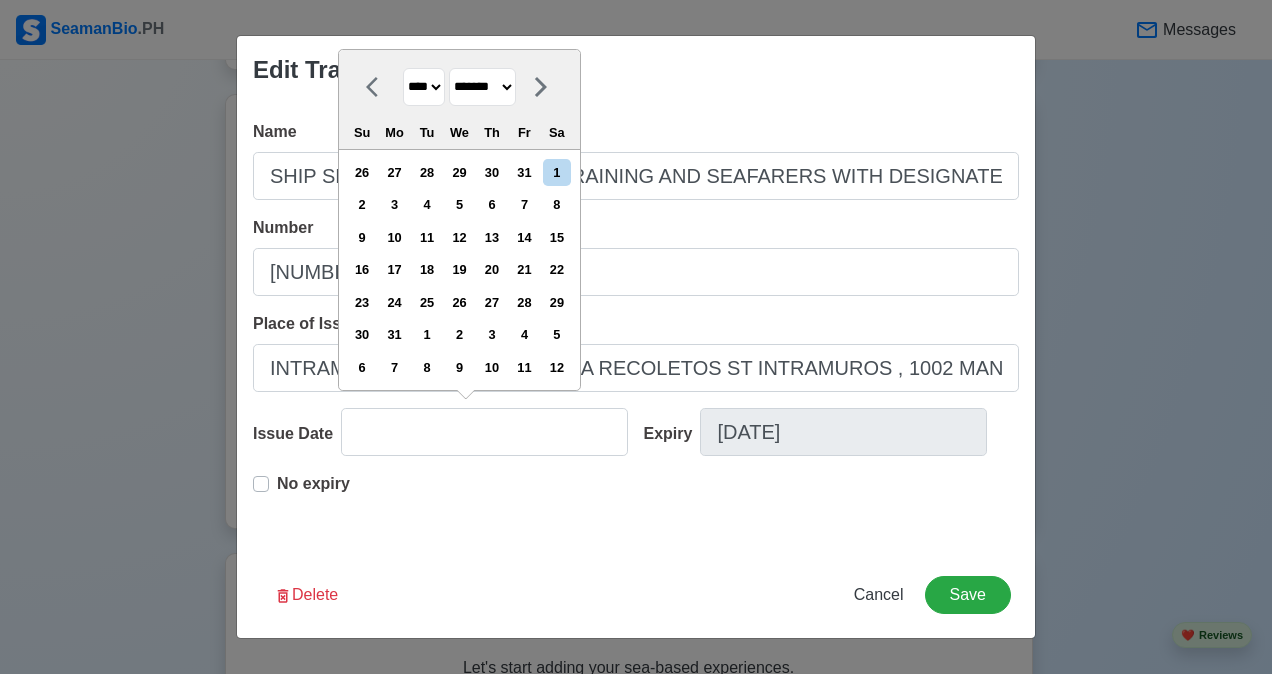 click on "**** **** **** **** **** **** **** **** **** **** **** **** **** **** **** **** **** **** **** **** **** **** **** **** **** **** **** **** **** **** **** **** **** **** **** **** **** **** **** **** **** **** **** **** **** **** **** **** **** **** **** **** **** **** **** **** **** **** **** **** **** **** **** **** **** **** **** **** **** **** **** **** **** **** **** **** **** **** **** **** **** **** **** **** **** **** **** **** **** **** **** **** **** **** **** **** **** **** **** **** **** **** **** **** **** ****" at bounding box center [424, 87] 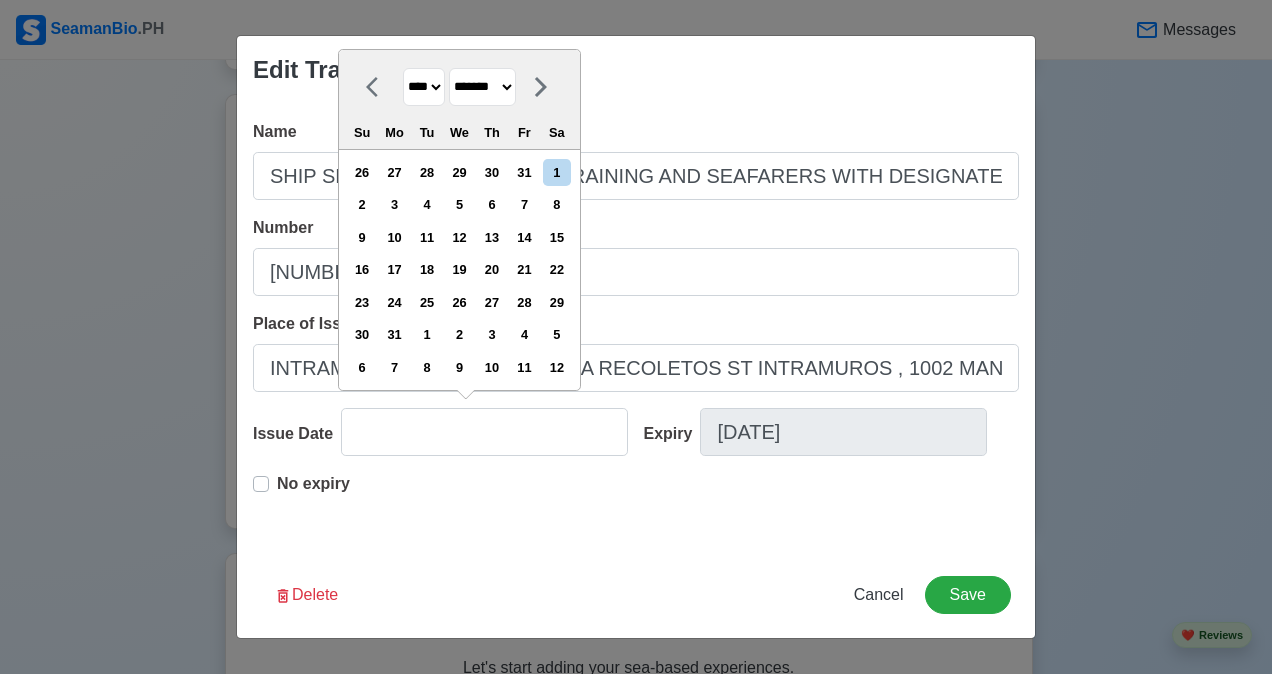 select on "****" 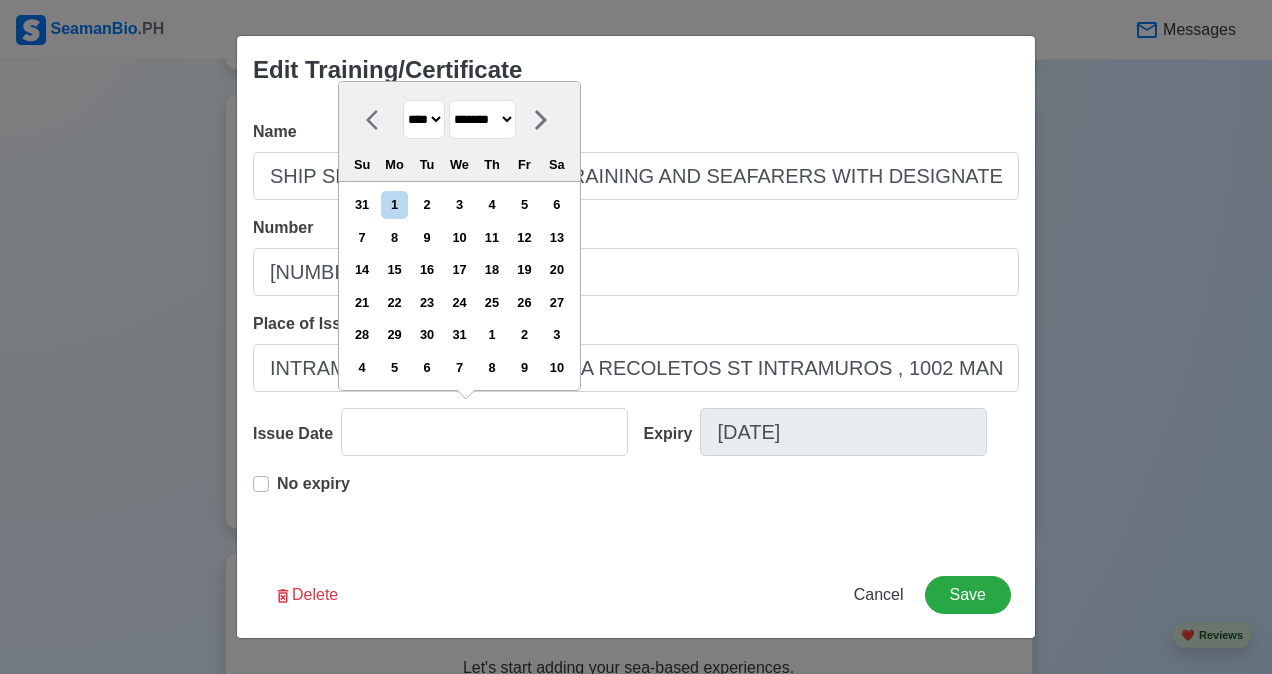 click on "******* ******** ***** ***** *** **** **** ****** ********* ******* ******** ********" at bounding box center [482, 119] 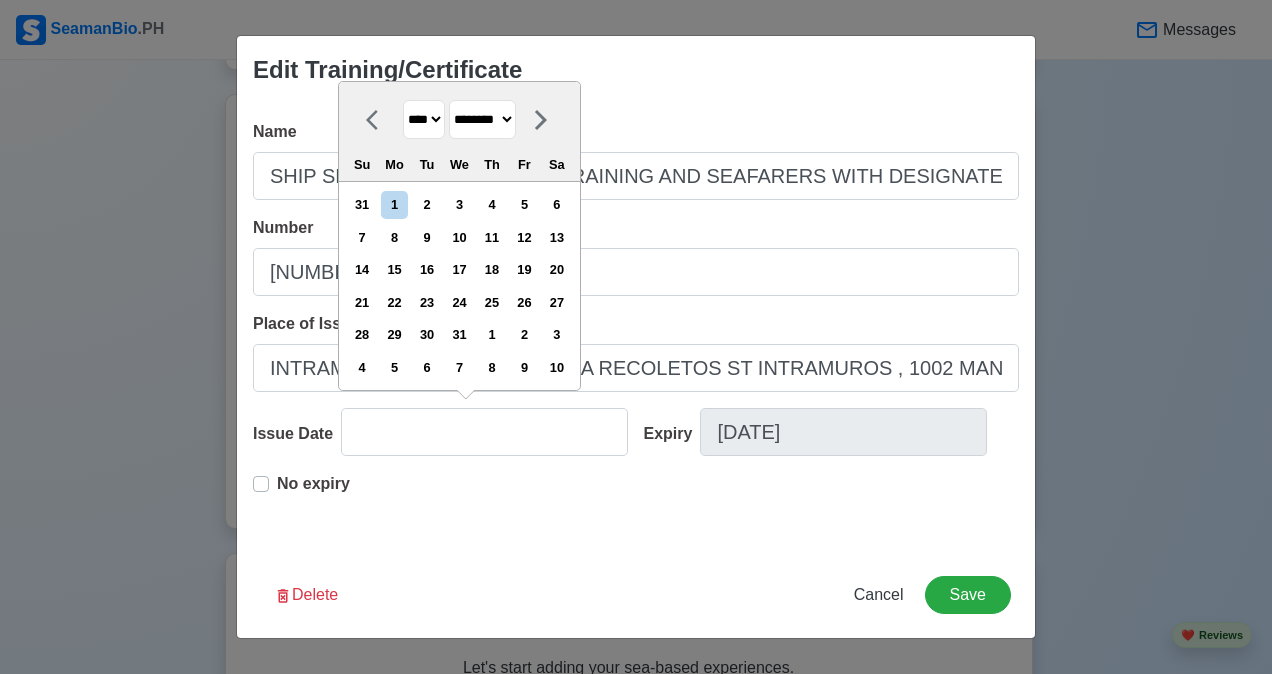 click on "******* ******** ***** ***** *** **** **** ****** ********* ******* ******** ********" at bounding box center [482, 119] 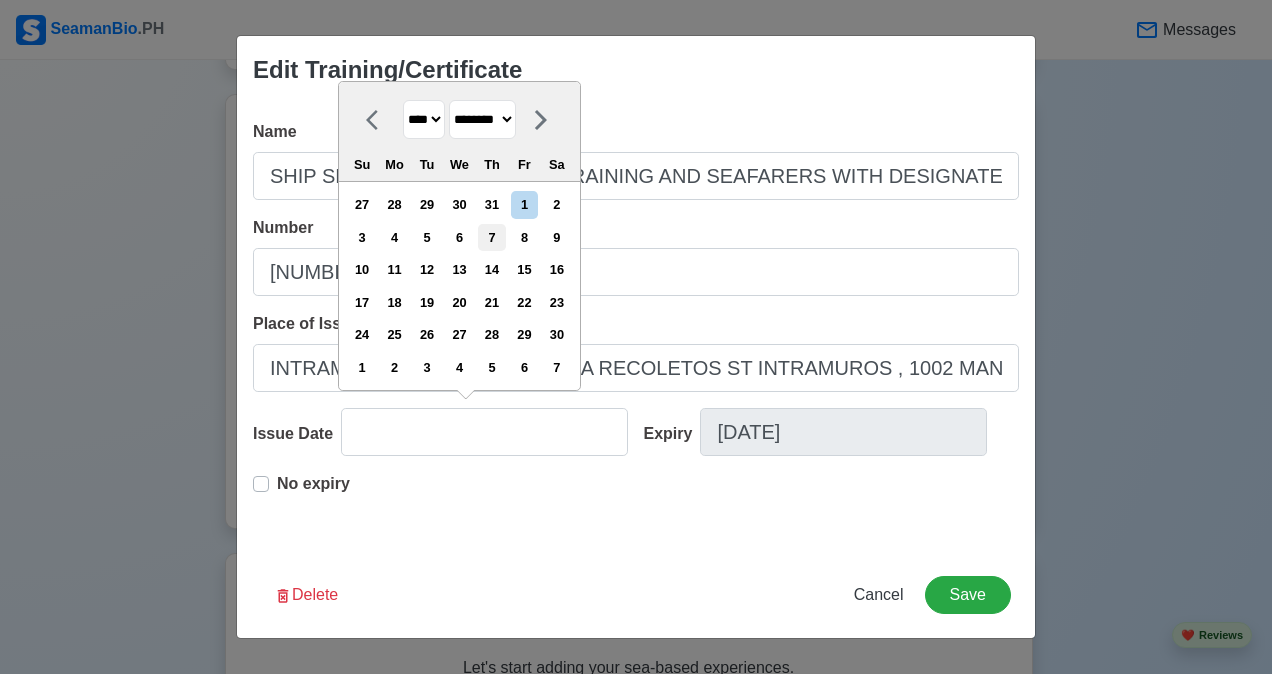 click on "7" at bounding box center (491, 237) 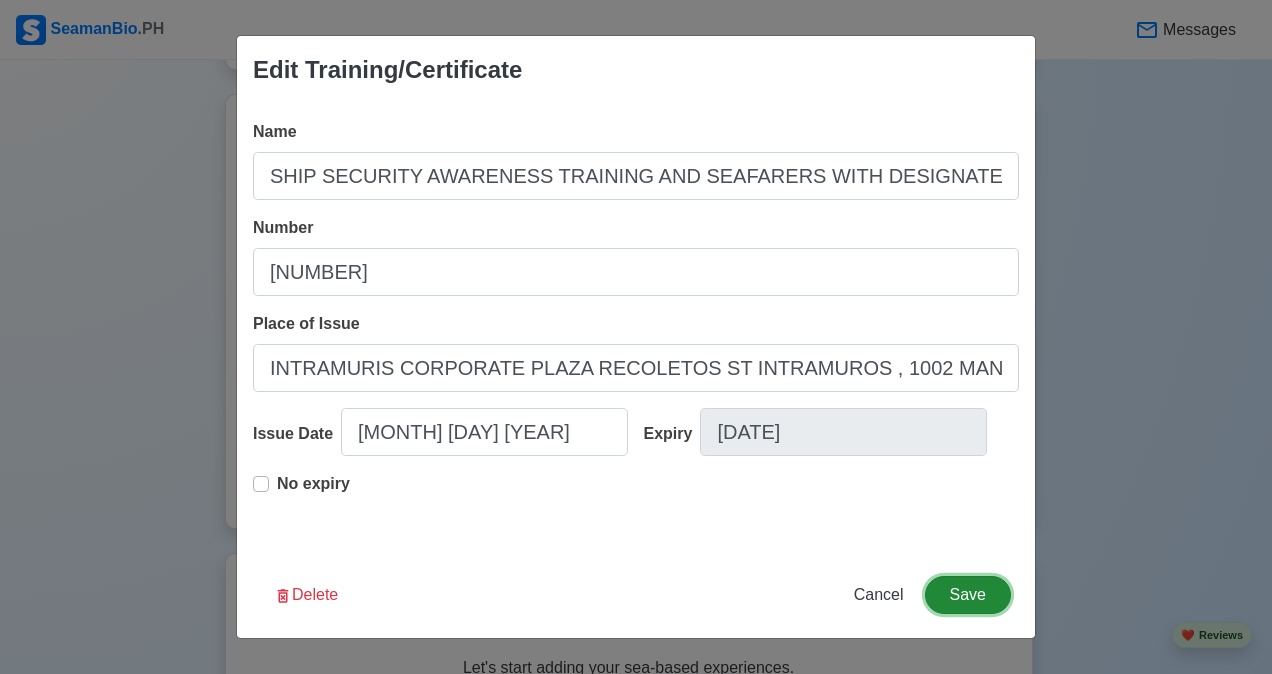 click on "Save" at bounding box center (968, 595) 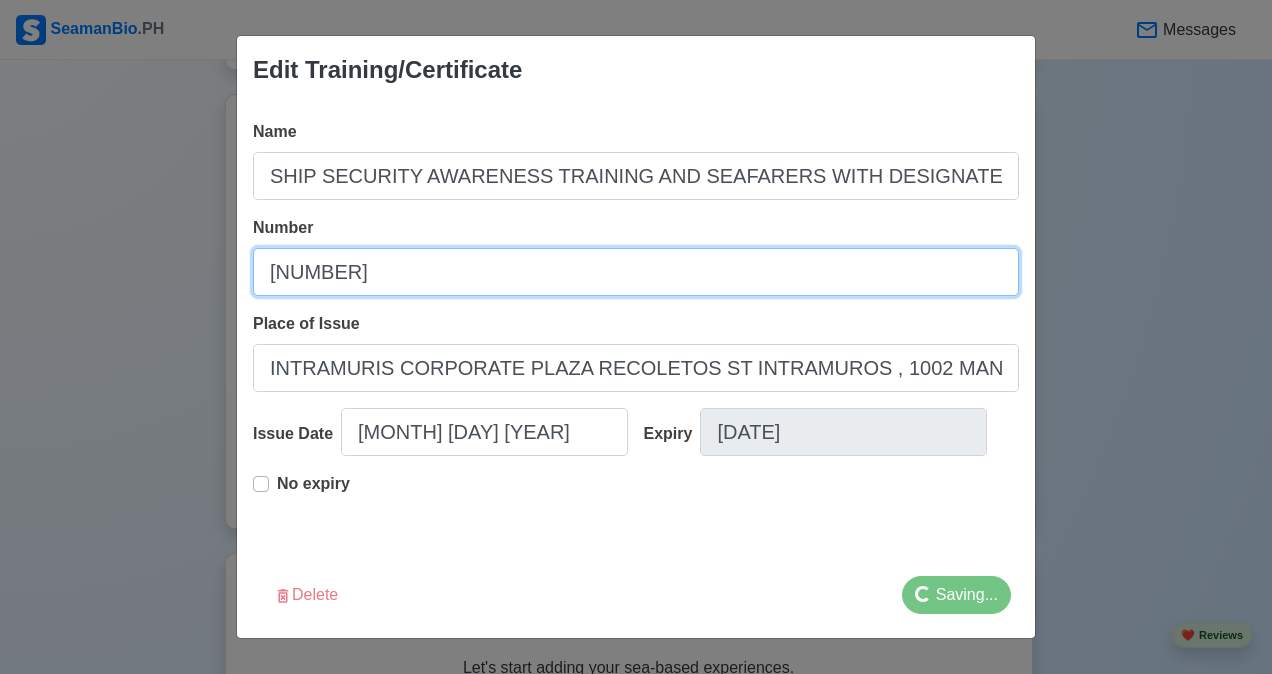 click on "[NUMBER]" at bounding box center [636, 272] 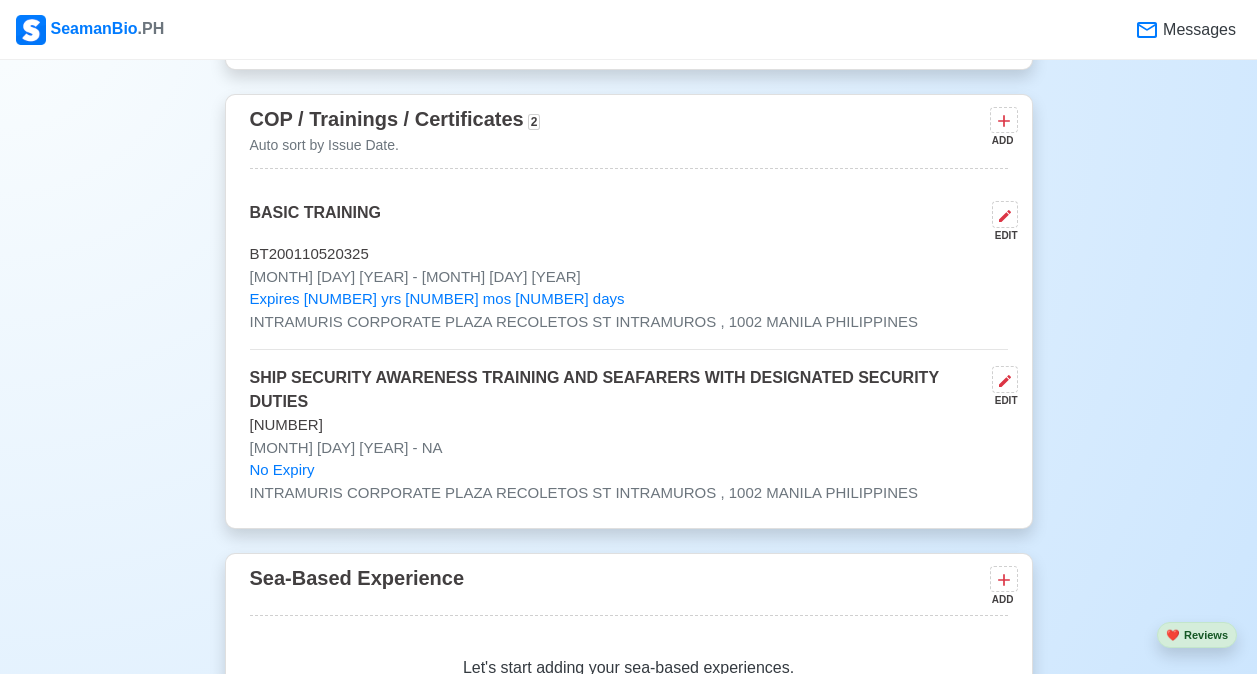 click on "SHIP SECURITY AWARENESS TRAINING AND SEAFARERS WITH DESIGNATED SECURITY DUTIES" at bounding box center [617, 390] 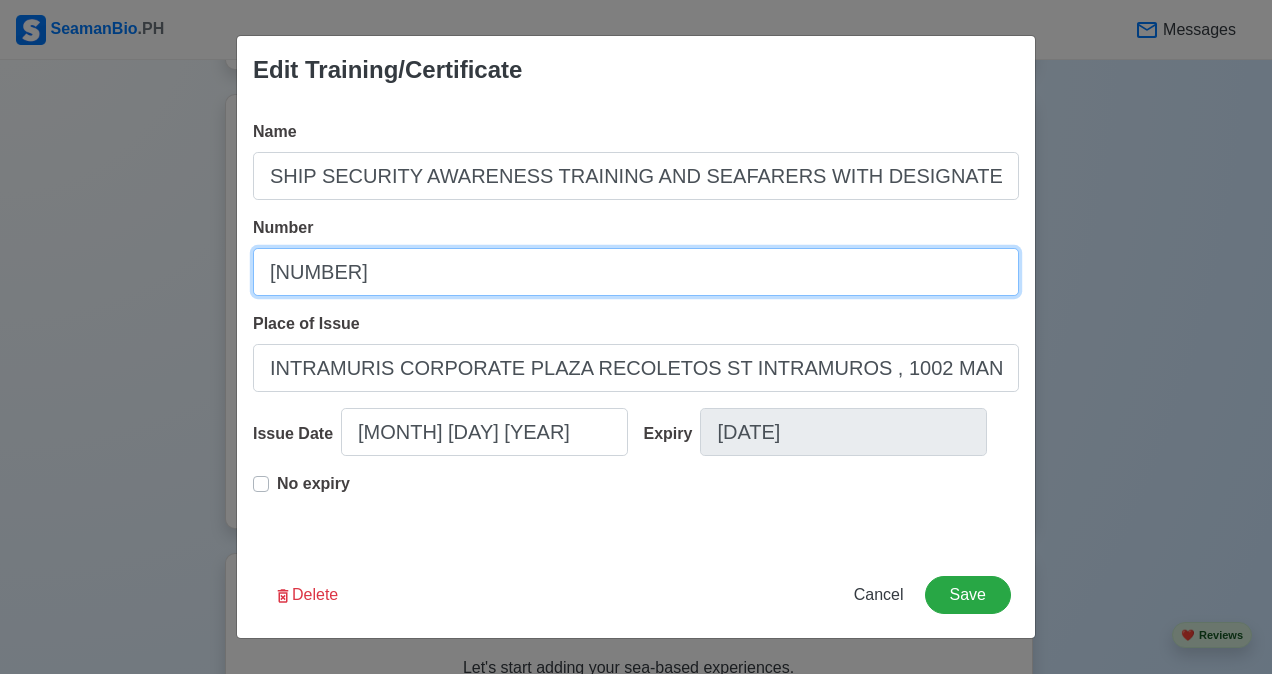 click on "[NUMBER]" at bounding box center (636, 272) 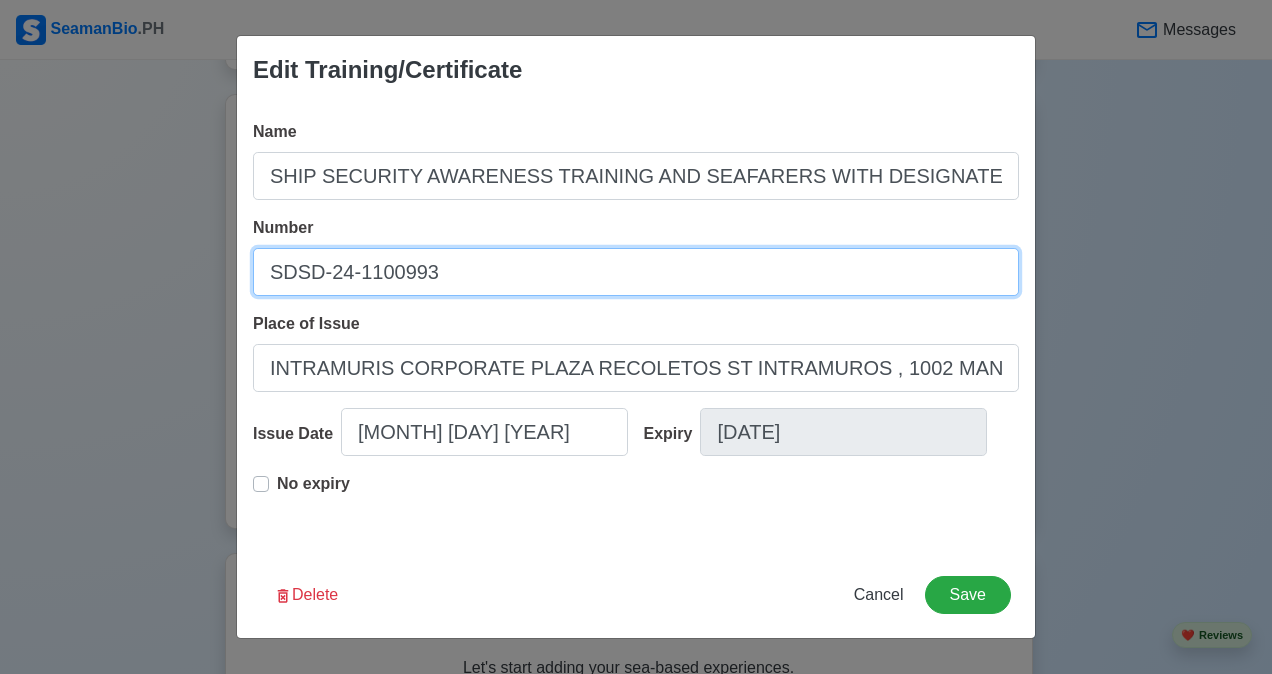 type on "SDSD-24-1100993" 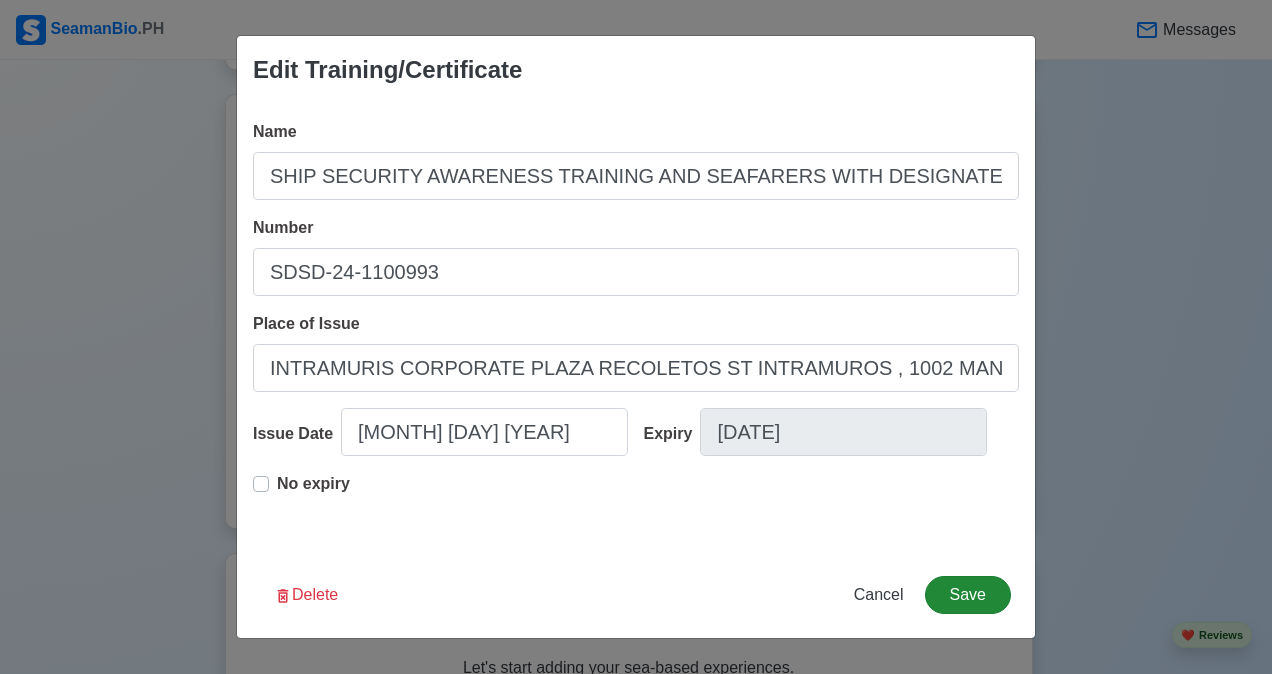 drag, startPoint x: 519, startPoint y: 525, endPoint x: 970, endPoint y: 590, distance: 455.65997 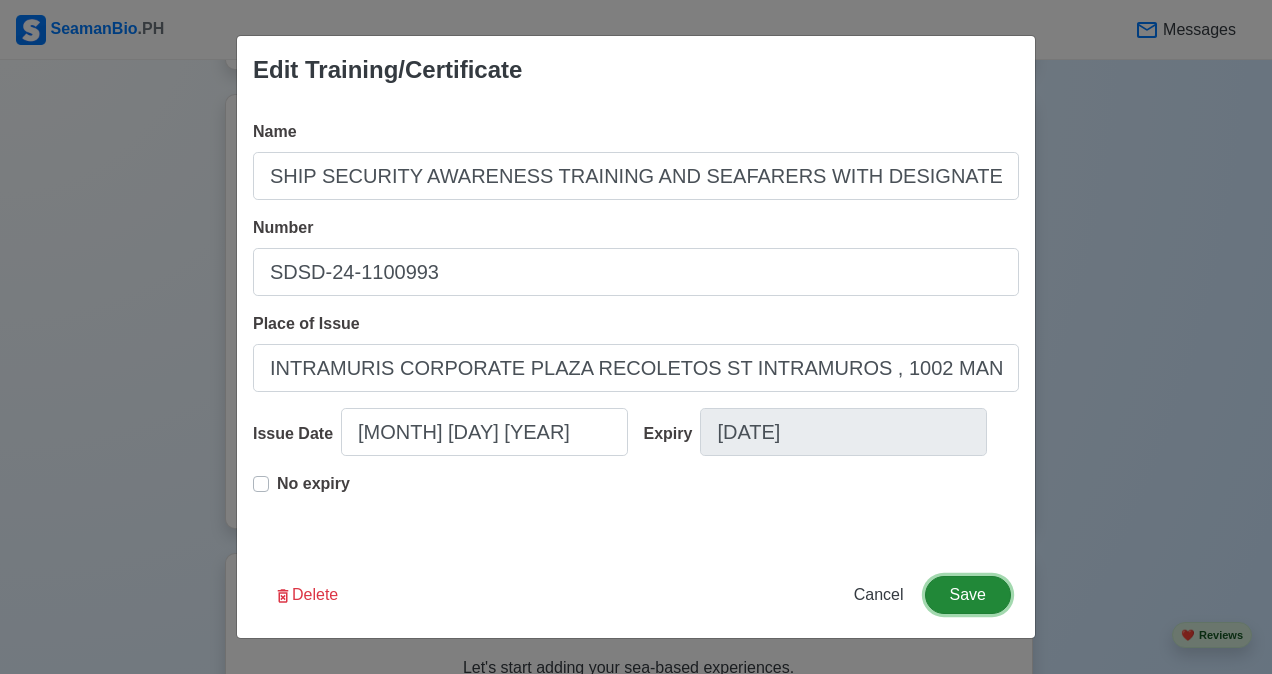 click on "Save" at bounding box center (968, 595) 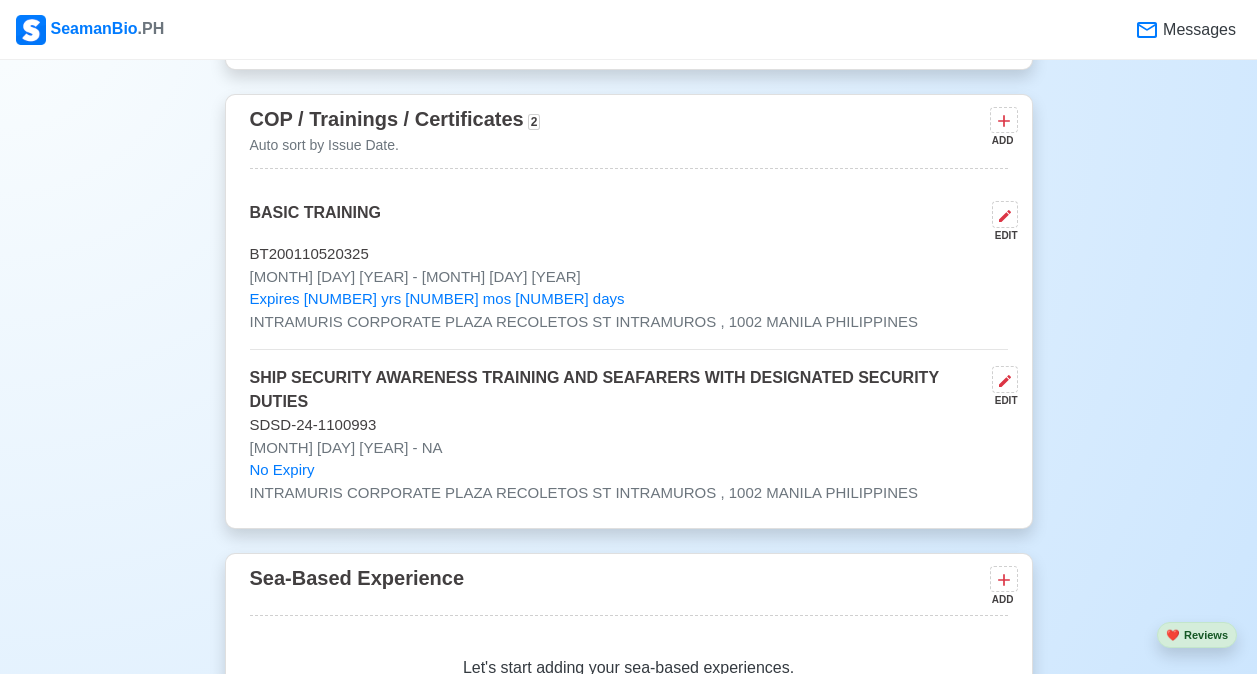 click on "[MONTH] [DAY] [YEAR] - [MONTH] [DAY] [YEAR]" at bounding box center [629, 277] 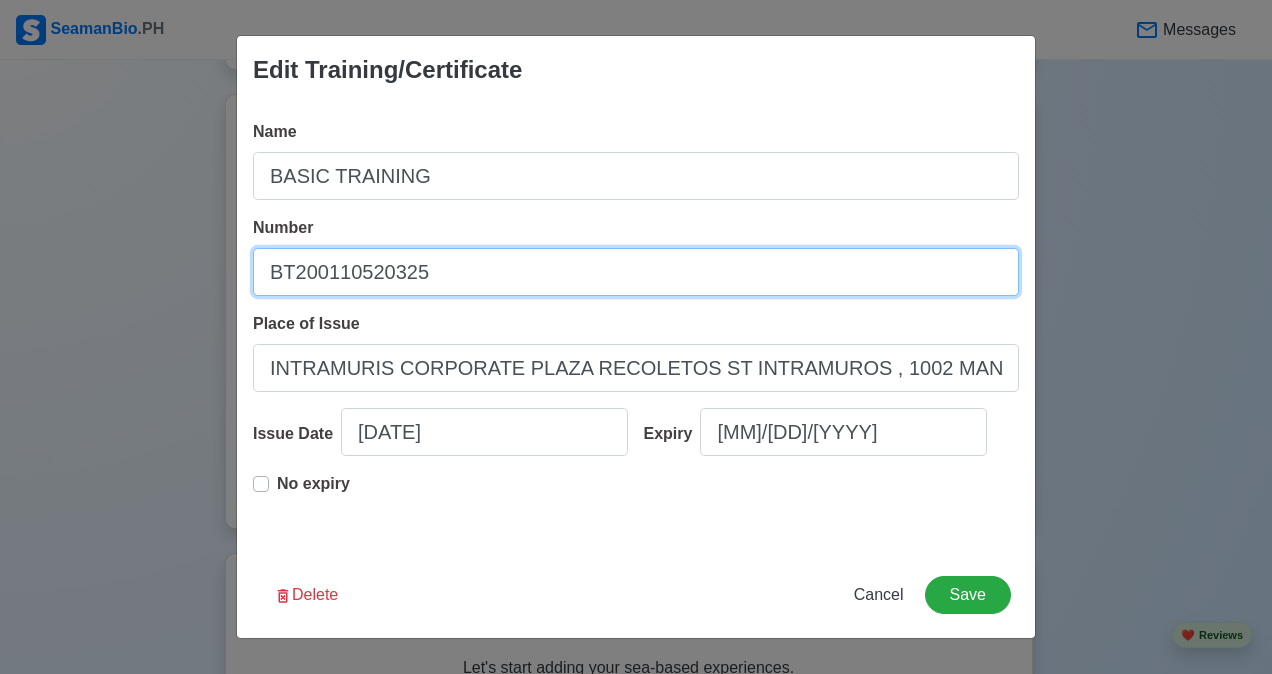 click on "BT200110520325" at bounding box center (636, 272) 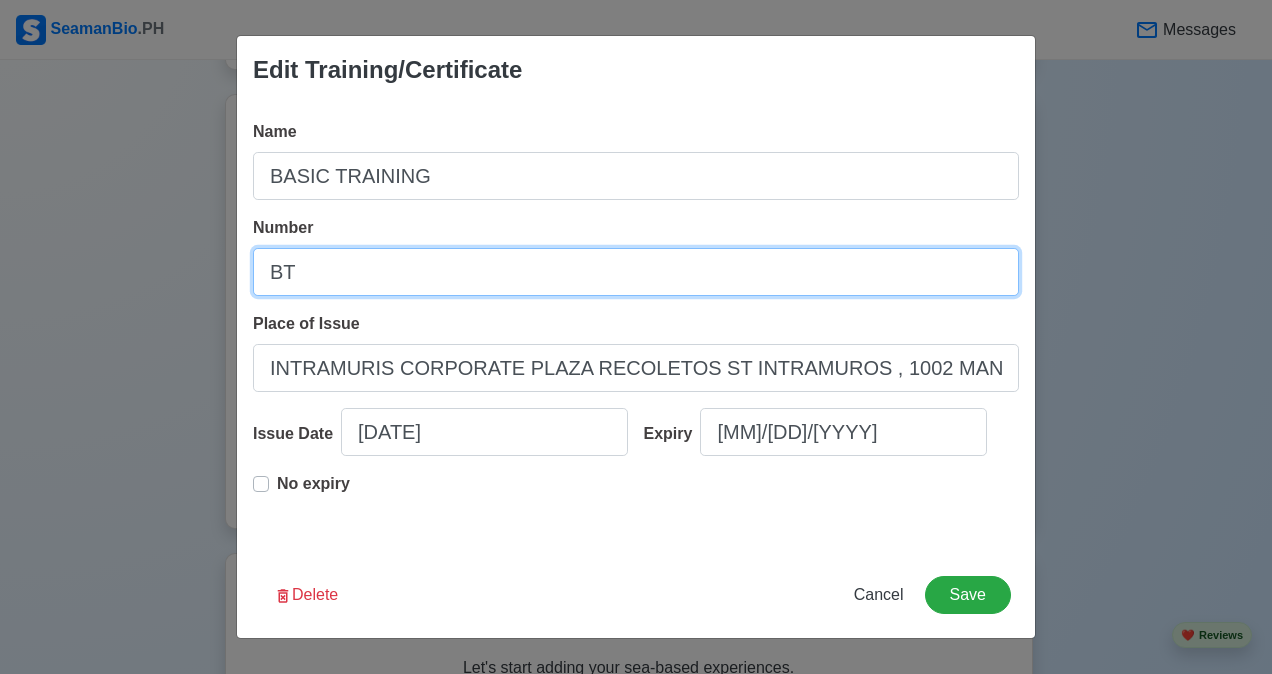 type on "B" 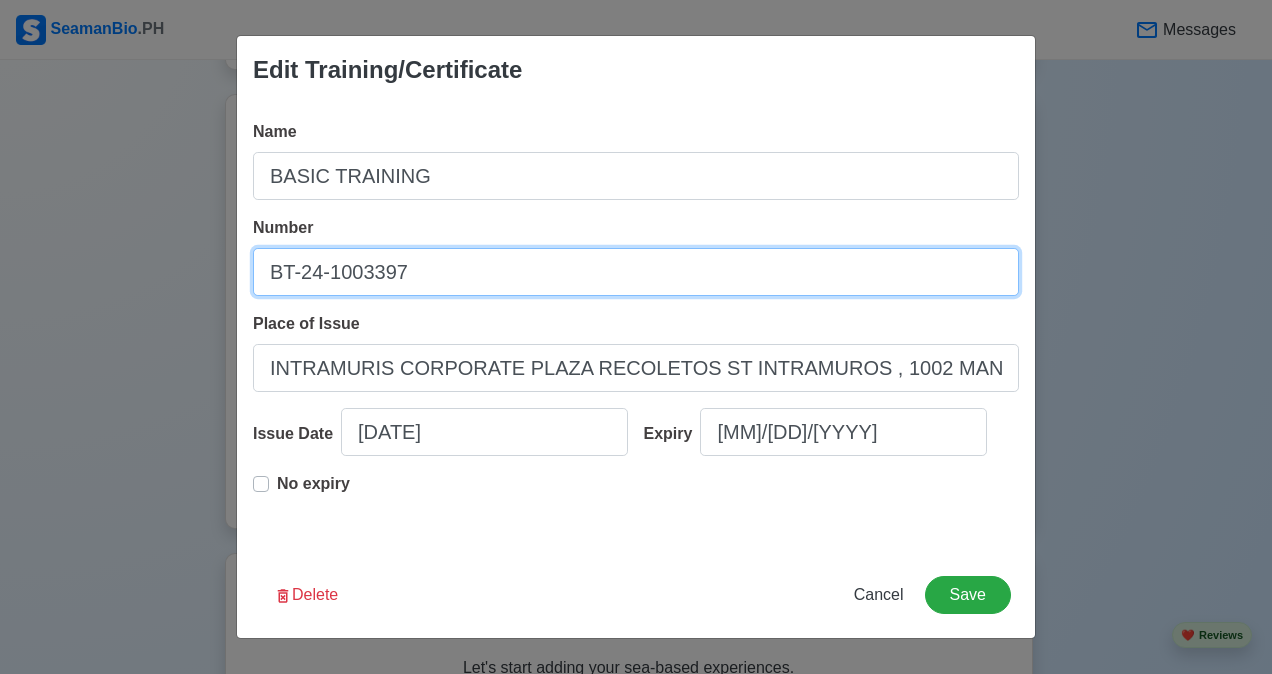type on "BT-24-1003397" 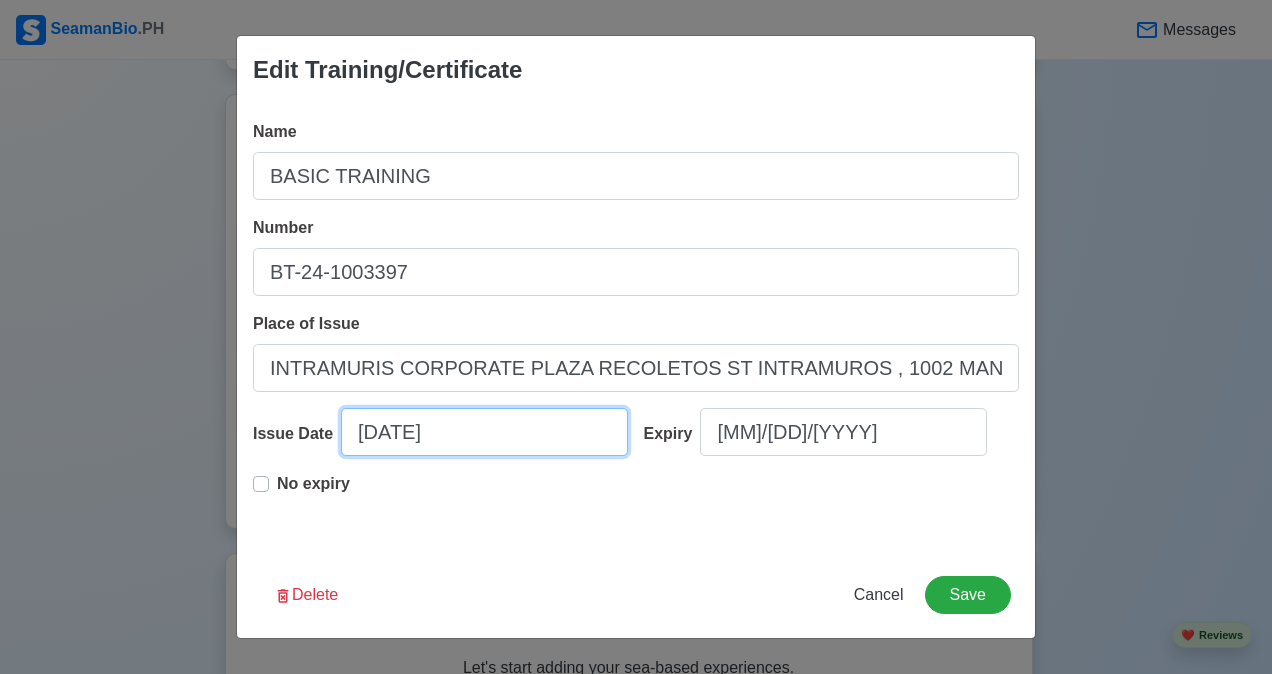 click on "[DATE]" at bounding box center (484, 432) 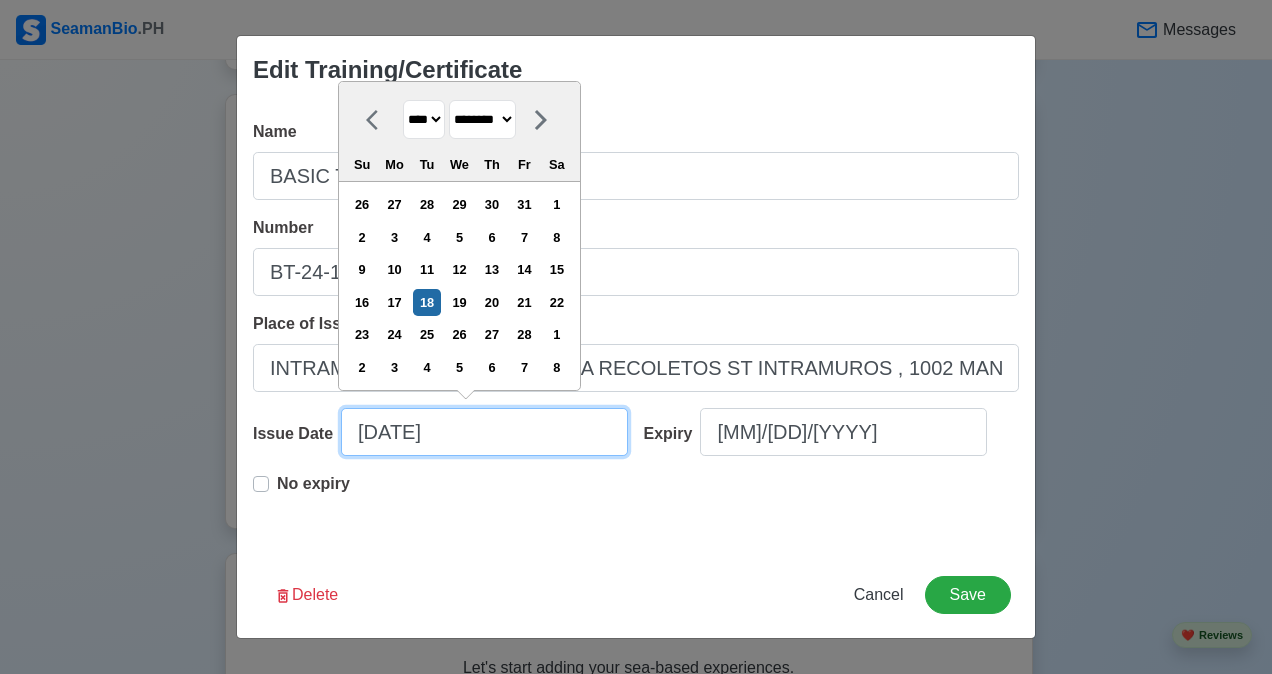 click on "[DATE]" at bounding box center (484, 432) 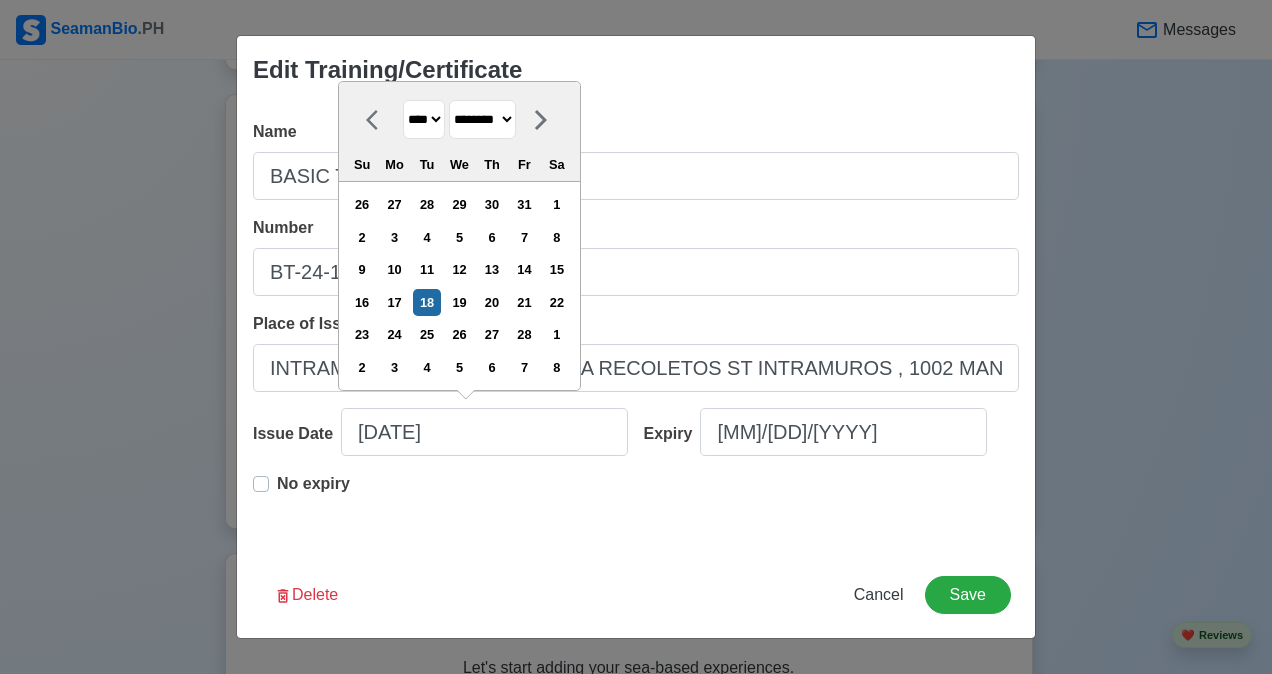 click on "**** **** **** **** **** **** **** **** **** **** **** **** **** **** **** **** **** **** **** **** **** **** **** **** **** **** **** **** **** **** **** **** **** **** **** **** **** **** **** **** **** **** **** **** **** **** **** **** **** **** **** **** **** **** **** **** **** **** **** **** **** **** **** **** **** **** **** **** **** **** **** **** **** **** **** **** **** **** **** **** **** **** **** **** **** **** **** **** **** **** **** **** **** **** **** **** **** **** **** **** **** **** **** **** **** ****" at bounding box center (424, 119) 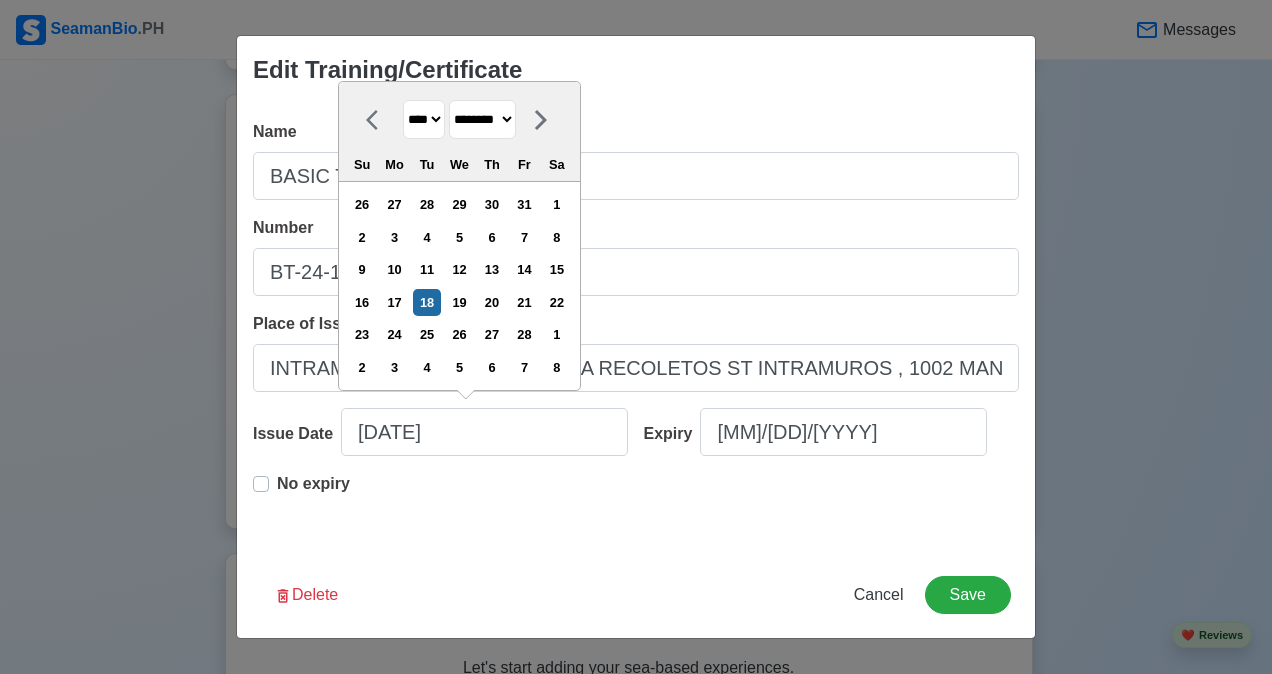 select on "****" 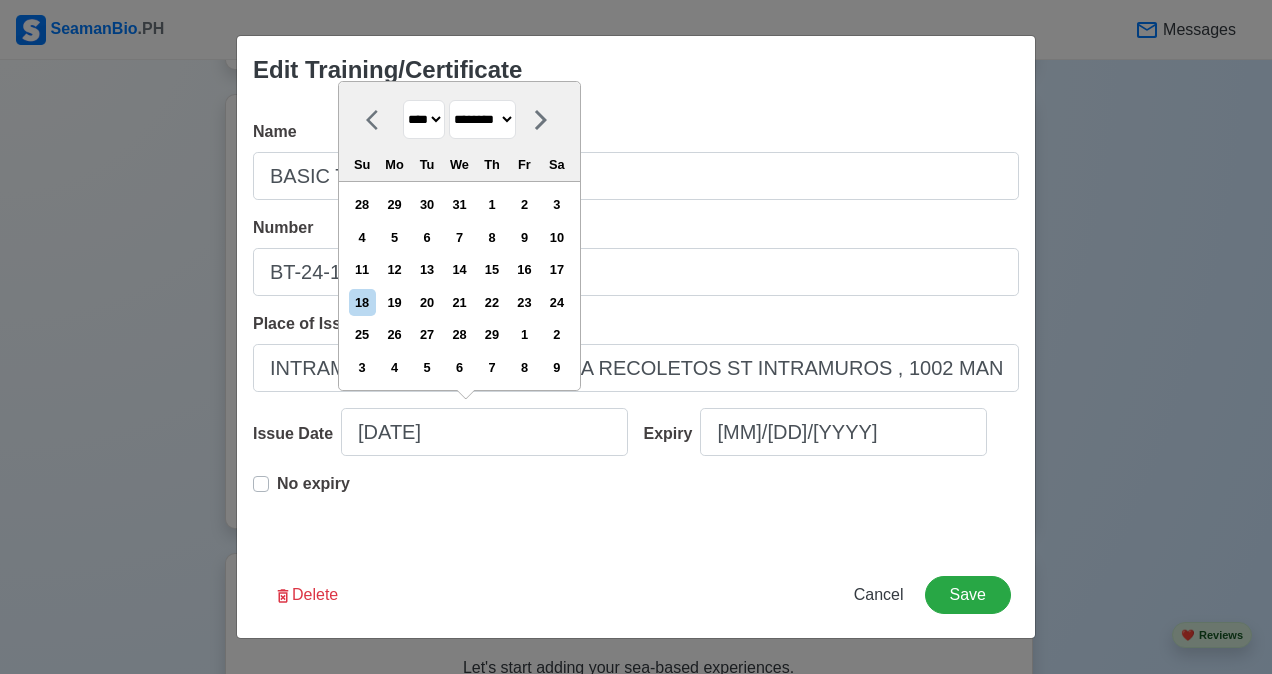 click on "******* ******** ***** ***** *** **** **** ****** ********* ******* ******** ********" at bounding box center [482, 119] 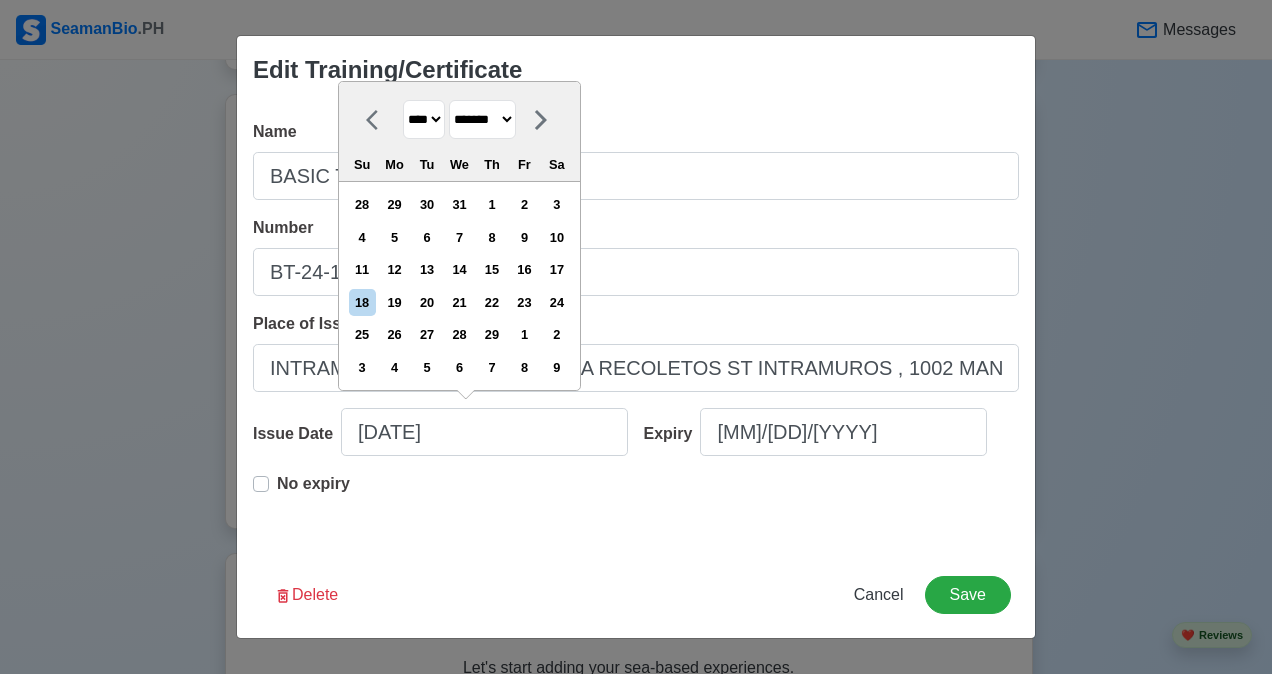 click on "******* ******** ***** ***** *** **** **** ****** ********* ******* ******** ********" at bounding box center (482, 119) 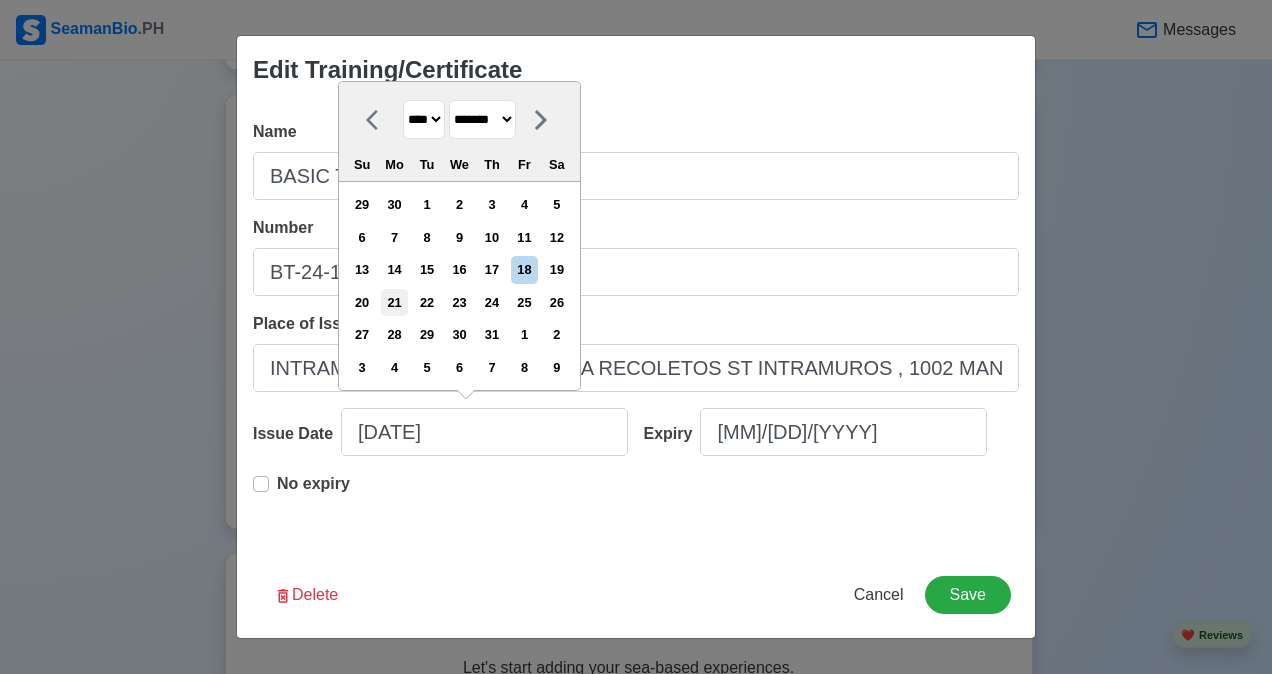 click on "21" at bounding box center (394, 302) 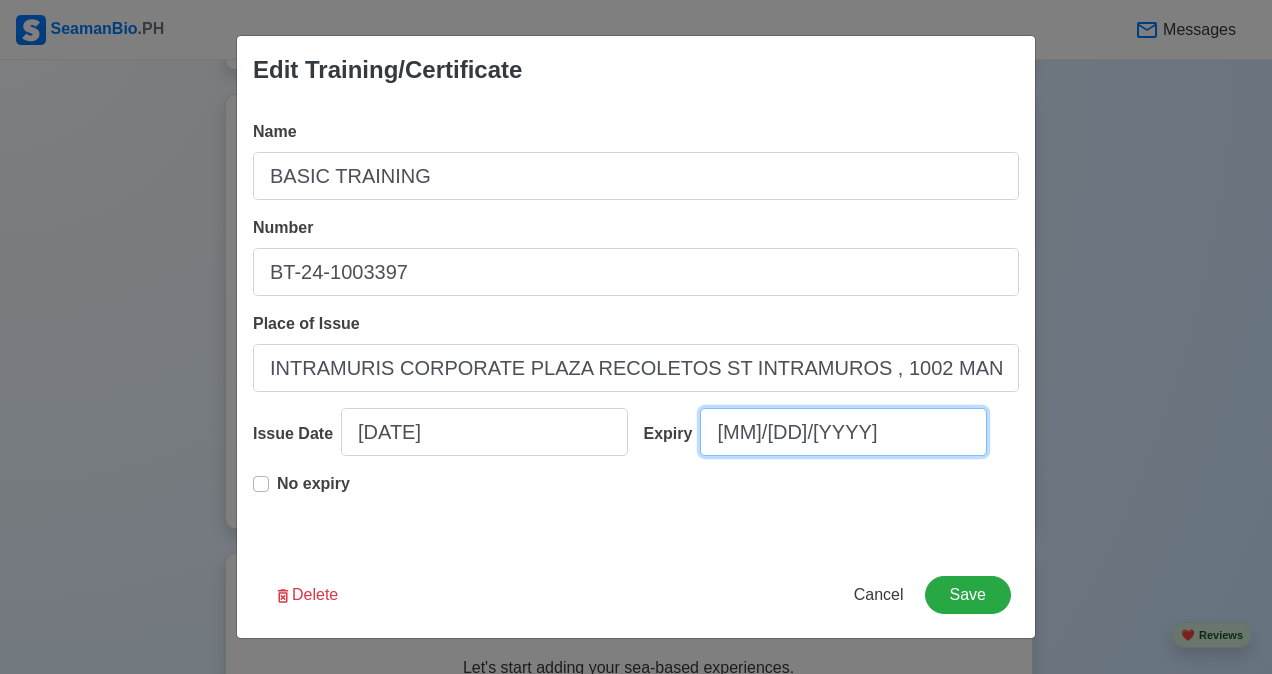 select on "****" 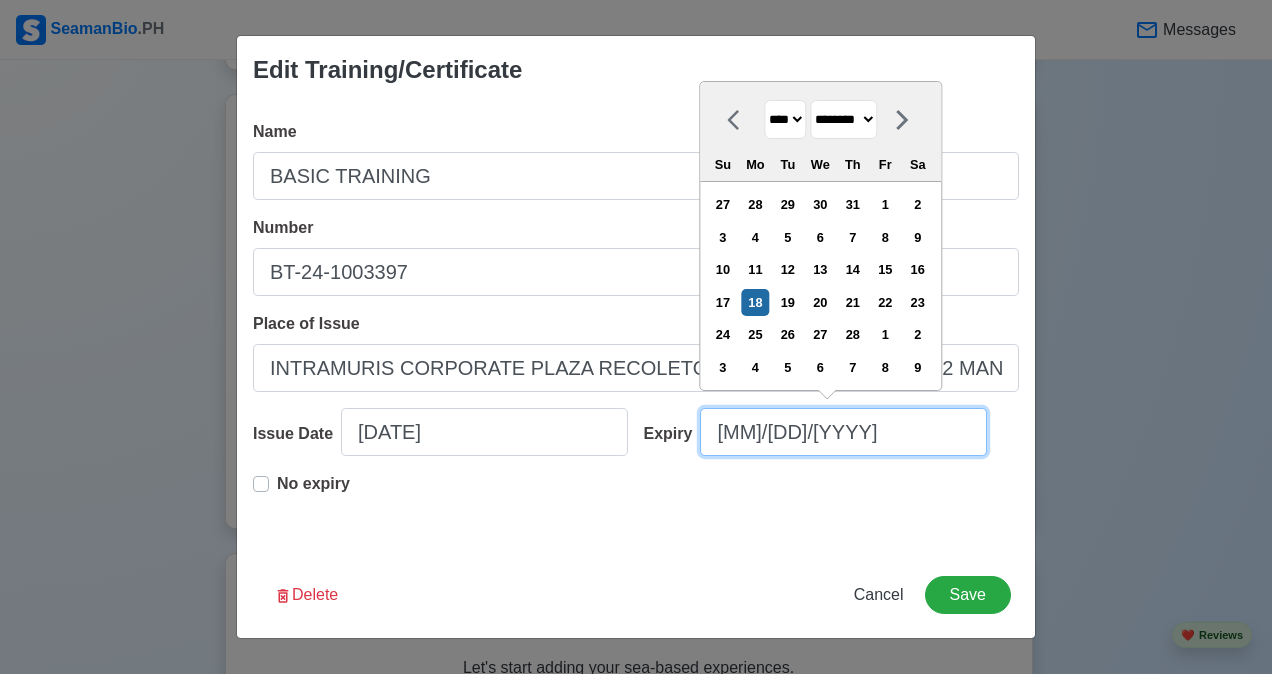 click on "[MM]/[DD]/[YYYY]" at bounding box center [843, 432] 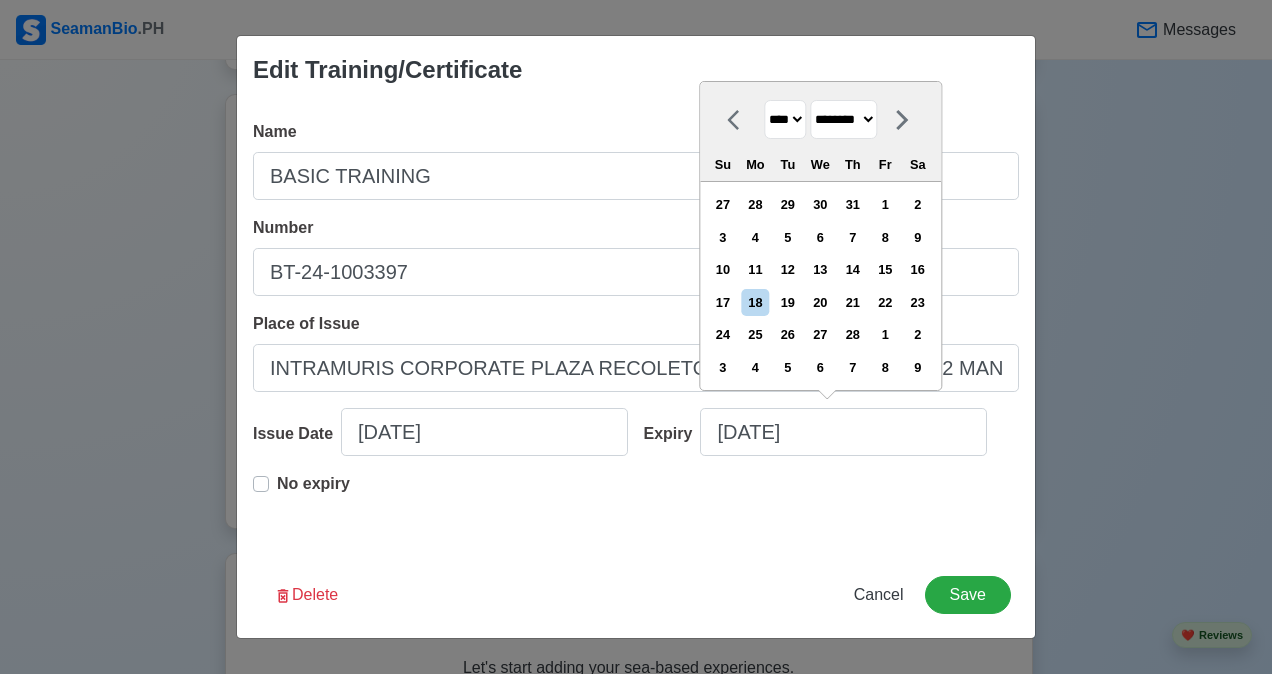 click on "No expiry" at bounding box center [313, 484] 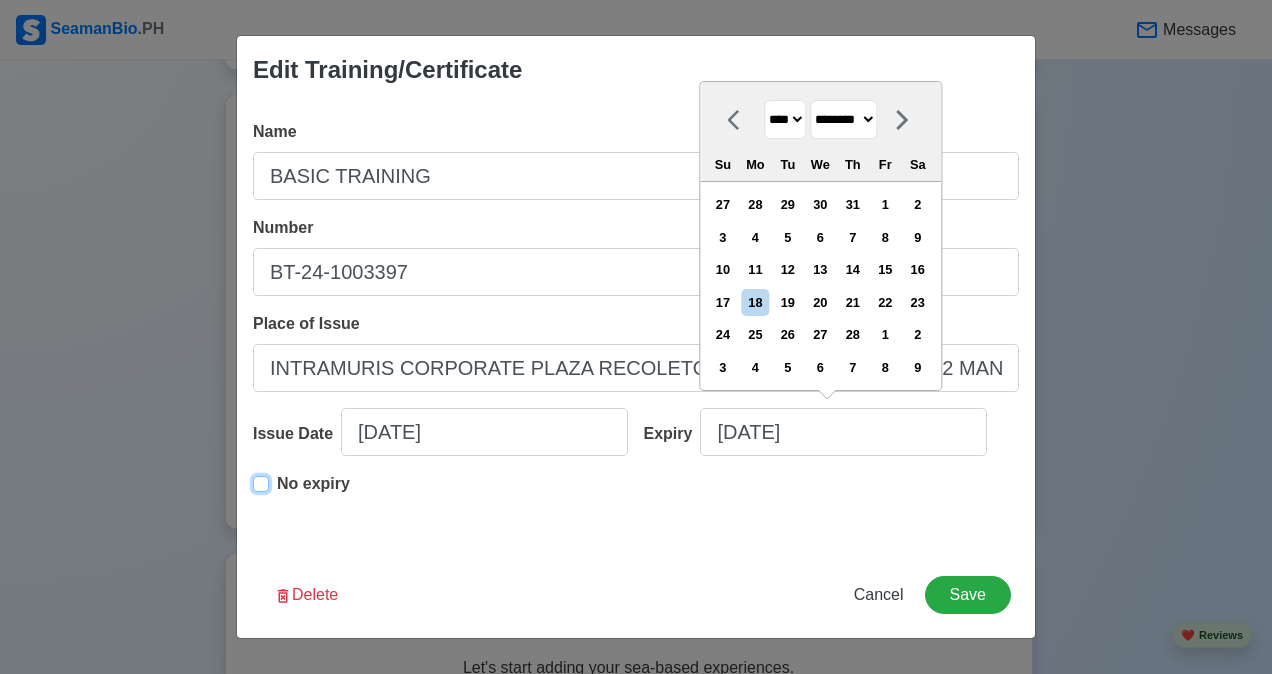type on "[DATE]" 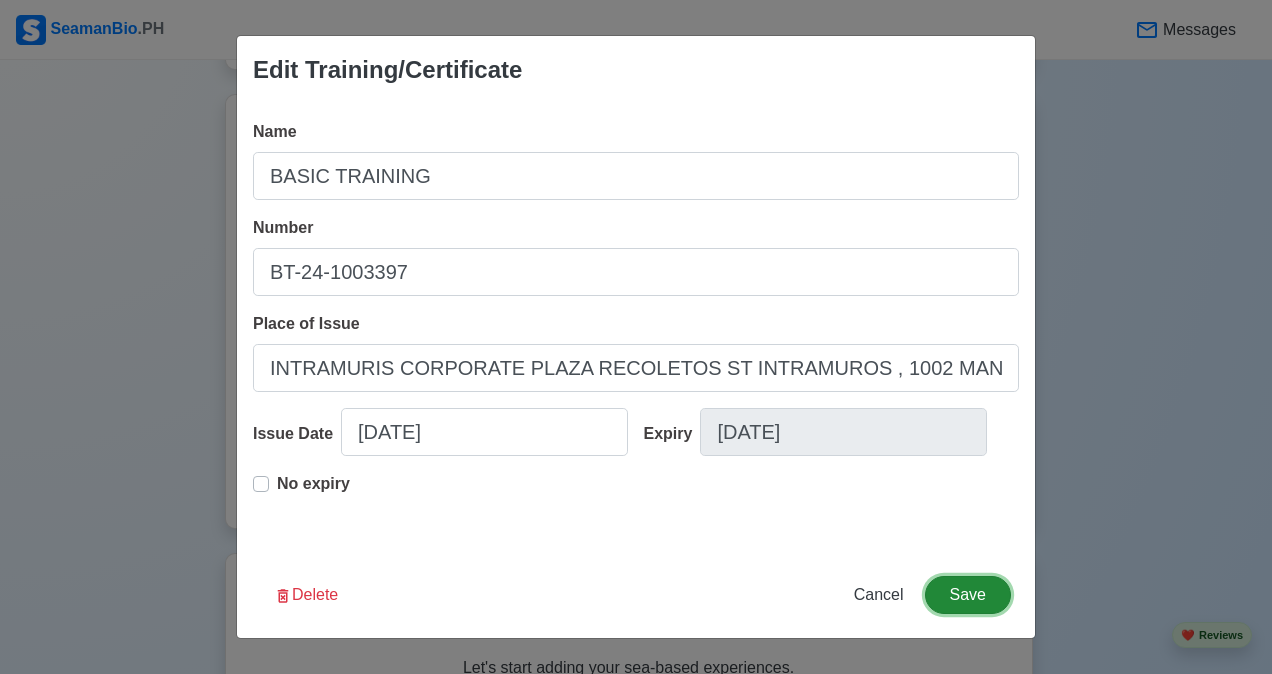 click on "Save" at bounding box center (968, 595) 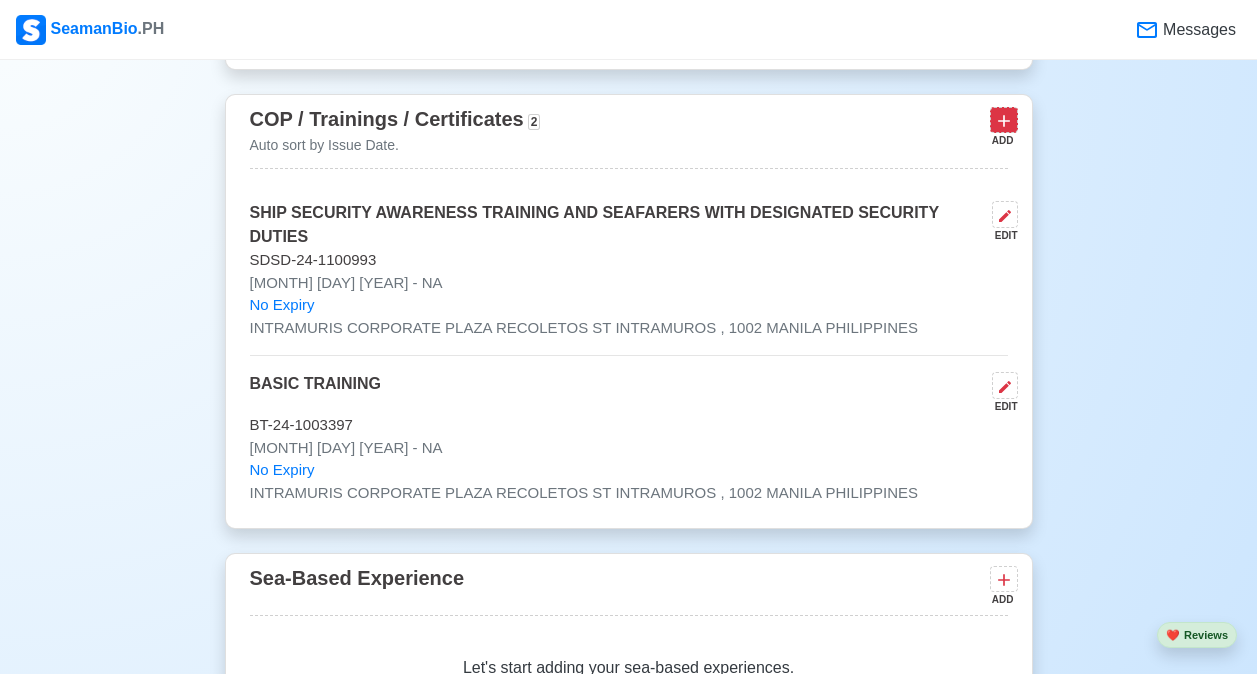 click 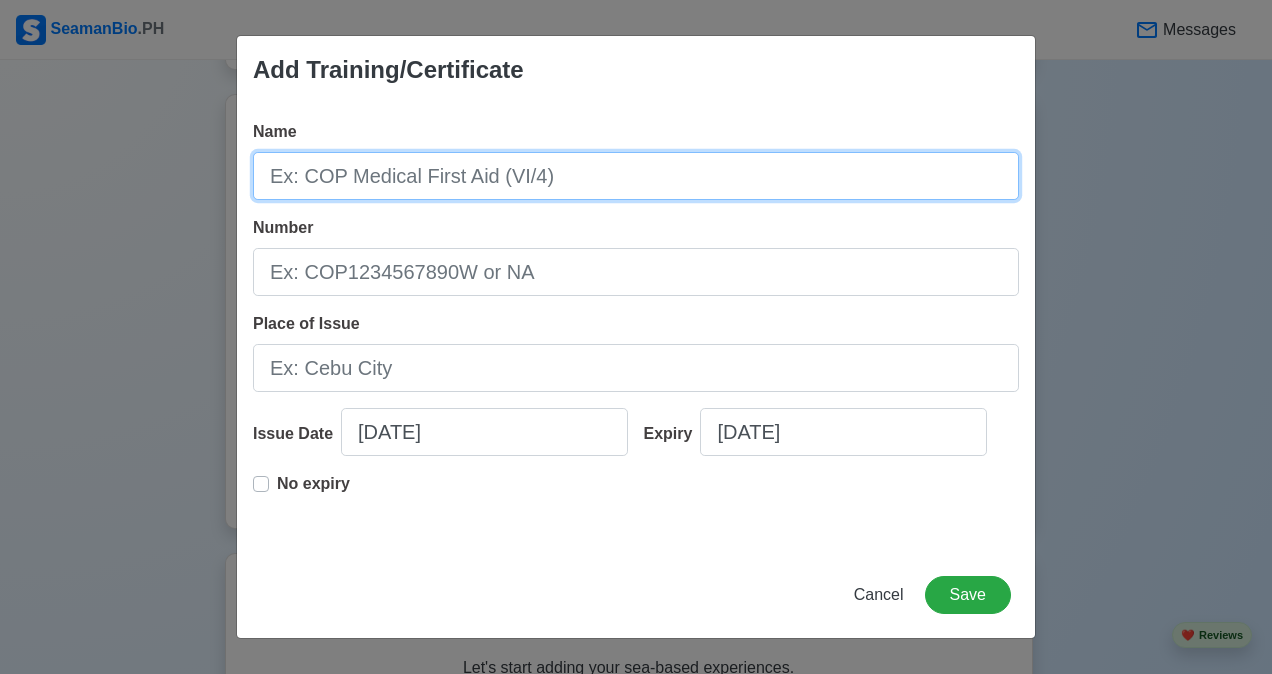 click on "Name" at bounding box center [636, 176] 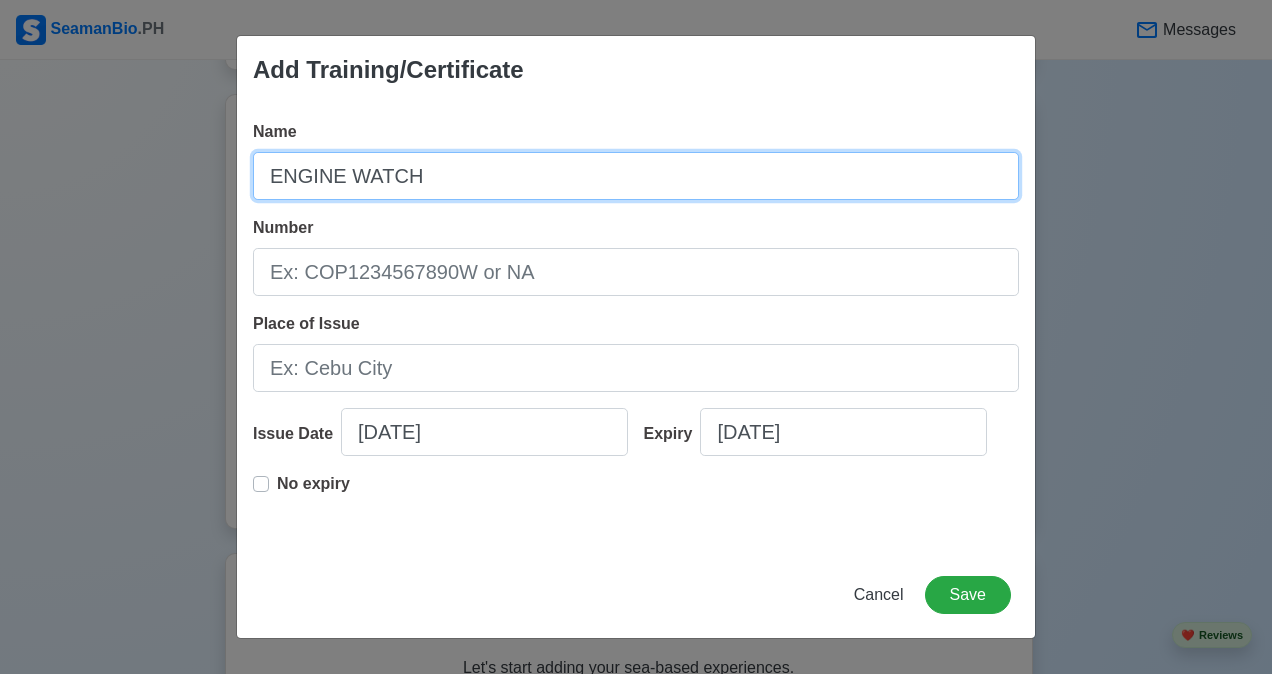 type on "ENGINE WATCH" 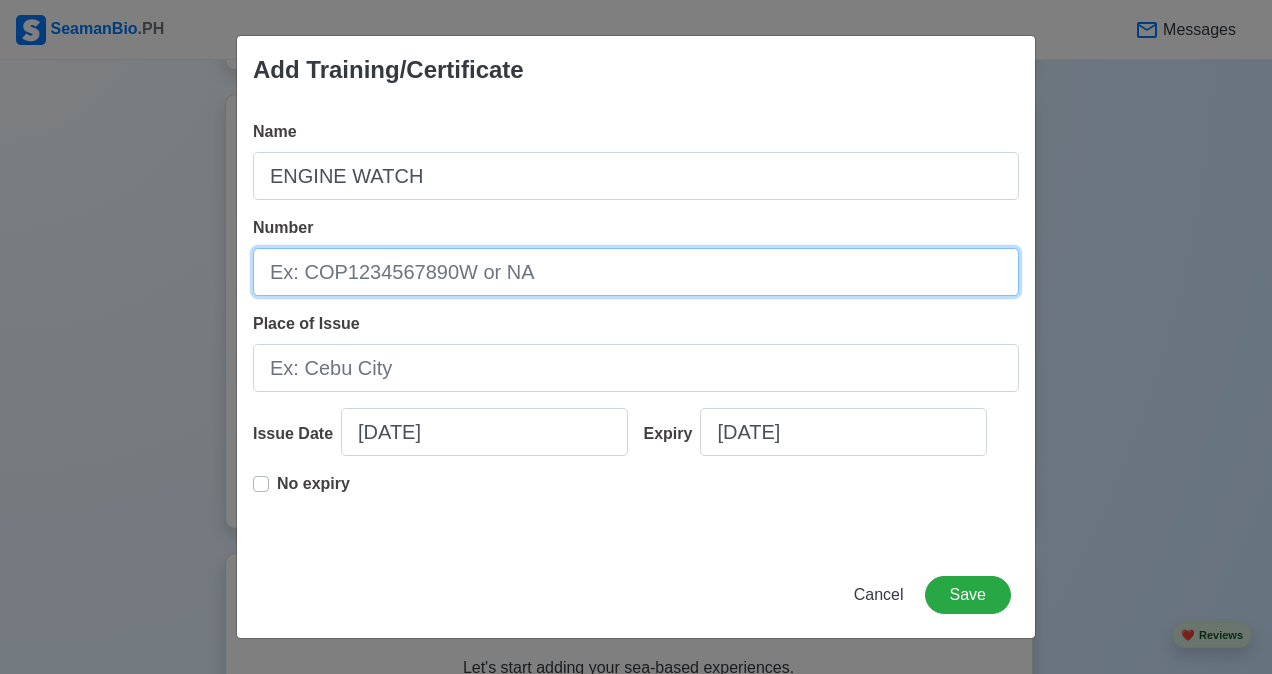 click on "Number" at bounding box center [636, 272] 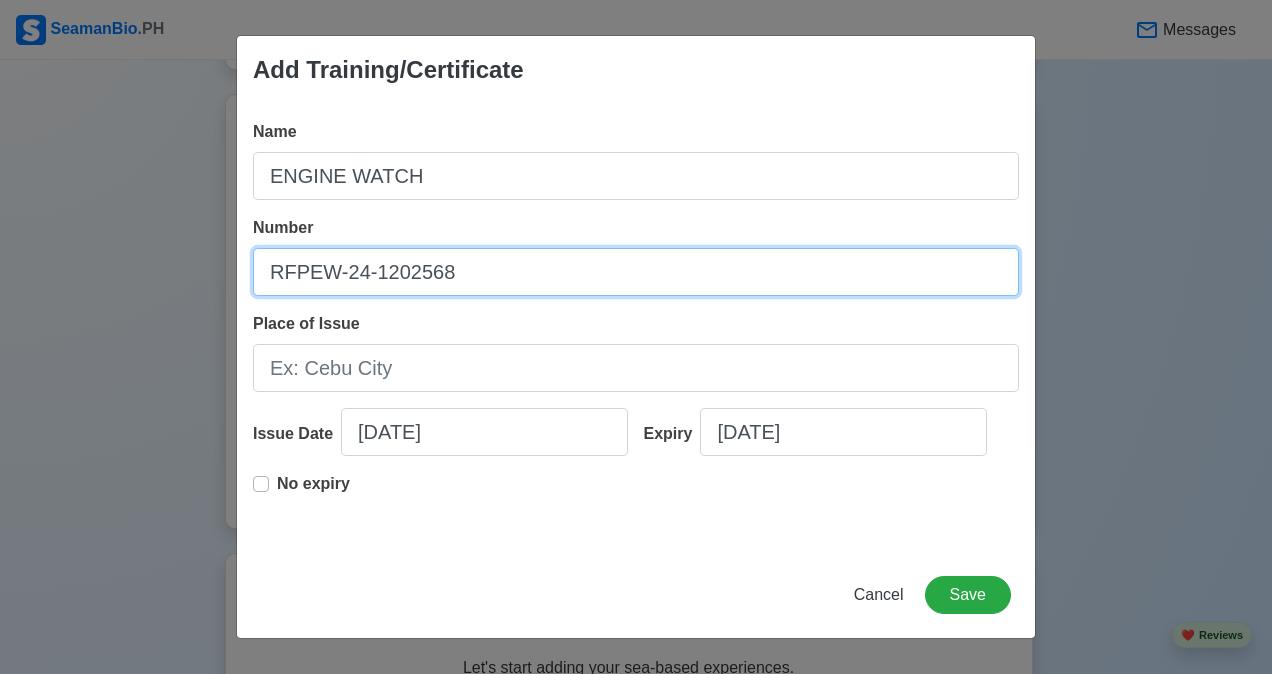 type on "RFPEW-24-1202568" 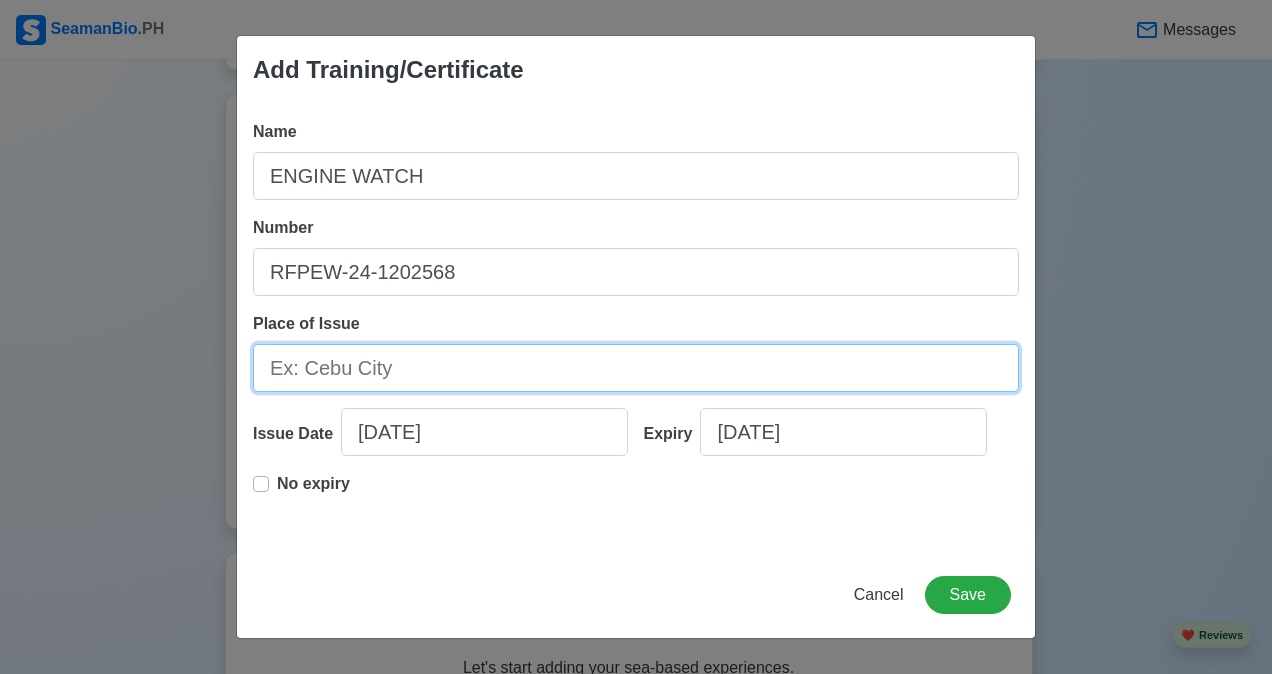 click on "Place of Issue" at bounding box center [636, 368] 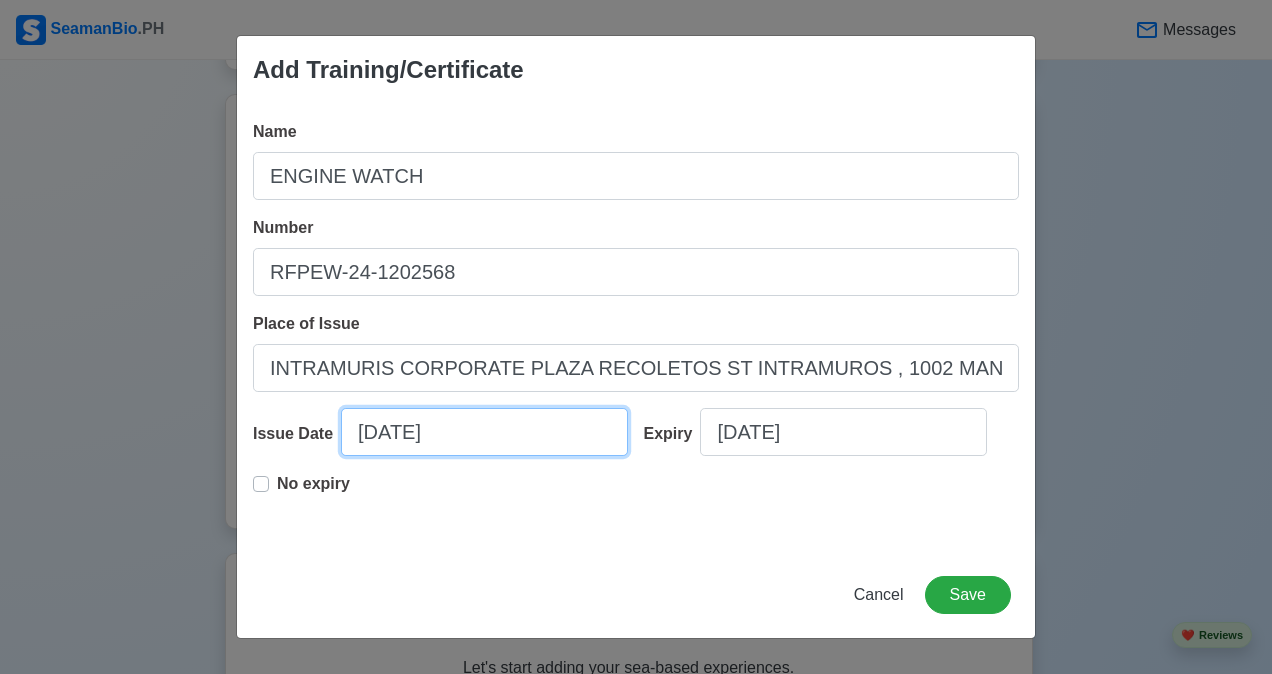 select on "****" 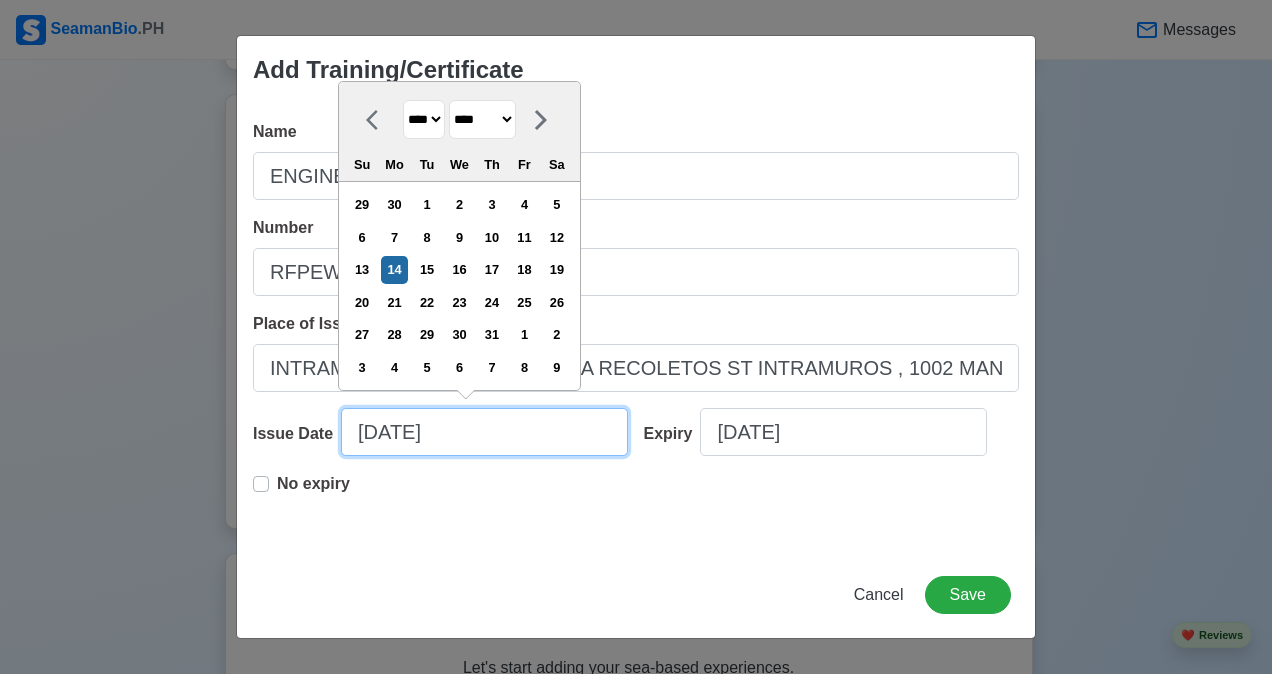 click on "[DATE]" at bounding box center [484, 432] 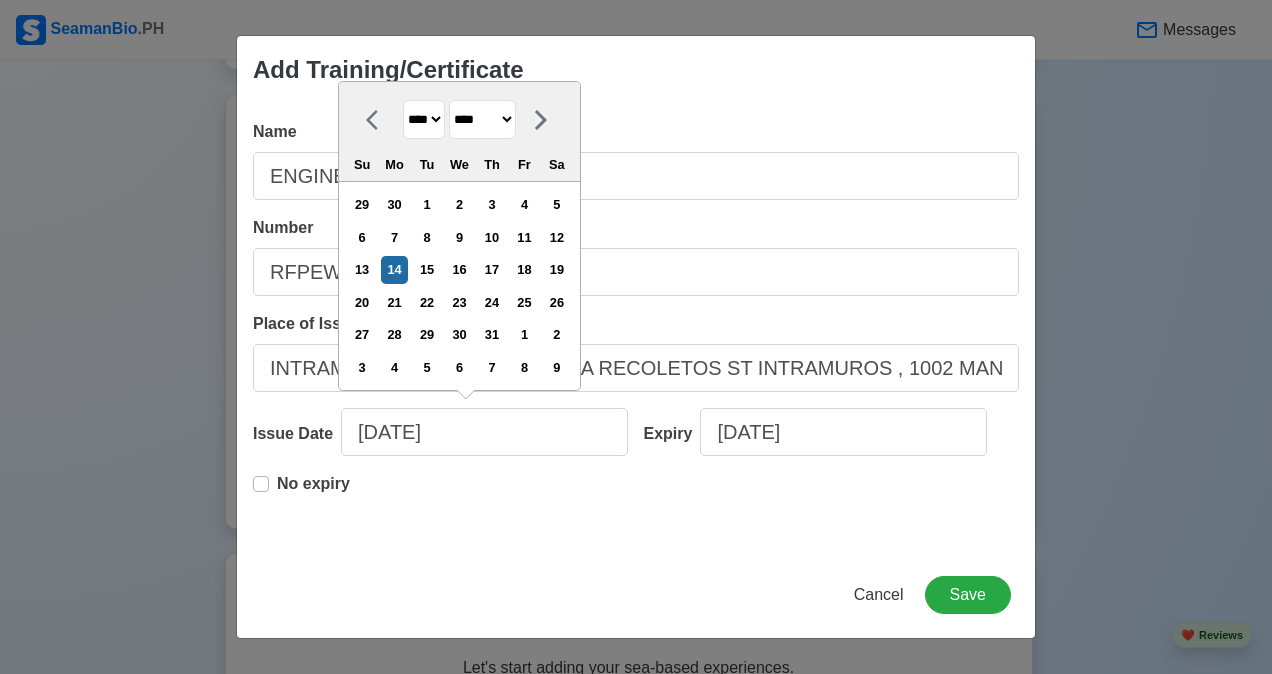 drag, startPoint x: 522, startPoint y: 115, endPoint x: 505, endPoint y: 410, distance: 295.4894 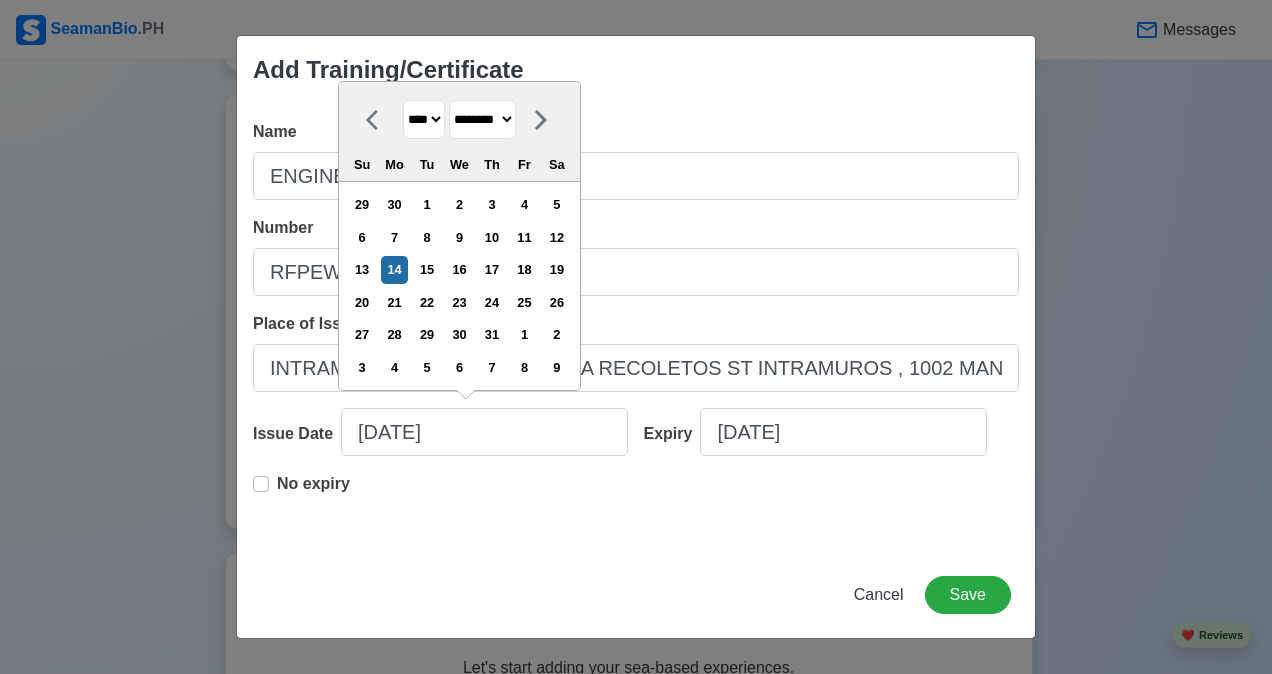 click on "******* ******** ***** ***** *** **** **** ****** ********* ******* ******** ********" at bounding box center [482, 119] 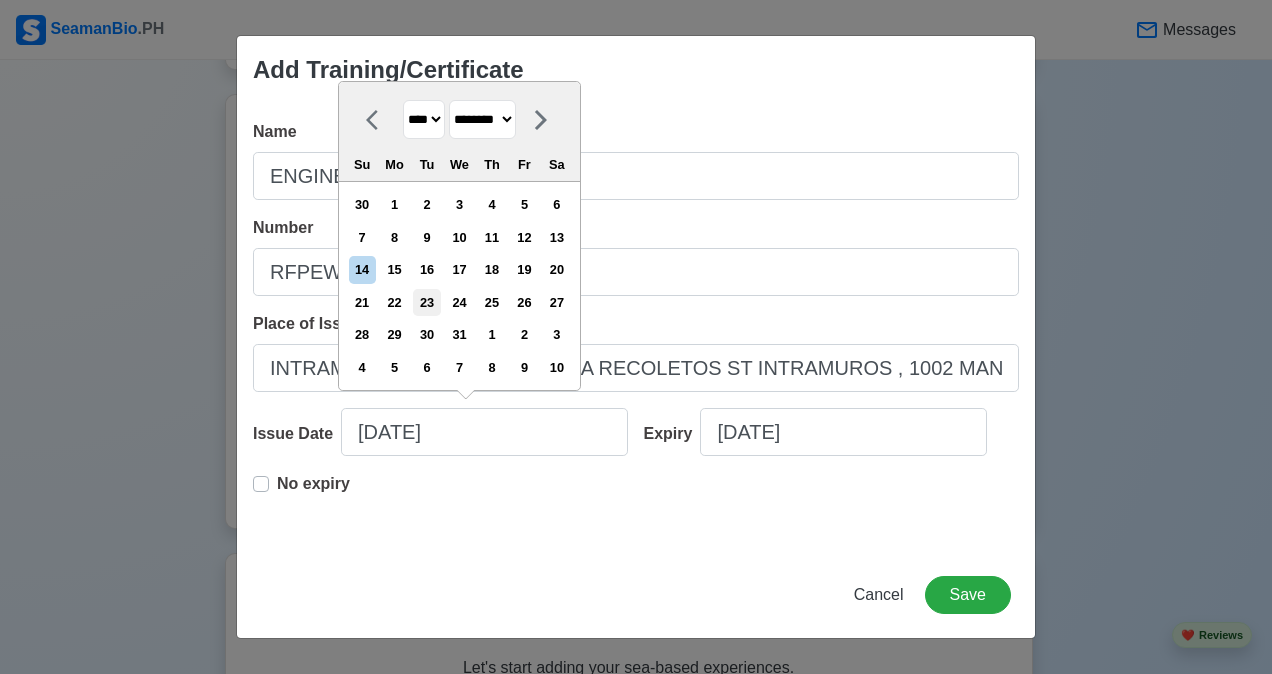 click on "23" at bounding box center (426, 302) 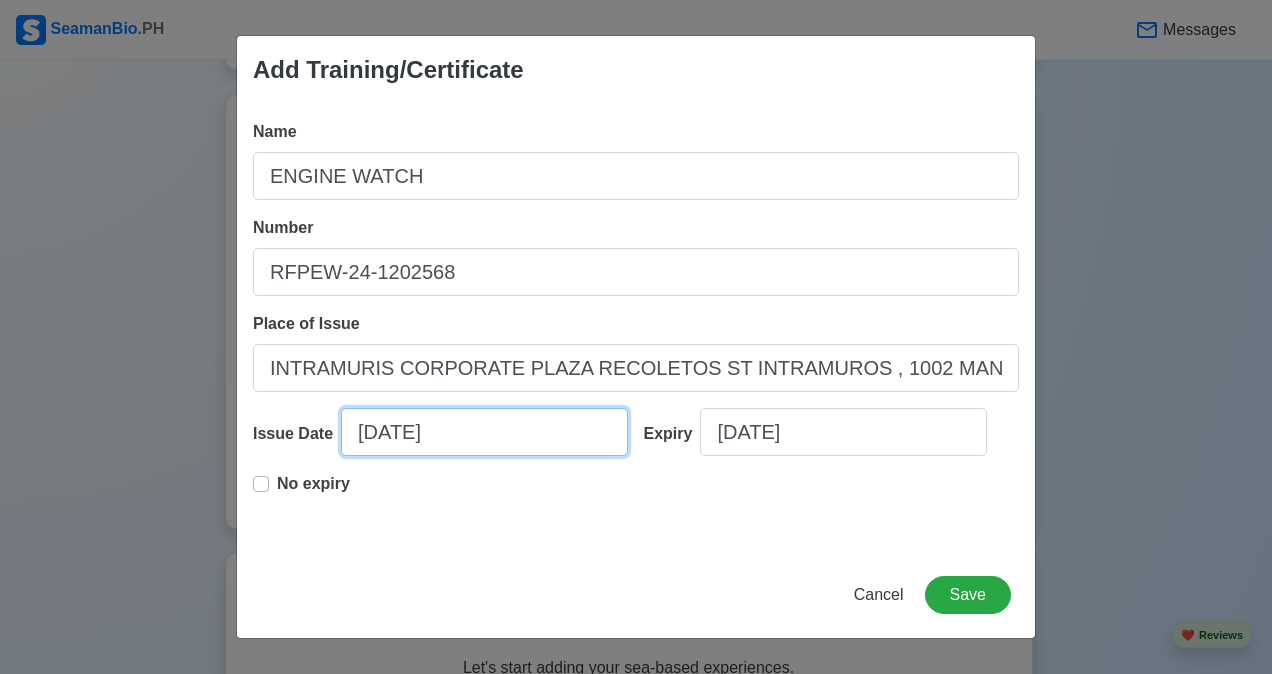 click on "[DATE]" at bounding box center (484, 432) 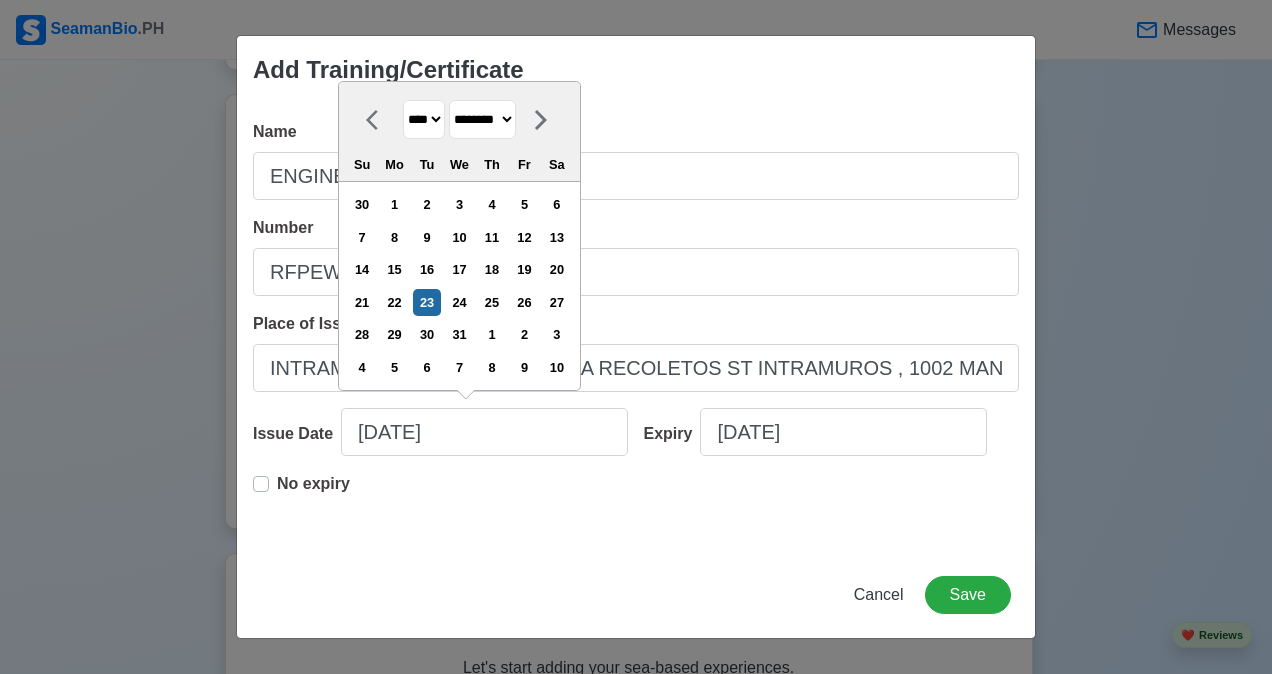 click on "**** **** **** **** **** **** **** **** **** **** **** **** **** **** **** **** **** **** **** **** **** **** **** **** **** **** **** **** **** **** **** **** **** **** **** **** **** **** **** **** **** **** **** **** **** **** **** **** **** **** **** **** **** **** **** **** **** **** **** **** **** **** **** **** **** **** **** **** **** **** **** **** **** **** **** **** **** **** **** **** **** **** **** **** **** **** **** **** **** **** **** **** **** **** **** **** **** **** **** **** **** **** **** **** **** ****" at bounding box center [424, 119] 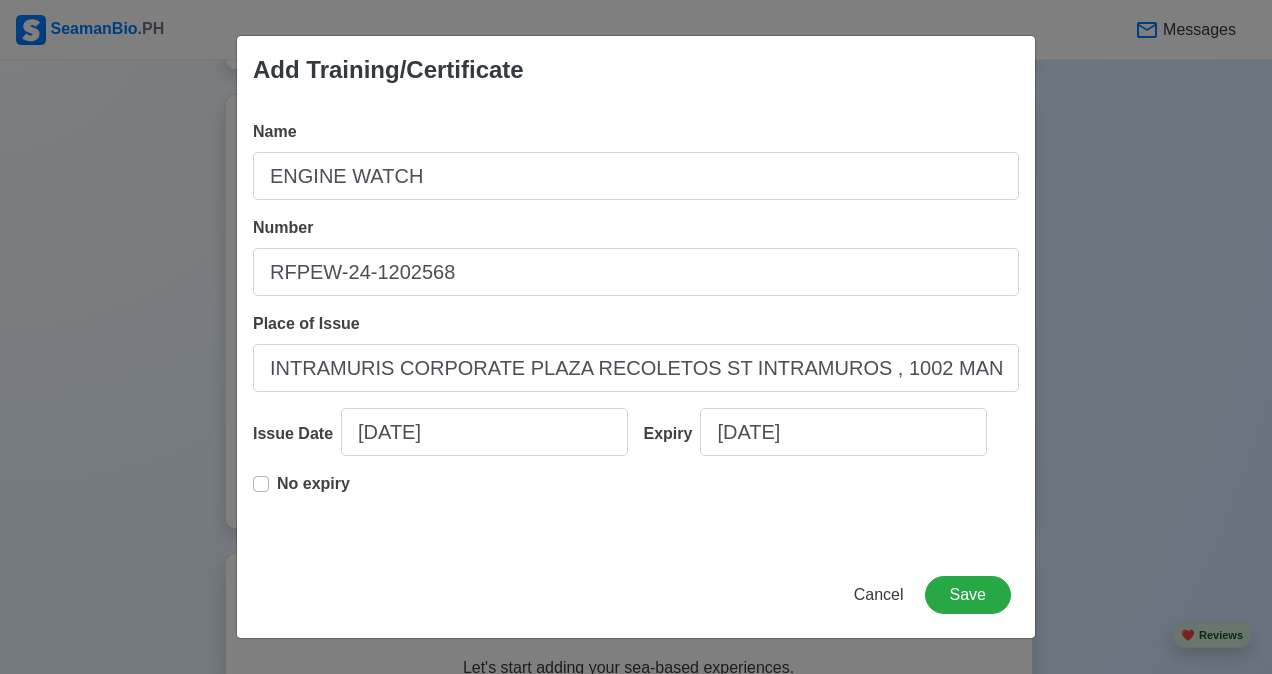 click on "No expiry" at bounding box center (313, 484) 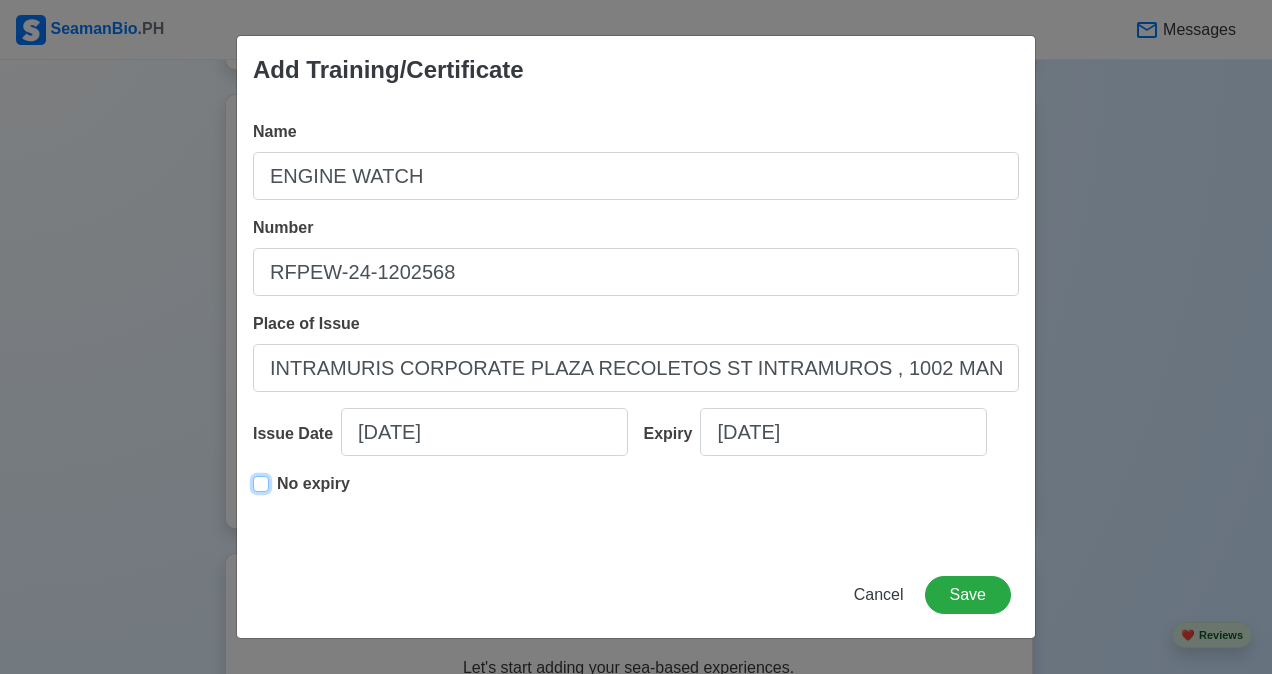 type on "[DATE]" 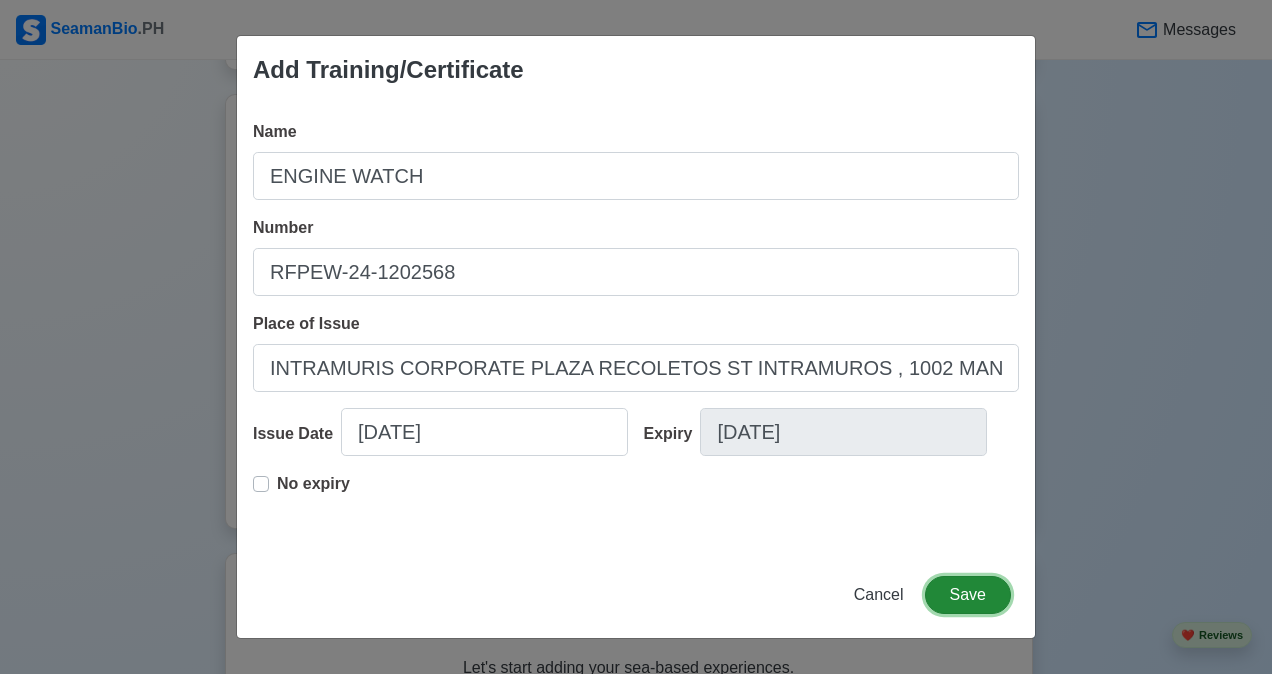 click on "Save" at bounding box center (968, 595) 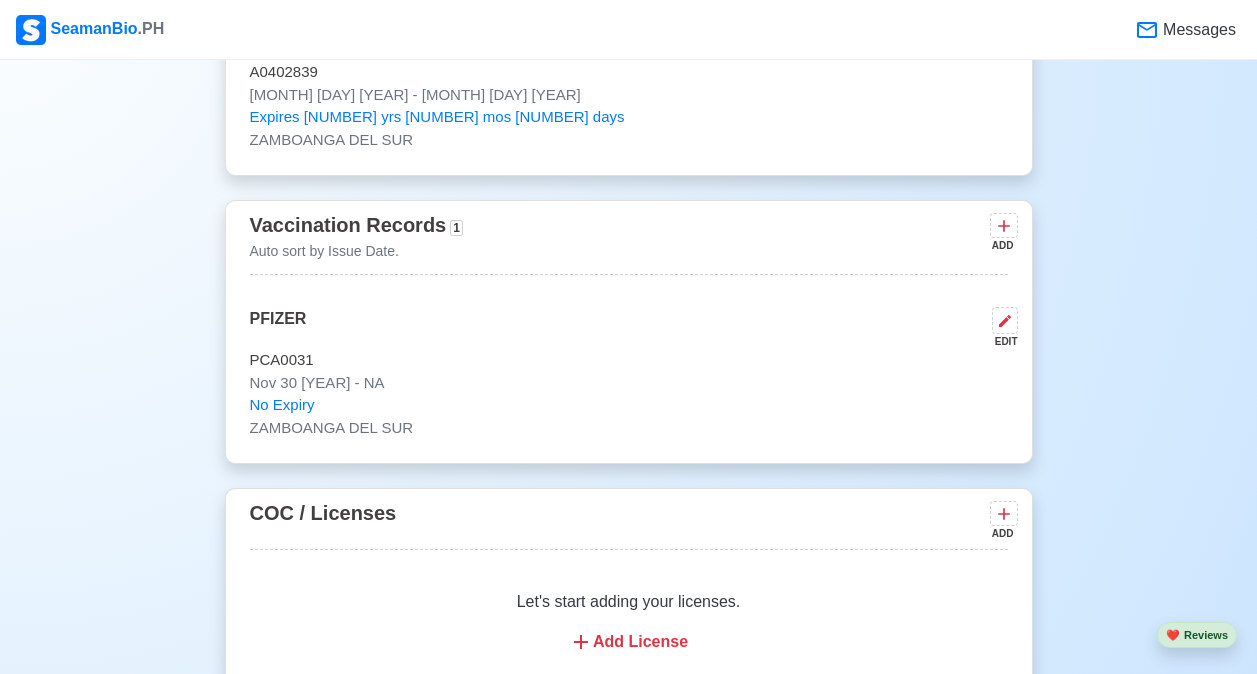 scroll, scrollTop: 1765, scrollLeft: 0, axis: vertical 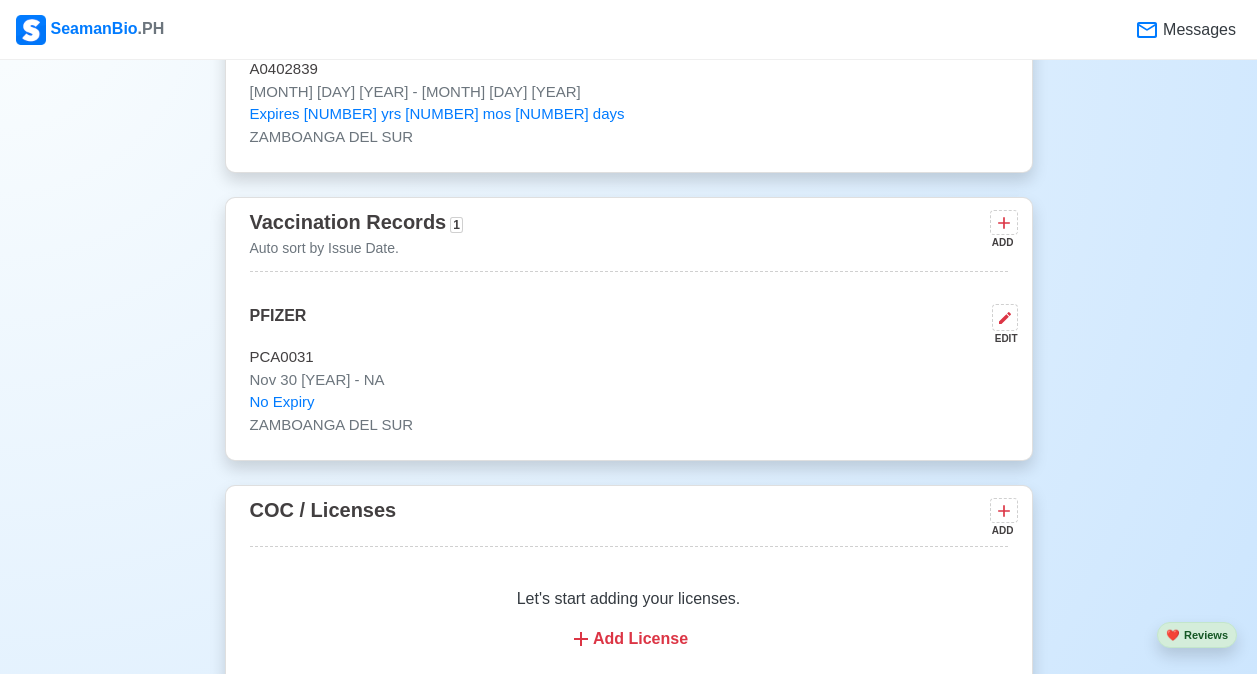 click on "PFIZER EDIT" at bounding box center (629, 325) 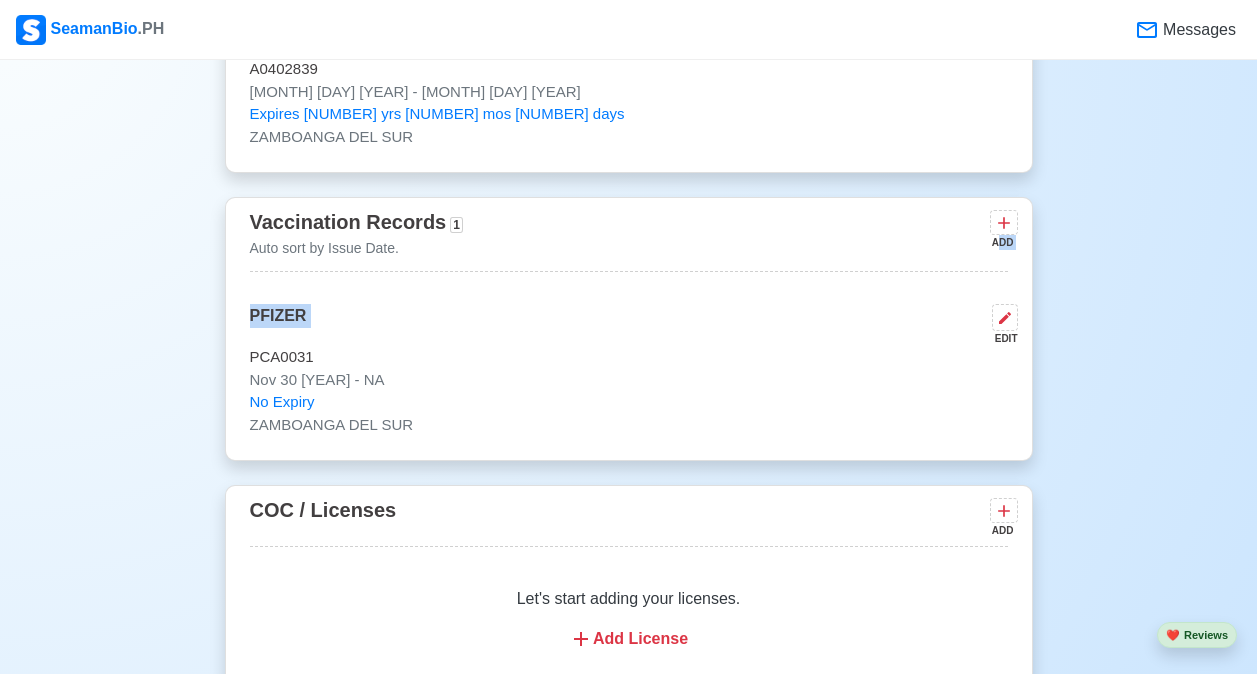 drag, startPoint x: 865, startPoint y: 325, endPoint x: 999, endPoint y: 243, distance: 157.0987 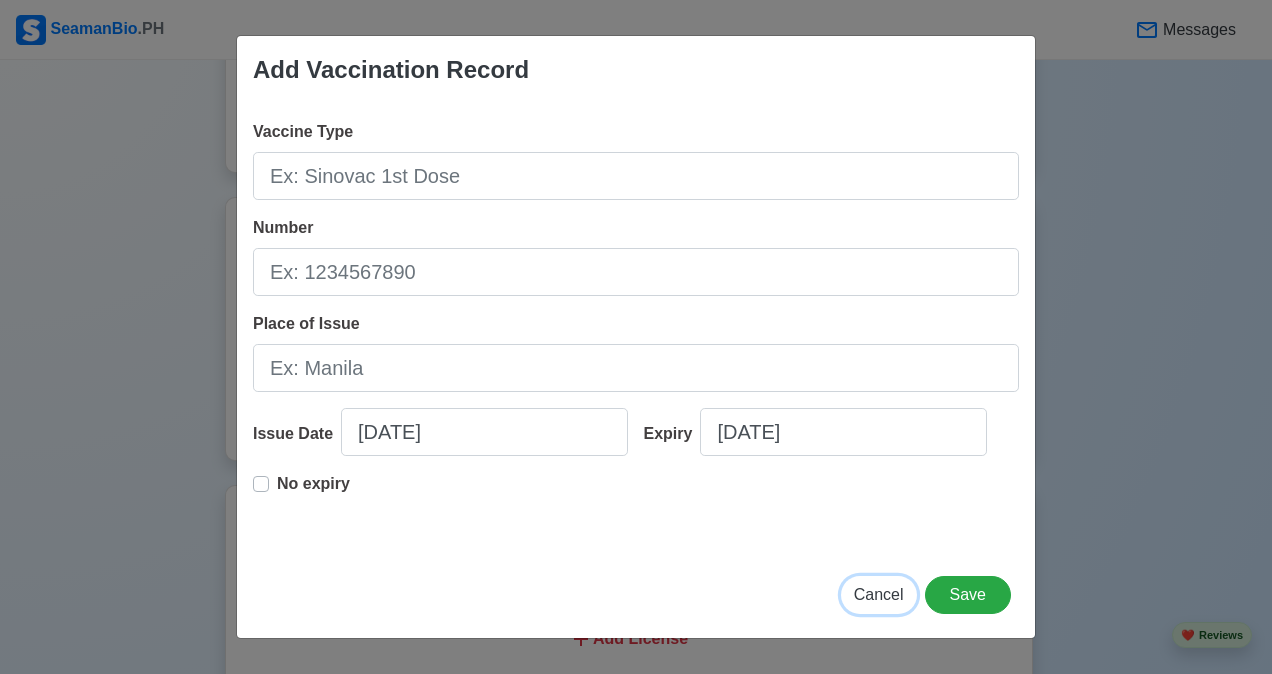 click on "Cancel" at bounding box center (879, 594) 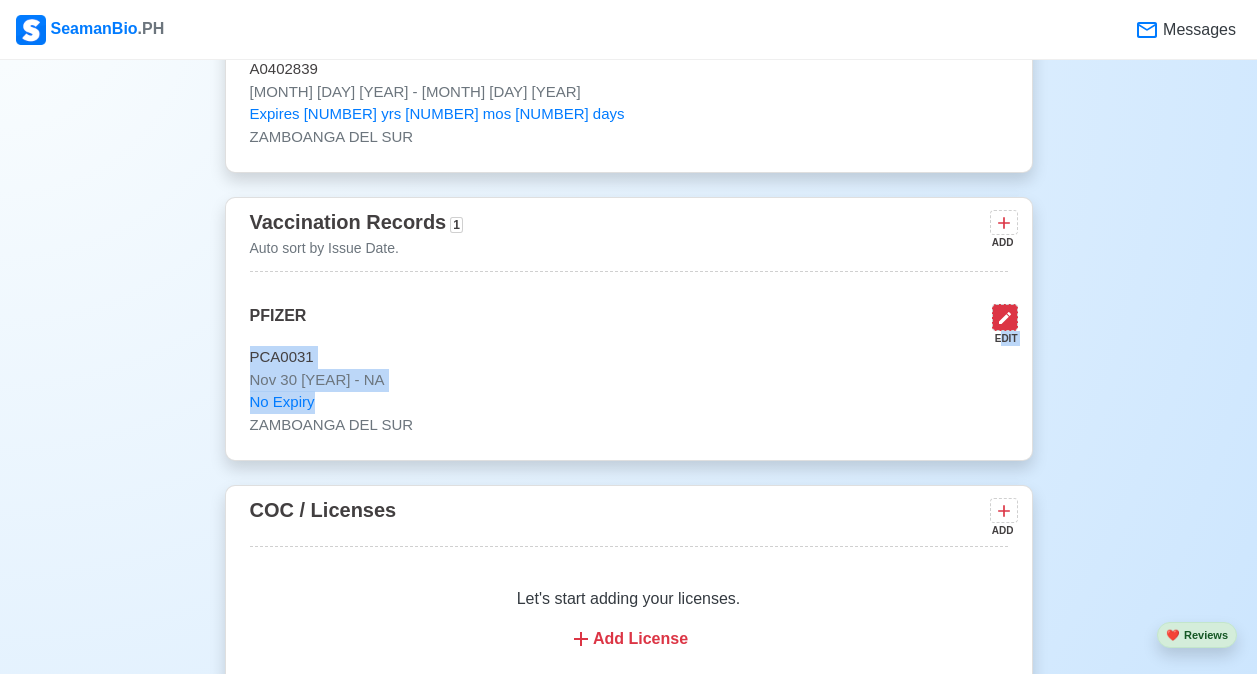 drag, startPoint x: 348, startPoint y: 408, endPoint x: 996, endPoint y: 330, distance: 652.67755 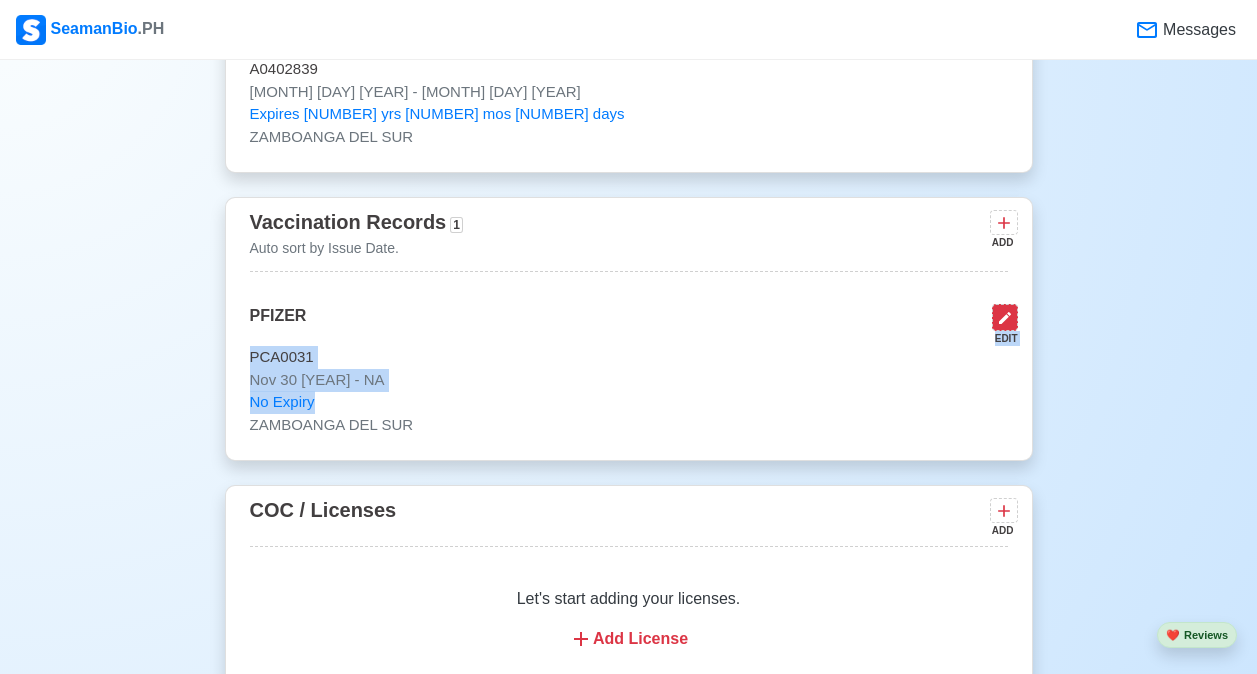 click at bounding box center (1005, 317) 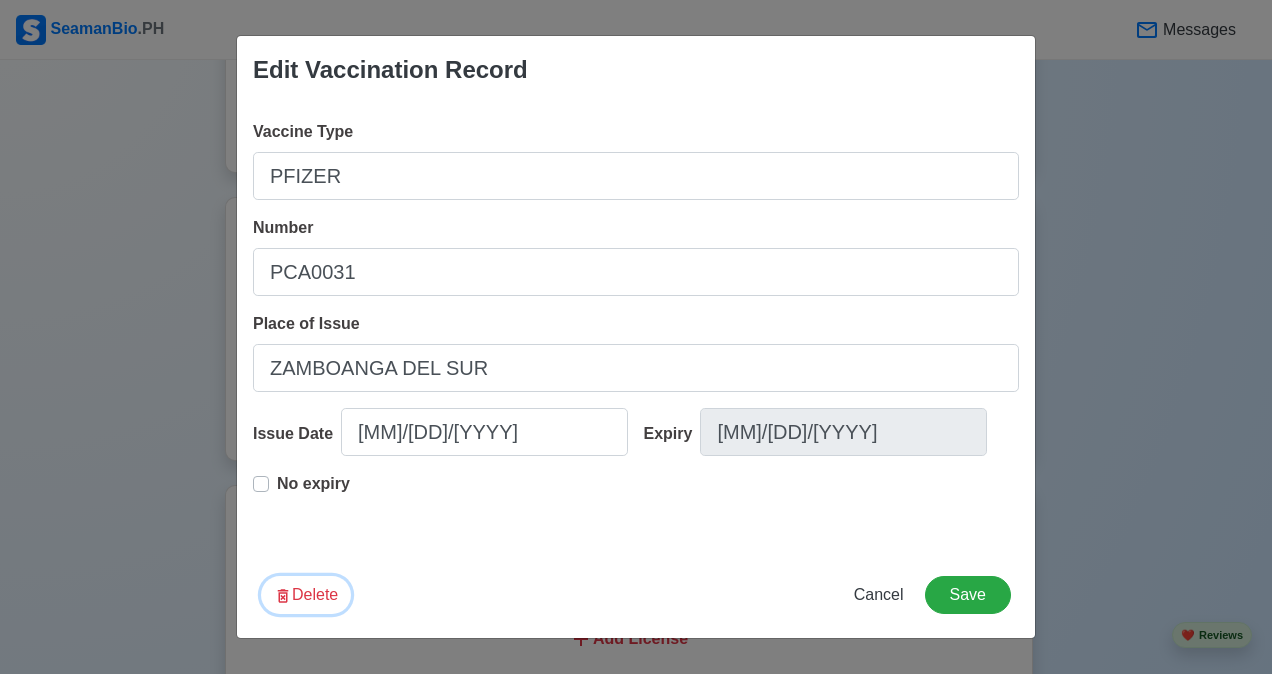 click on "Delete" at bounding box center (306, 595) 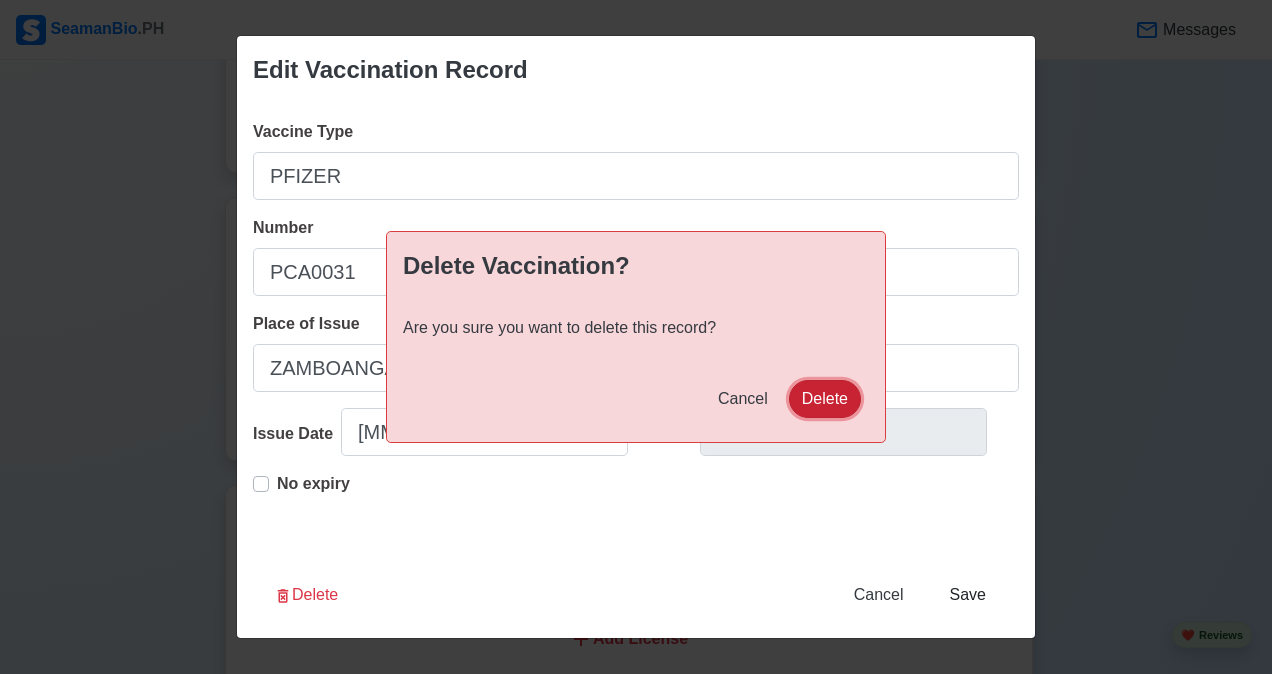 click on "Delete" at bounding box center (825, 399) 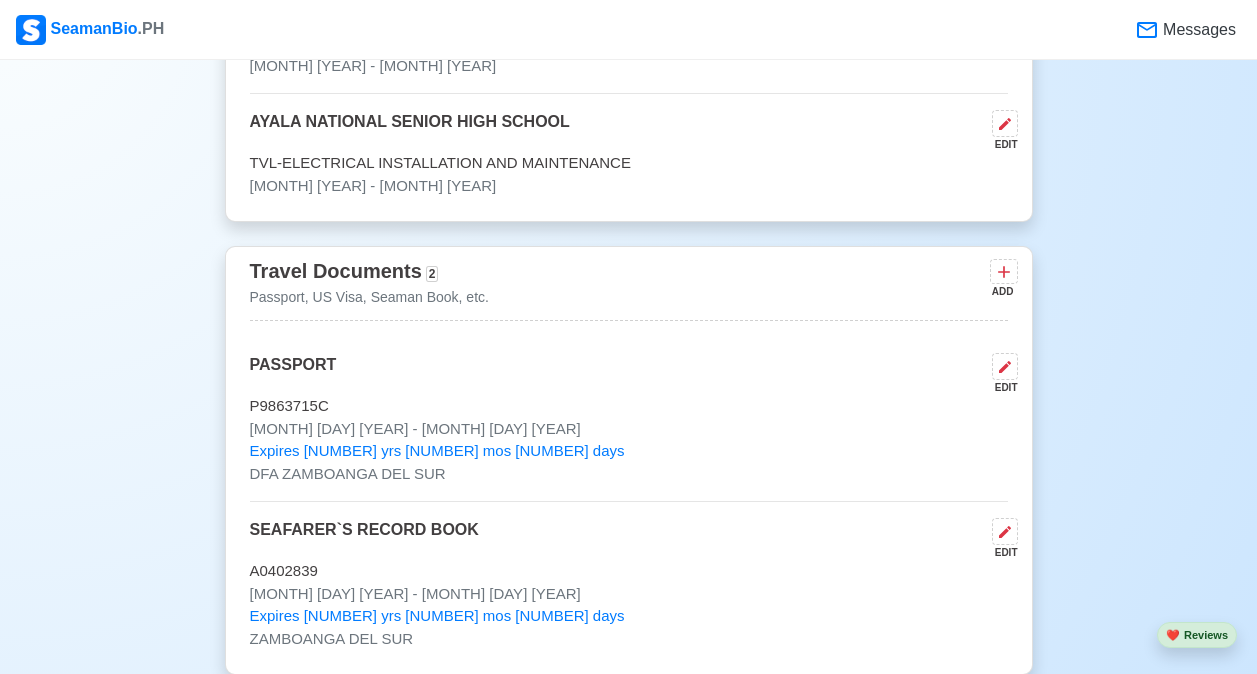 scroll, scrollTop: 1268, scrollLeft: 0, axis: vertical 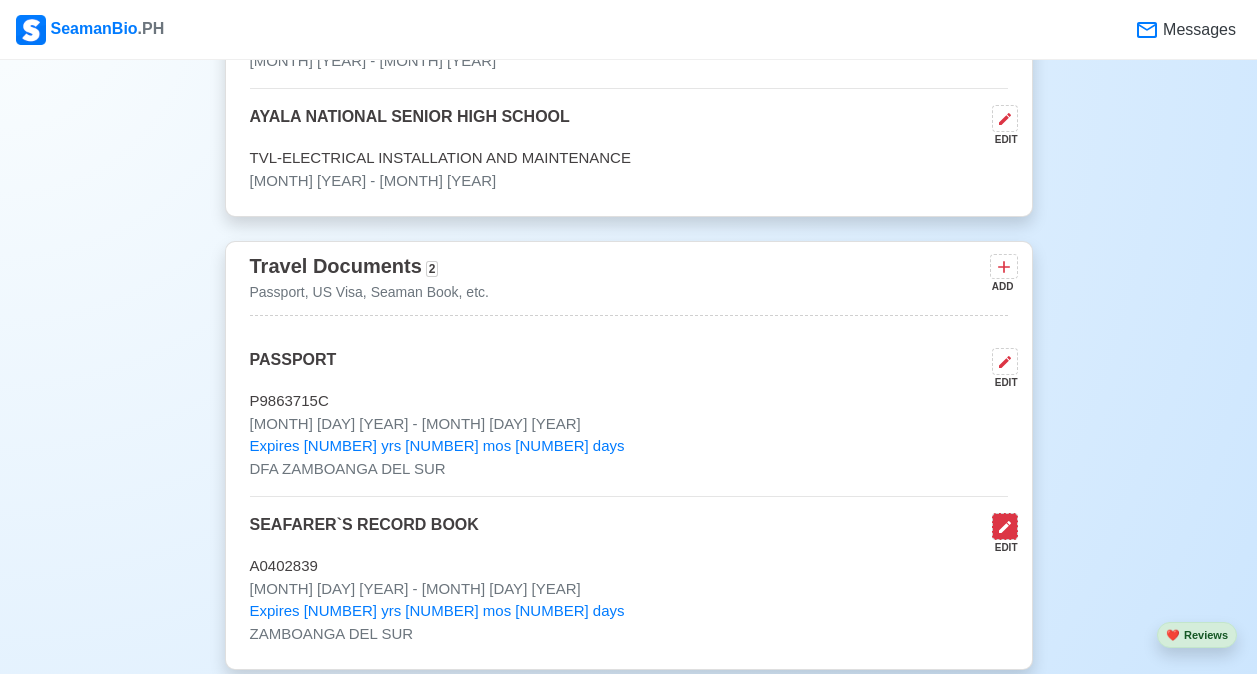click 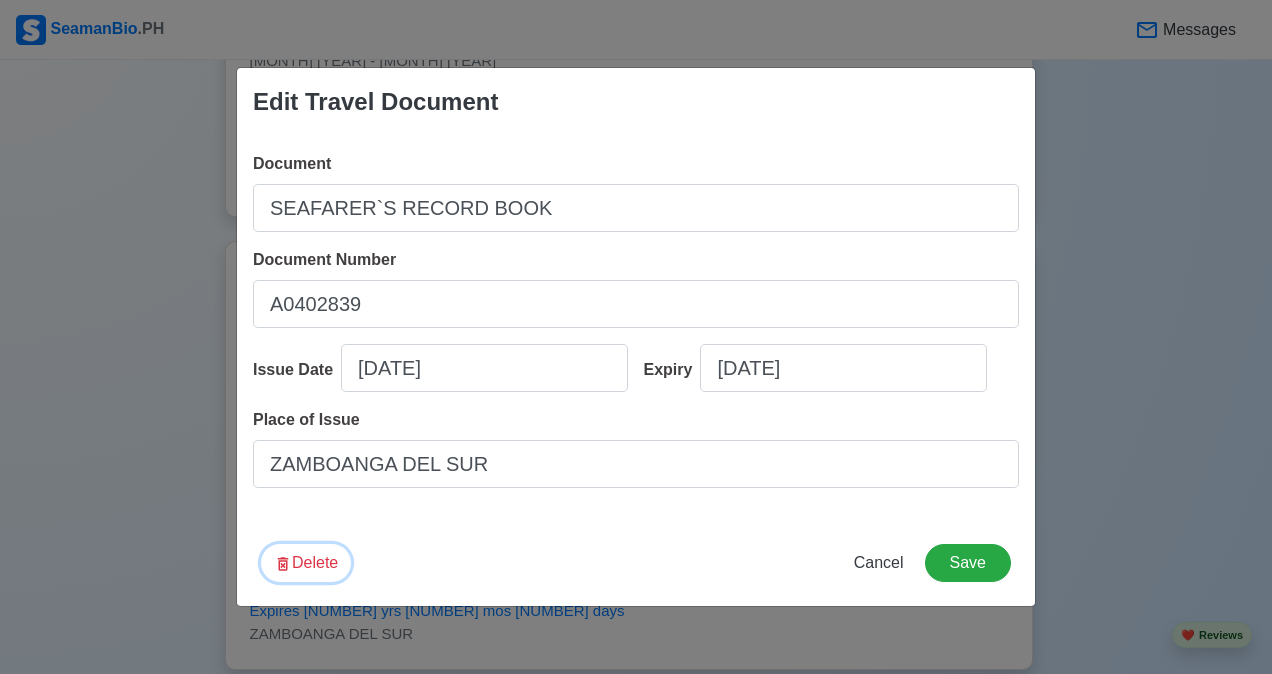 click on "Delete" at bounding box center (306, 563) 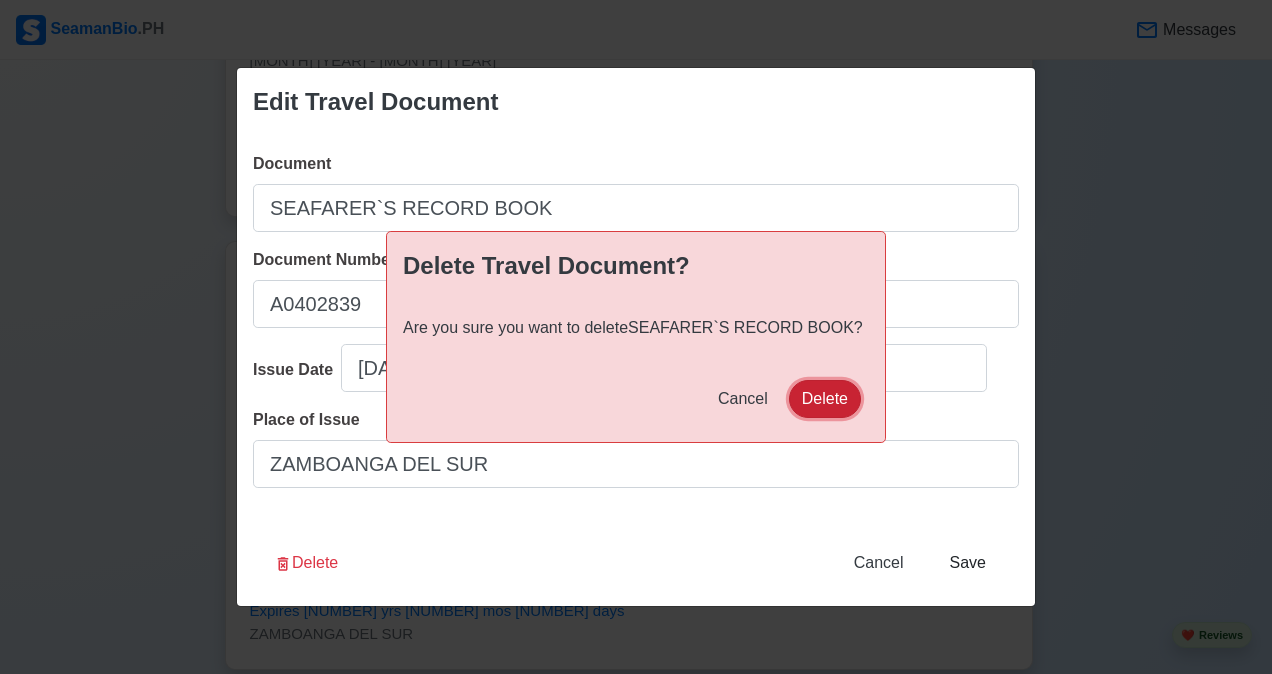 click on "Delete" at bounding box center [825, 399] 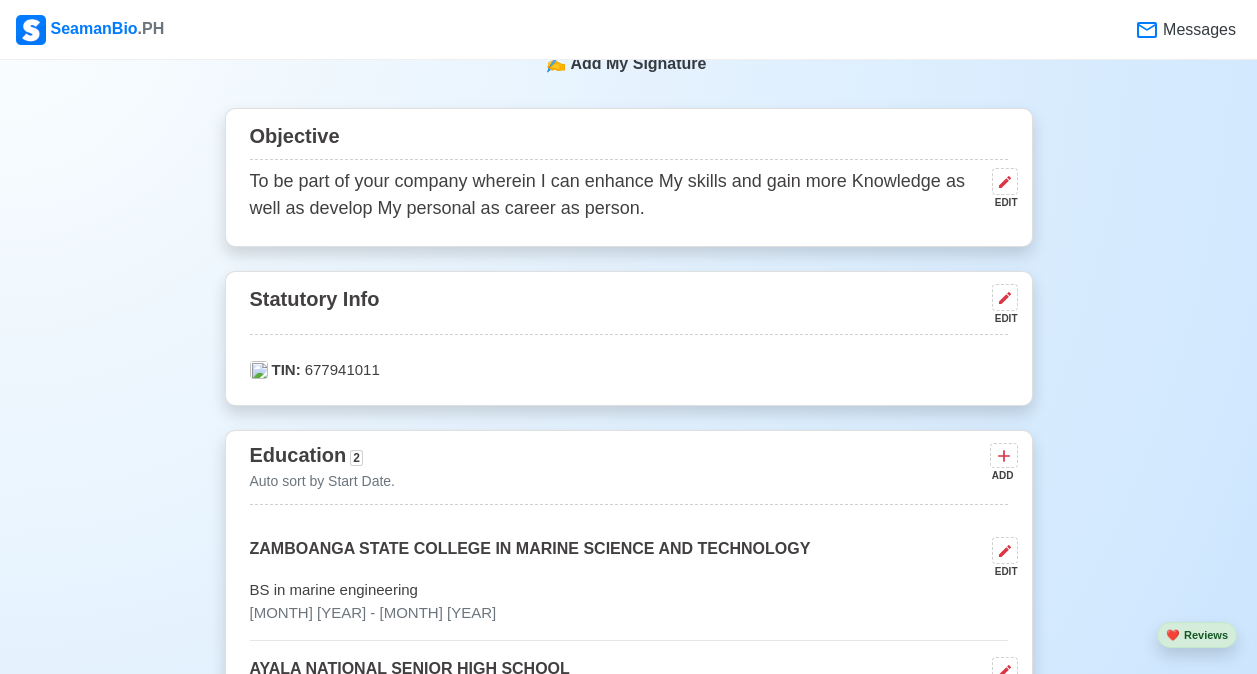 scroll, scrollTop: 744, scrollLeft: 0, axis: vertical 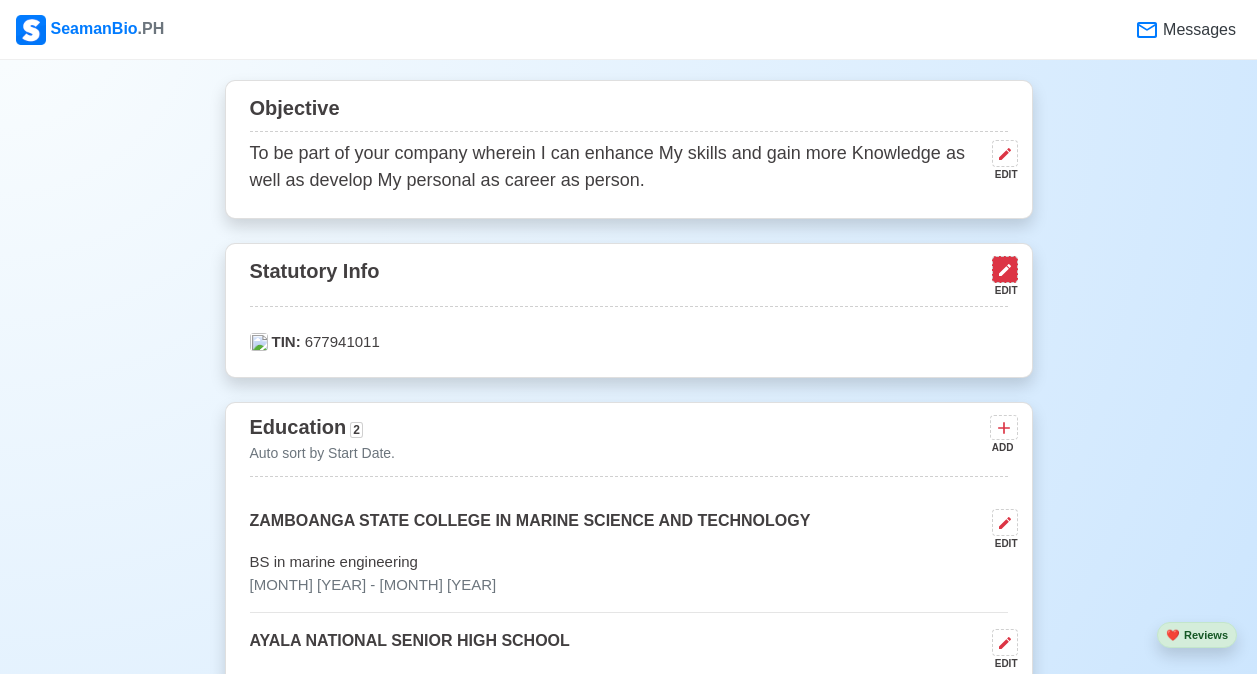 click 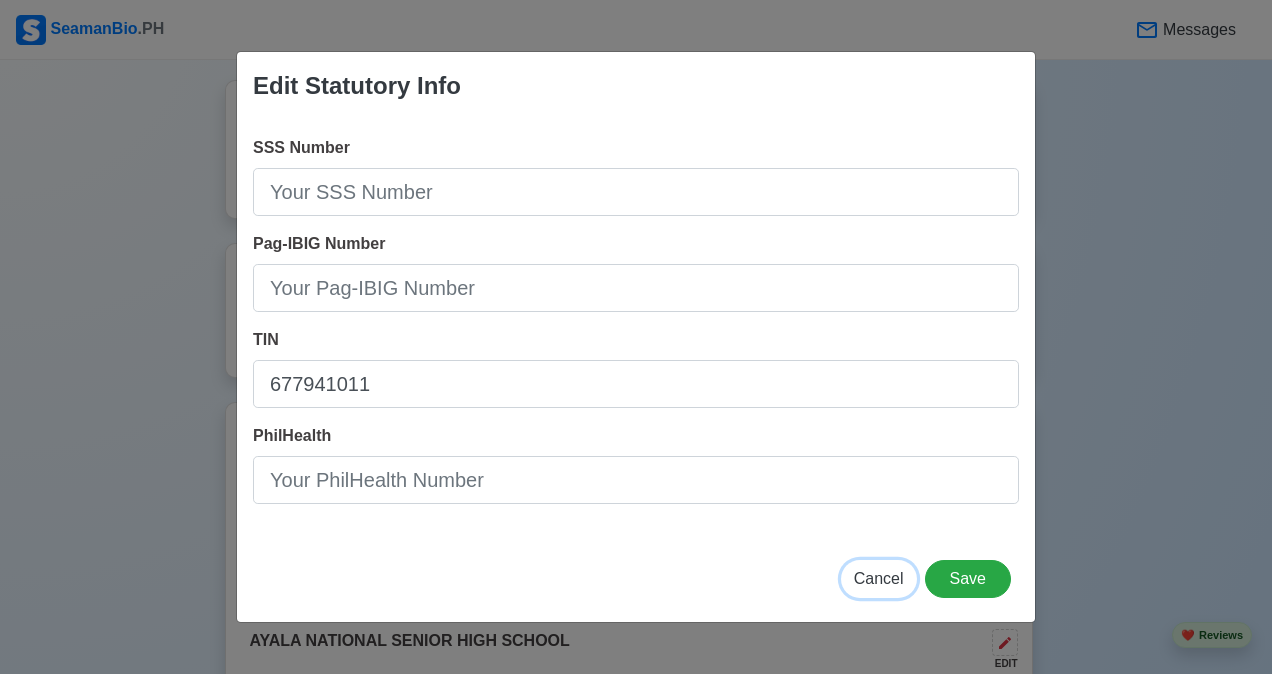 click on "Cancel" at bounding box center [879, 578] 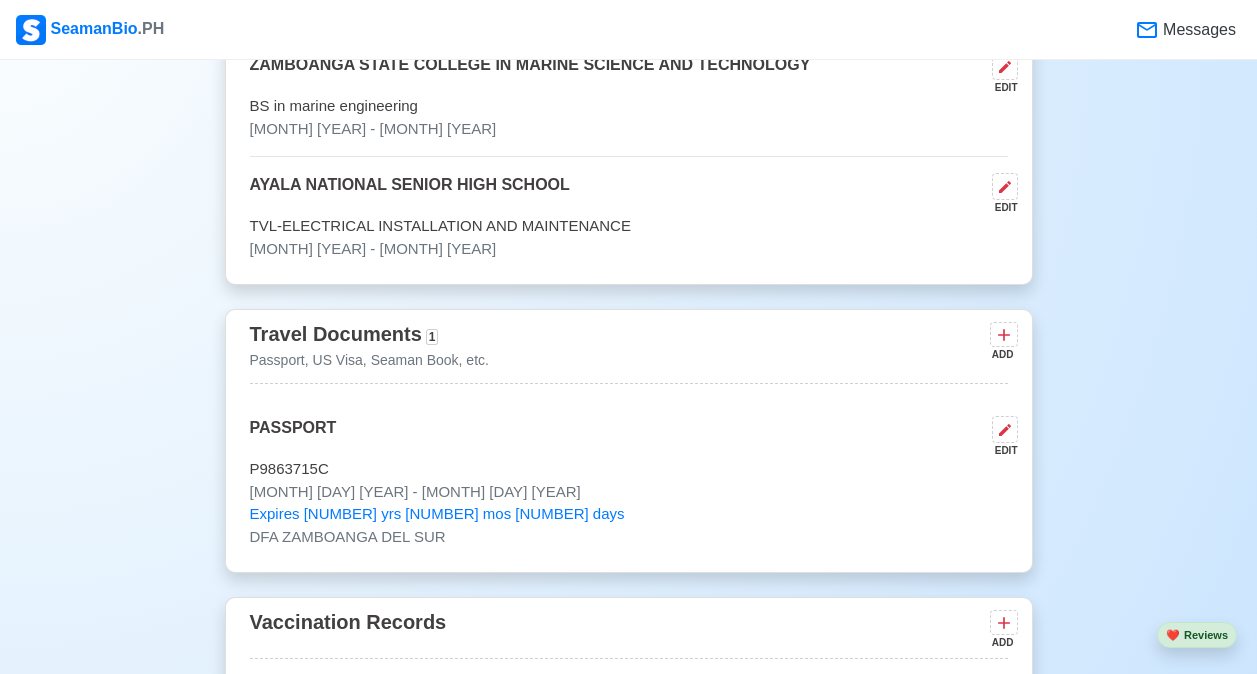 scroll, scrollTop: 1174, scrollLeft: 0, axis: vertical 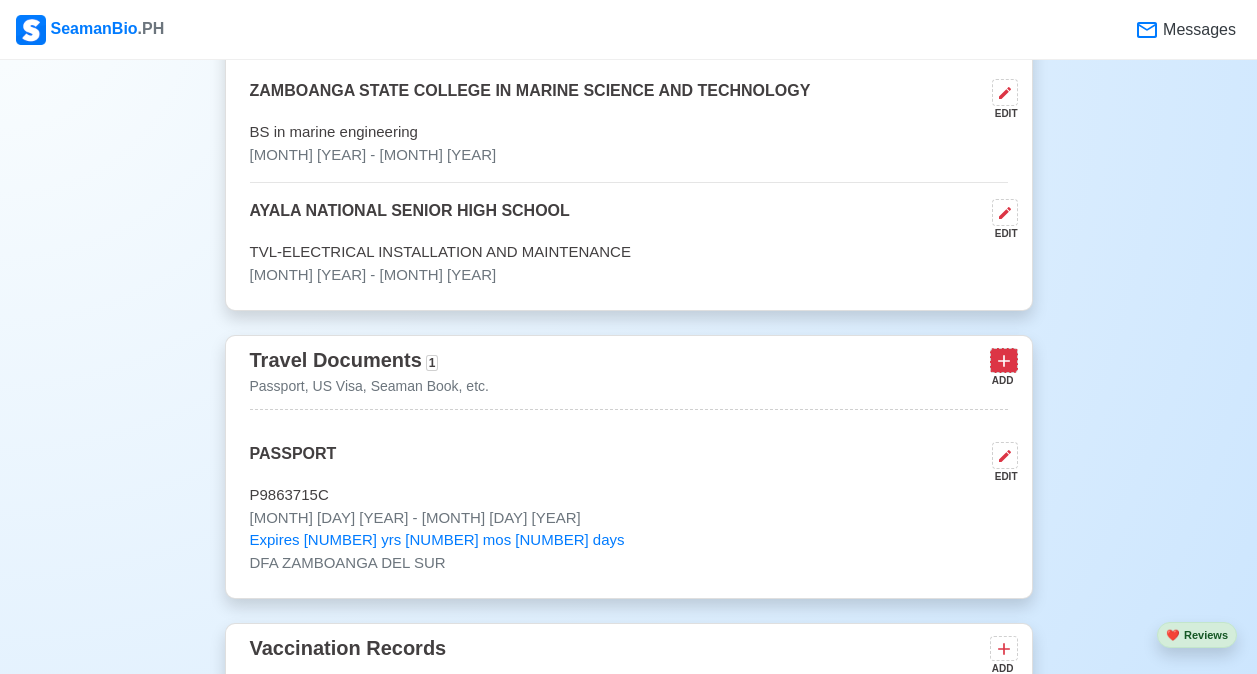 click 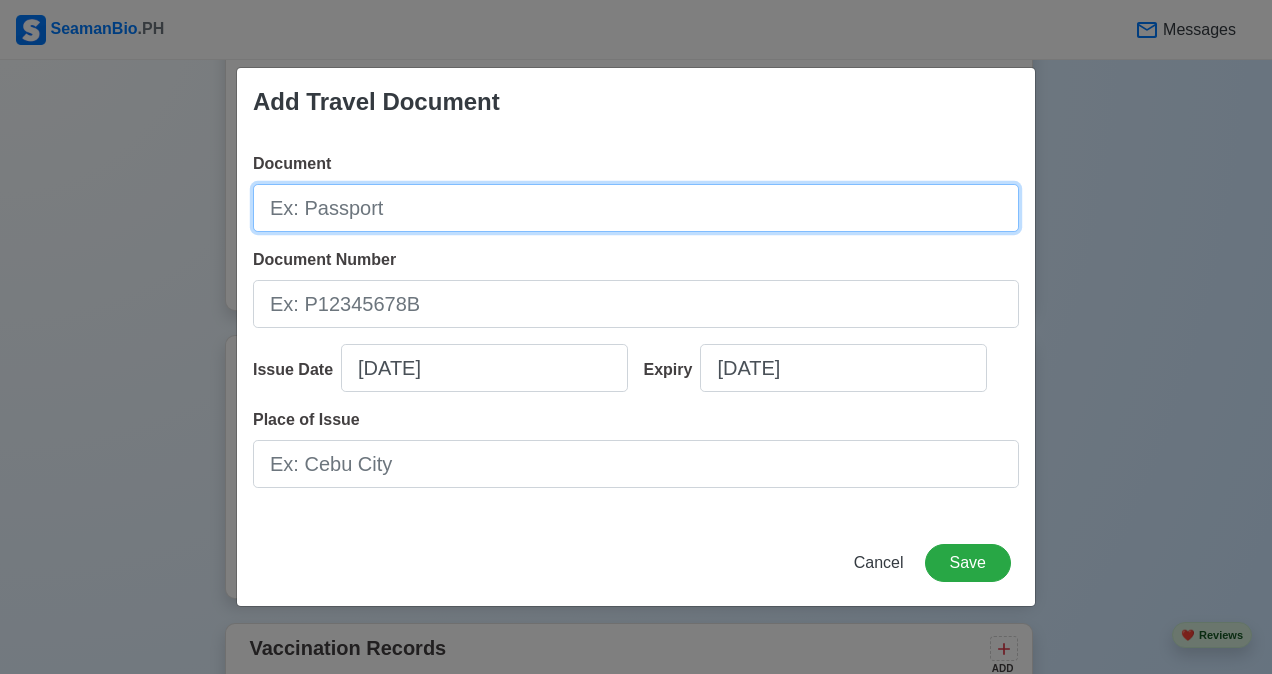click on "Document" at bounding box center [636, 208] 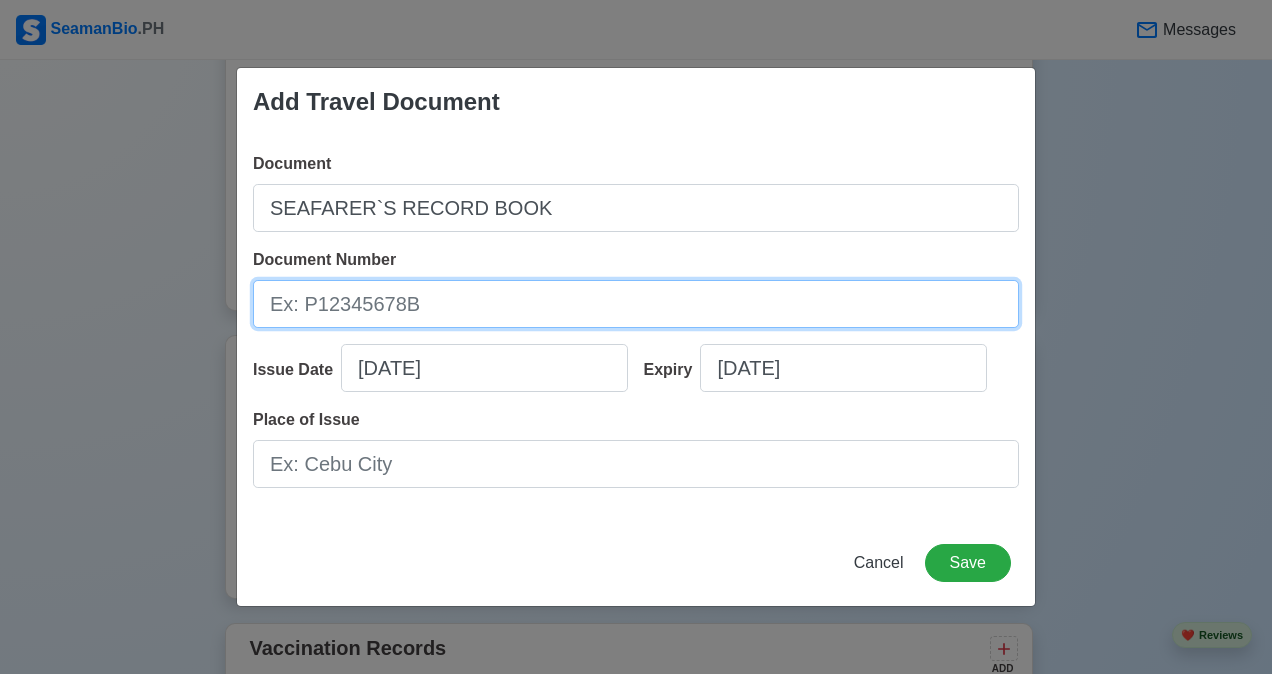 click on "Document Number" at bounding box center (636, 304) 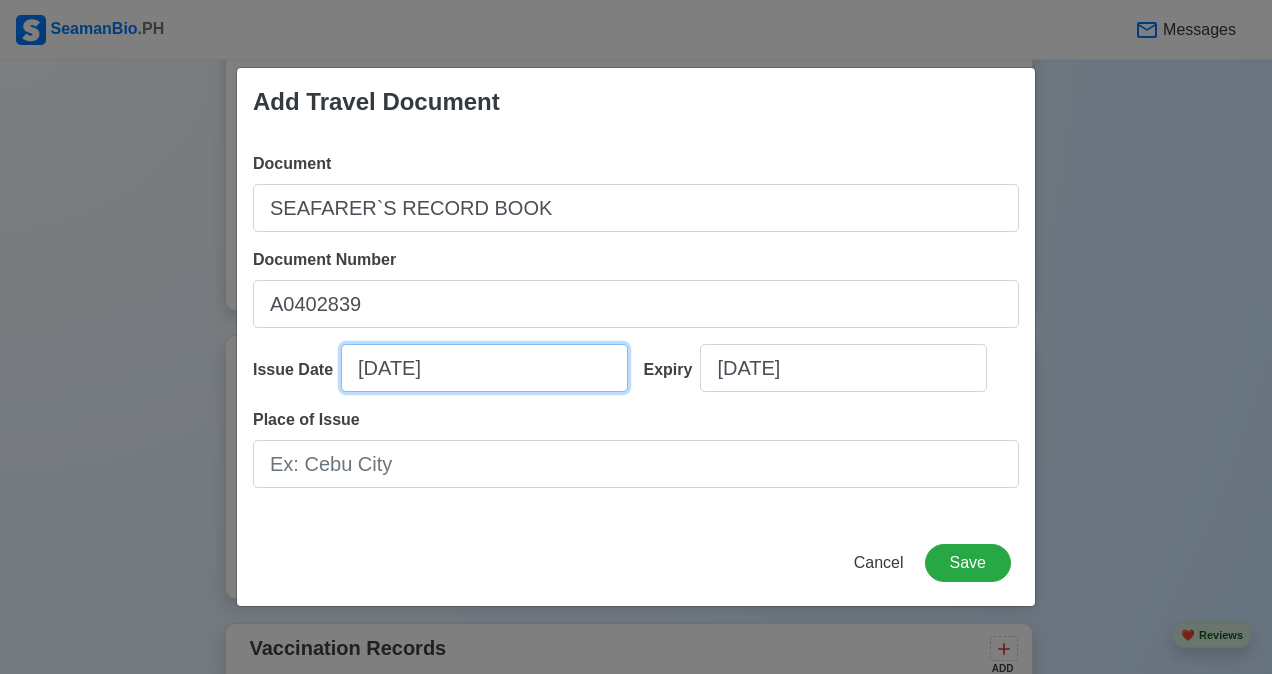 select on "****" 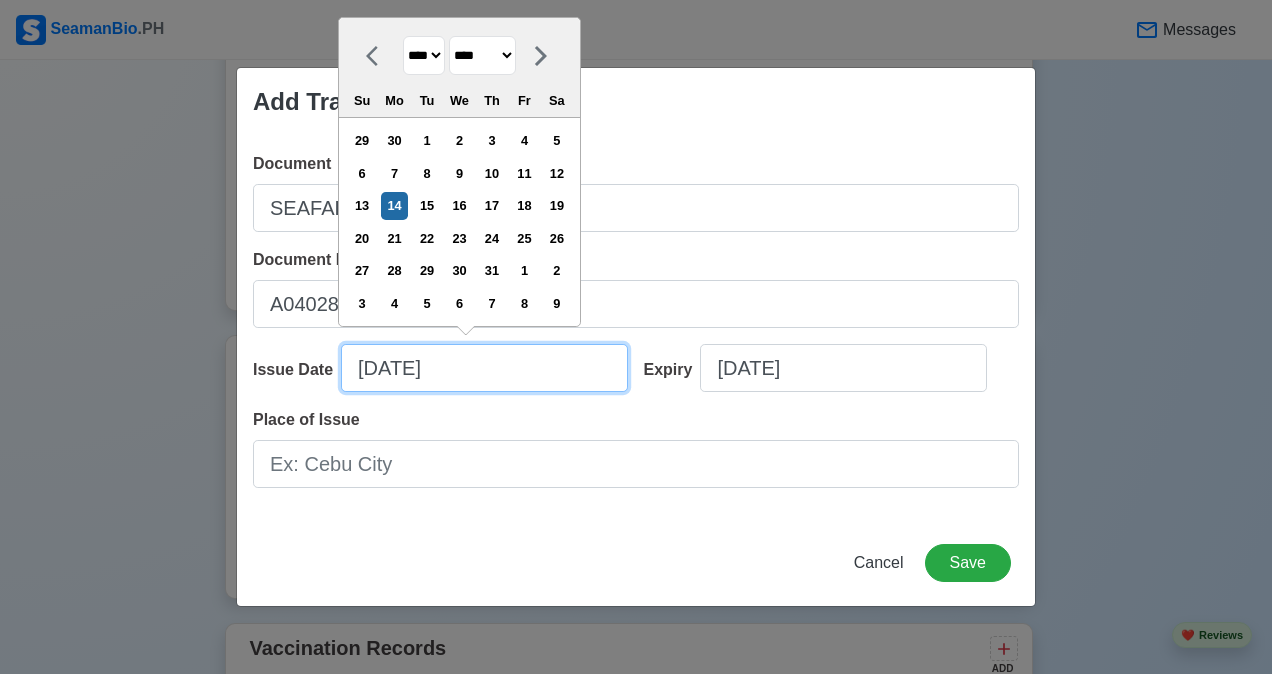 click on "[DATE]" at bounding box center [484, 368] 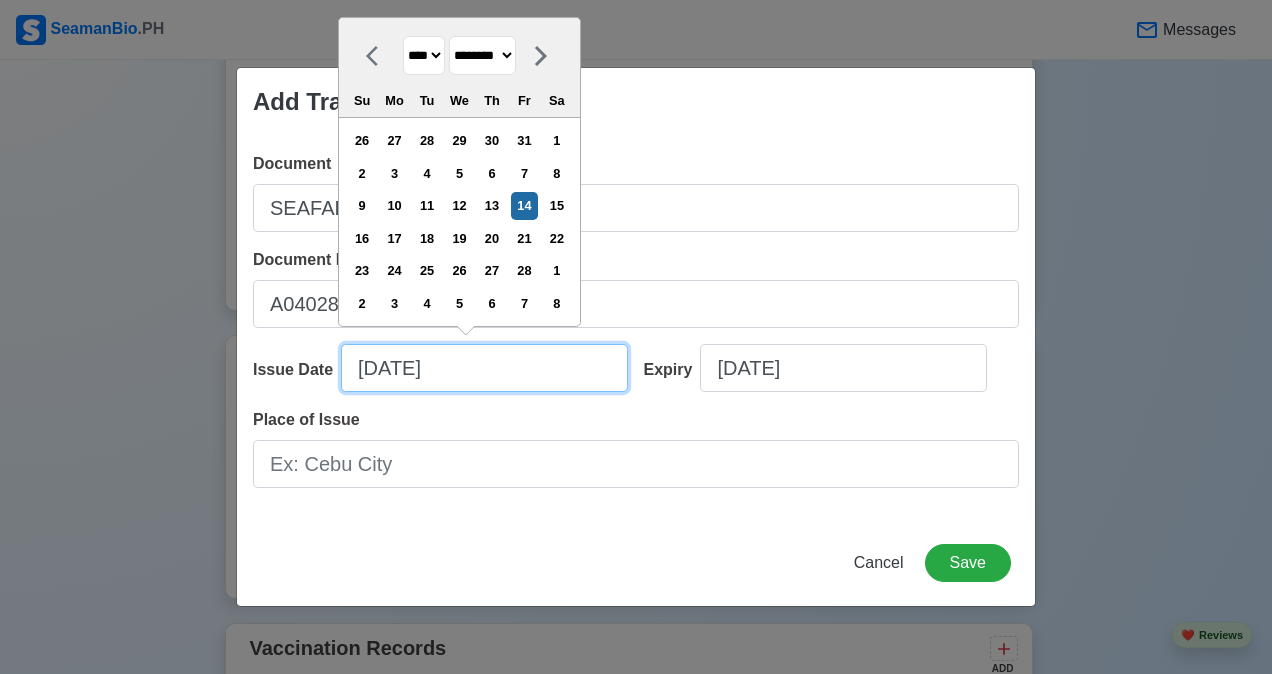 click on "[DATE]" at bounding box center [484, 368] 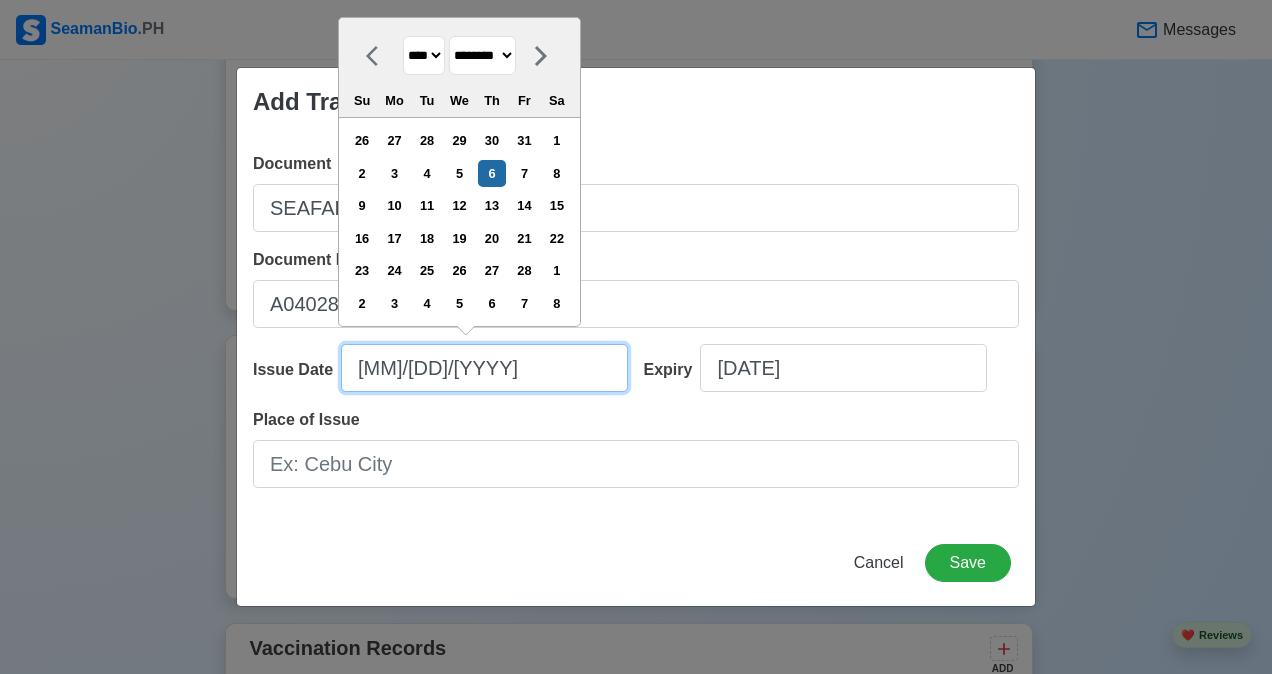 click on "[MM]/[DD]/[YYYY]" at bounding box center (484, 368) 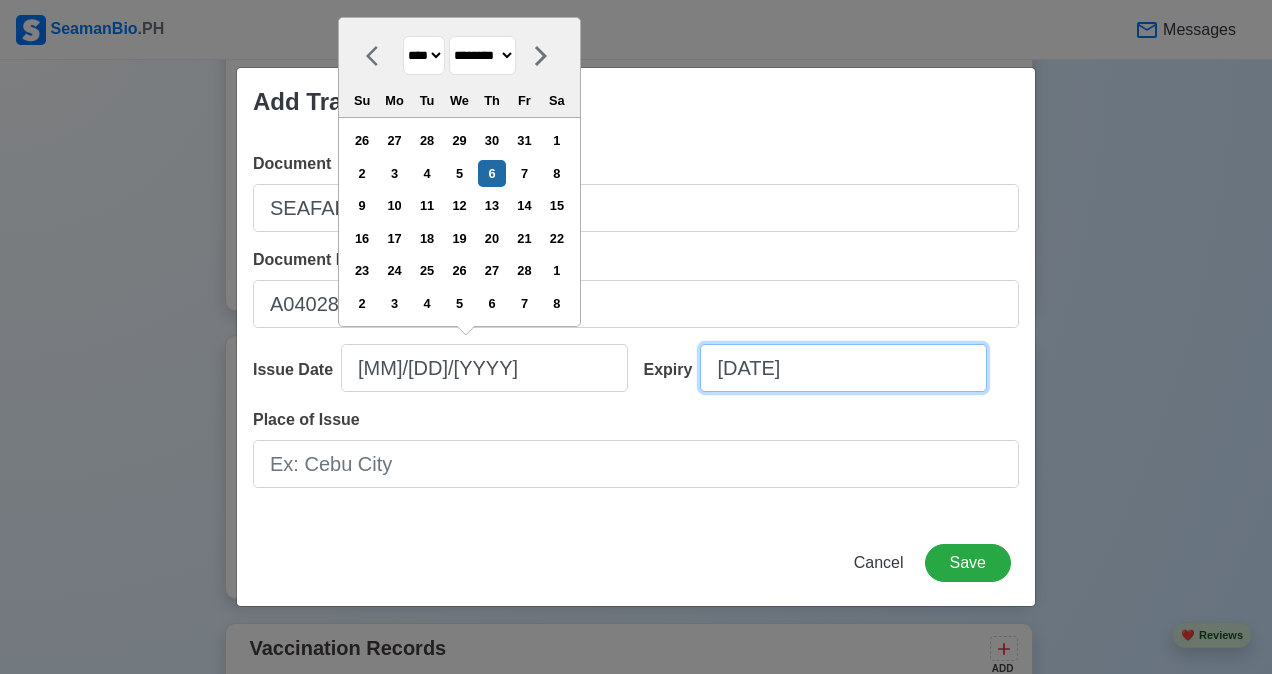 select on "****" 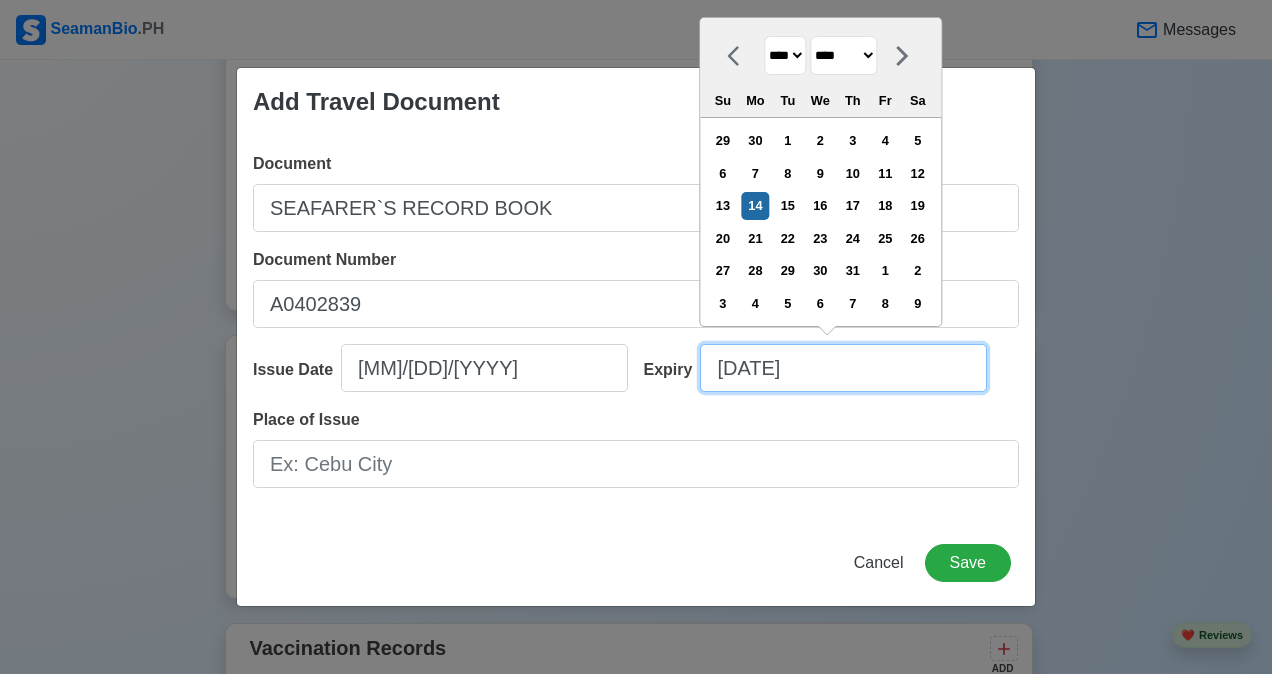 click on "[DATE]" at bounding box center [843, 368] 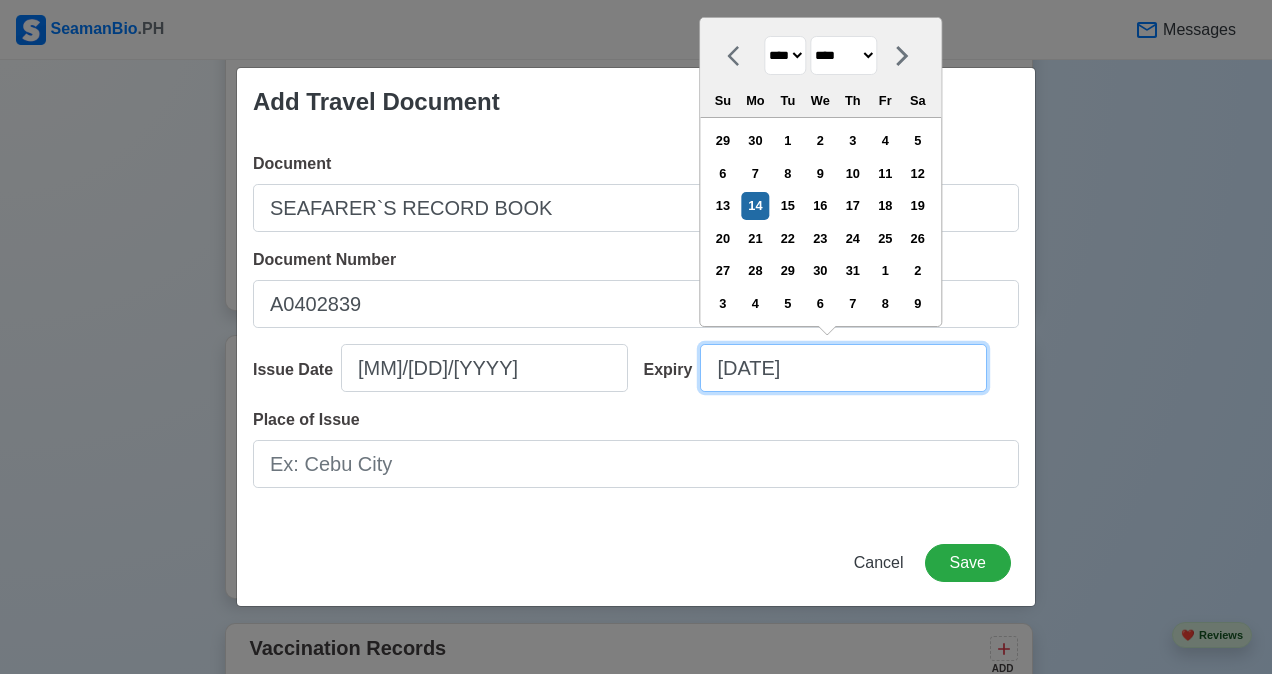 type on "[DATE]" 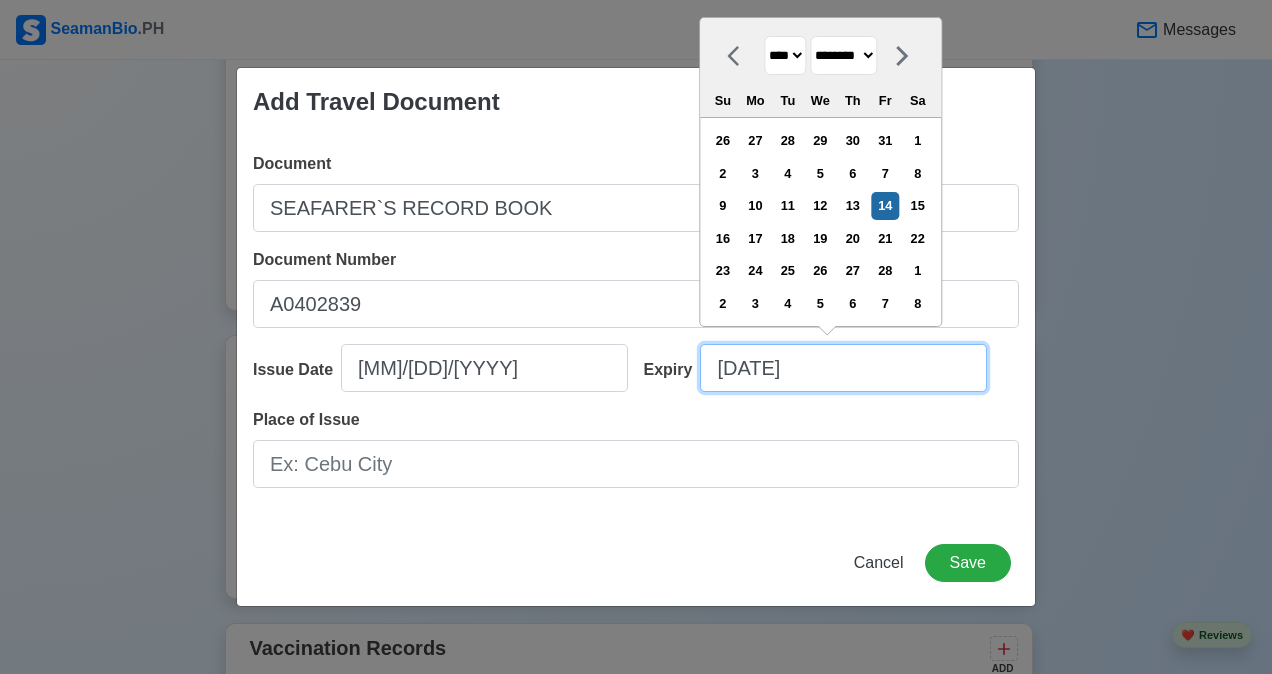 click on "[DATE]" at bounding box center [843, 368] 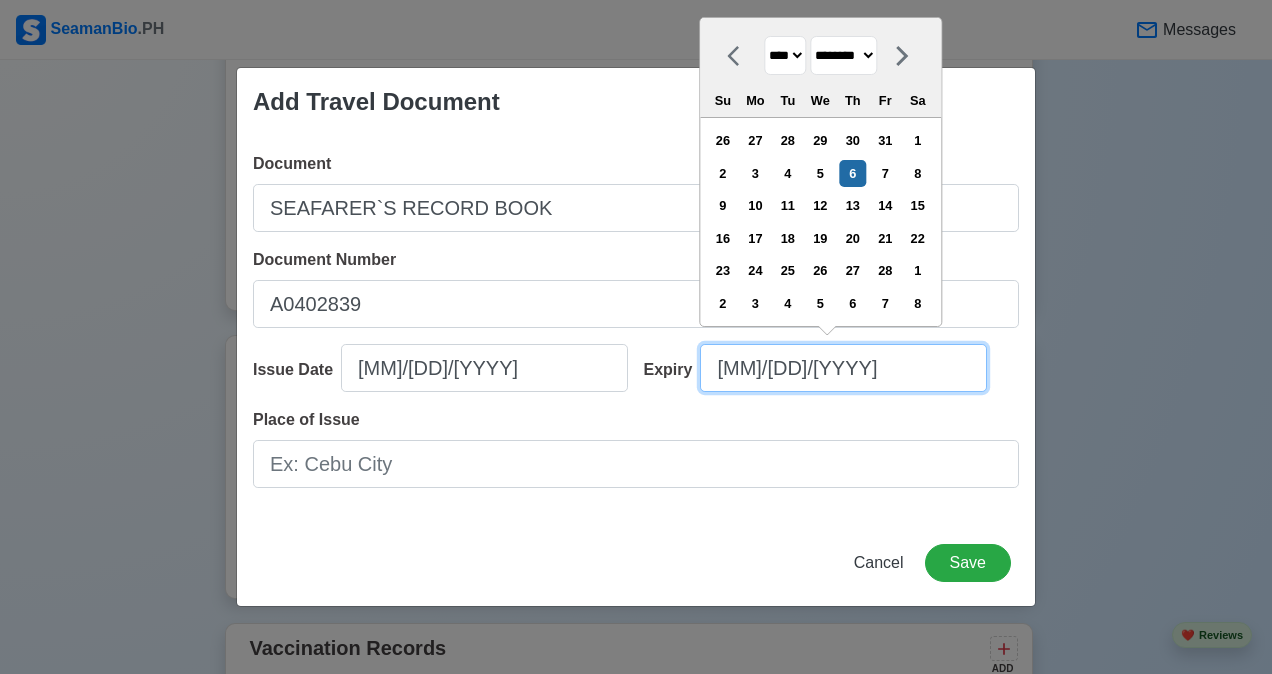 click on "[MM]/[DD]/[YYYY]" at bounding box center (843, 368) 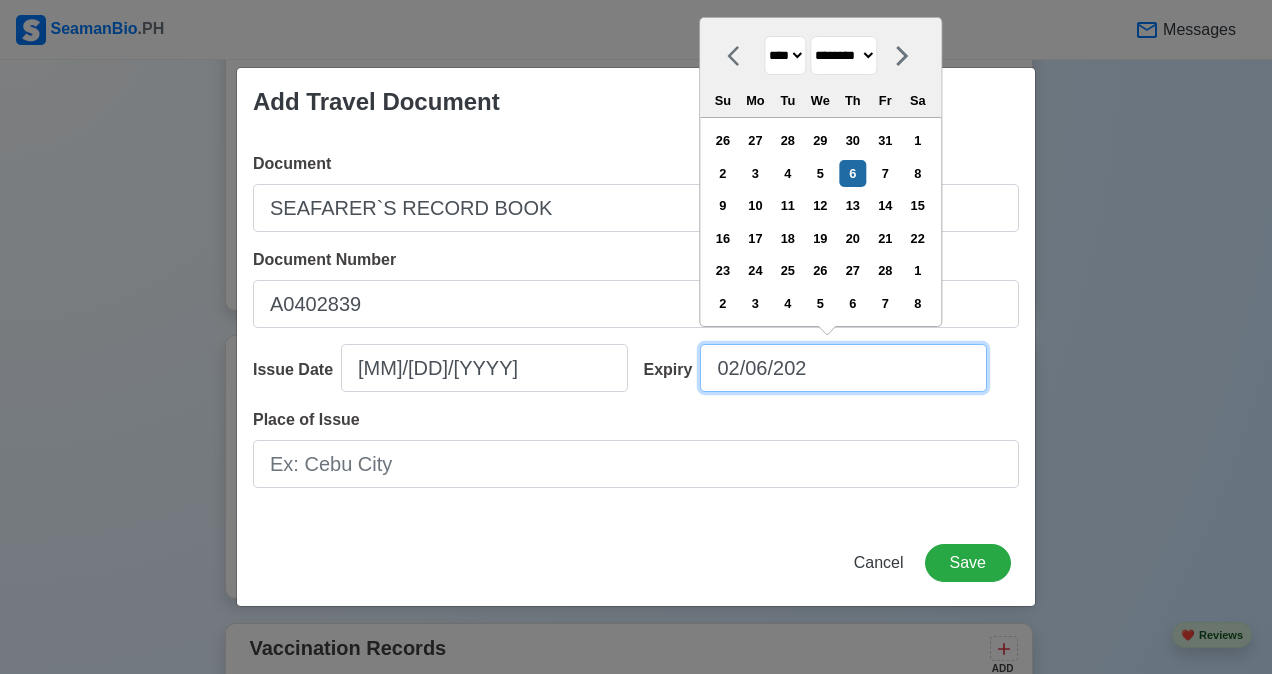 type on "[MM]/[DD]/[YY]" 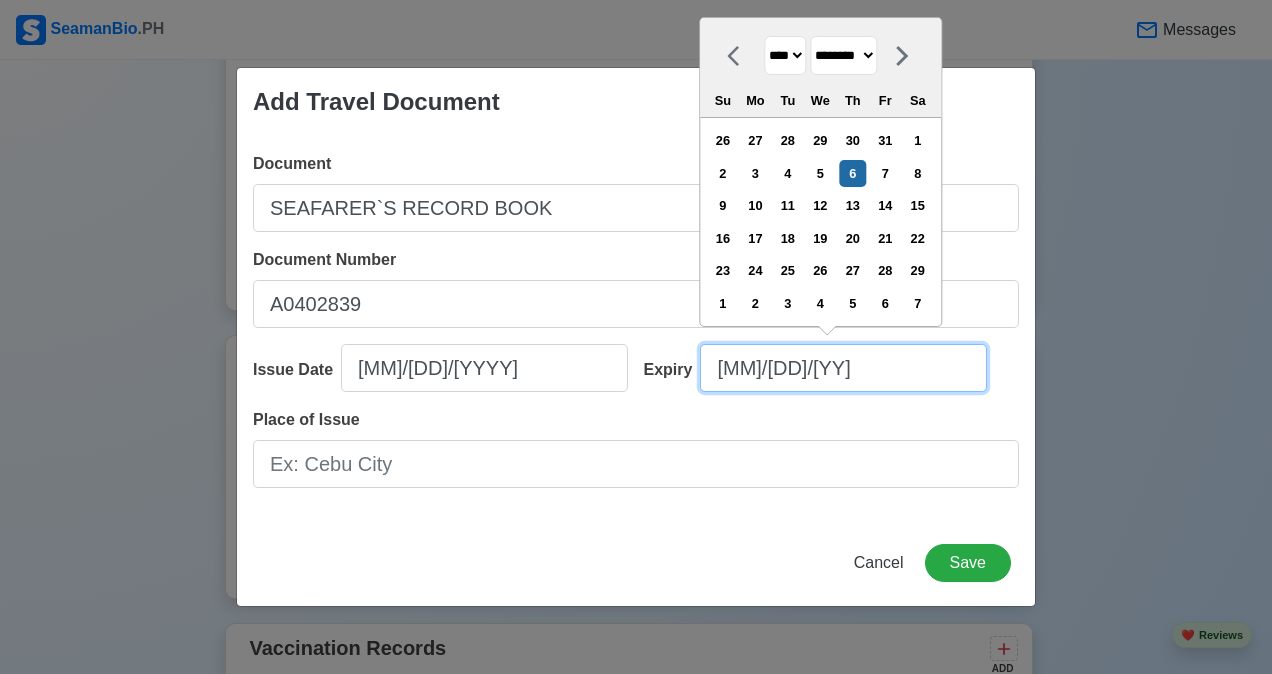 type on "[MM]/[DD]/[YYYY]" 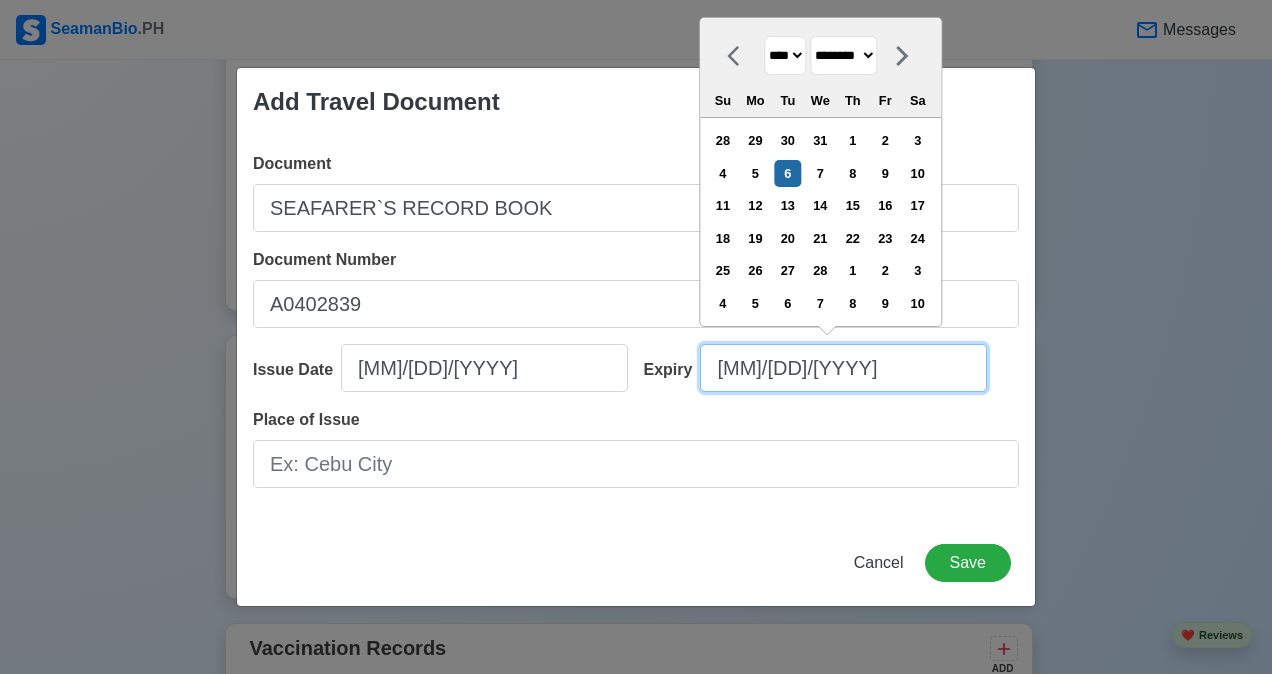 type on "[MM]/[DD]/[YYYY]" 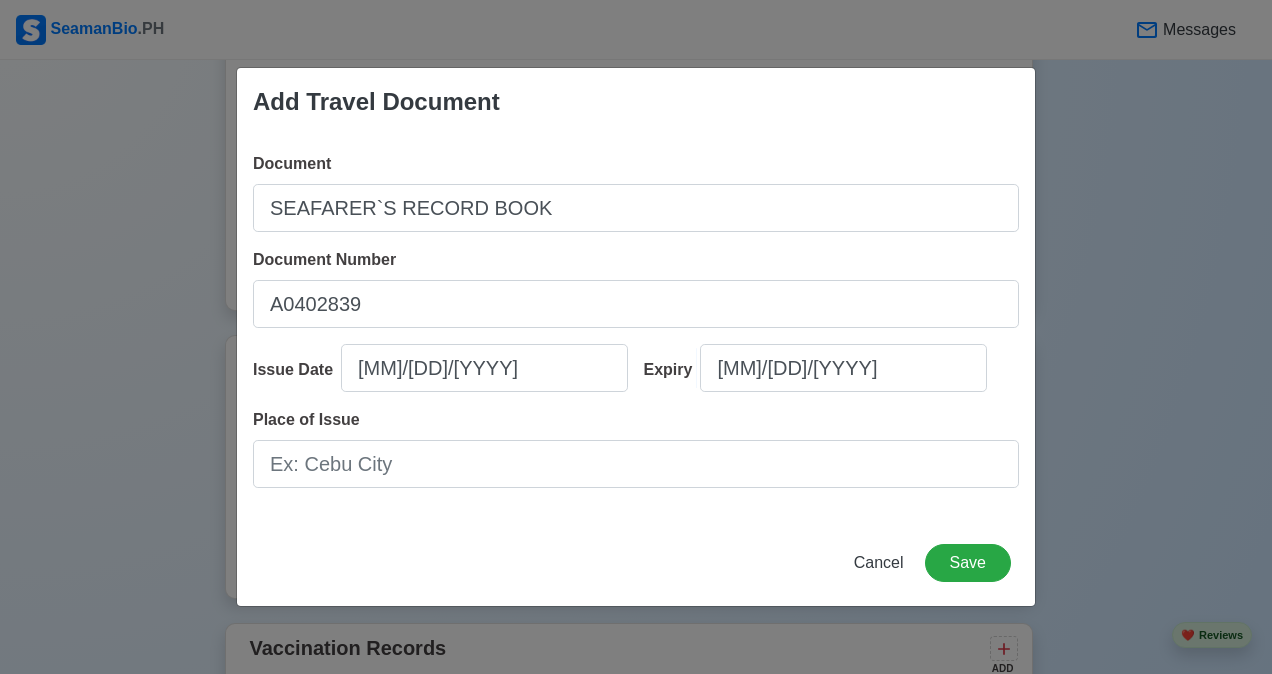 click on "Place of Issue" at bounding box center (636, 448) 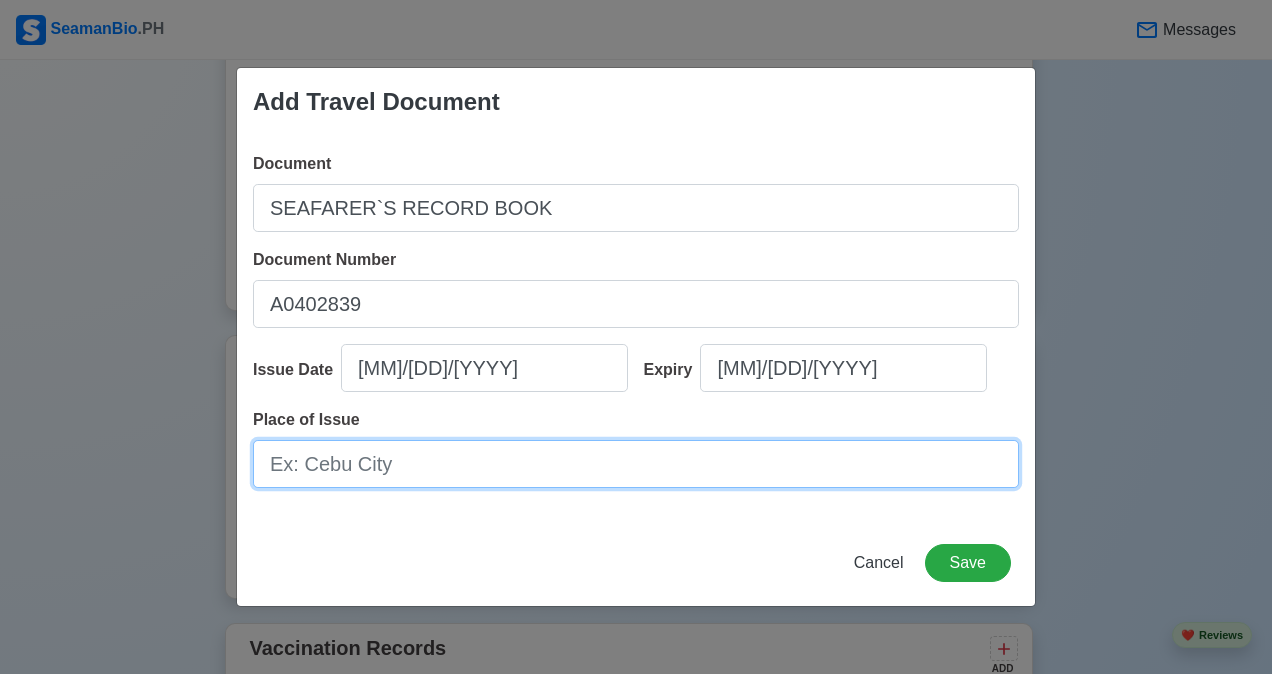 click on "Place of Issue" at bounding box center (636, 464) 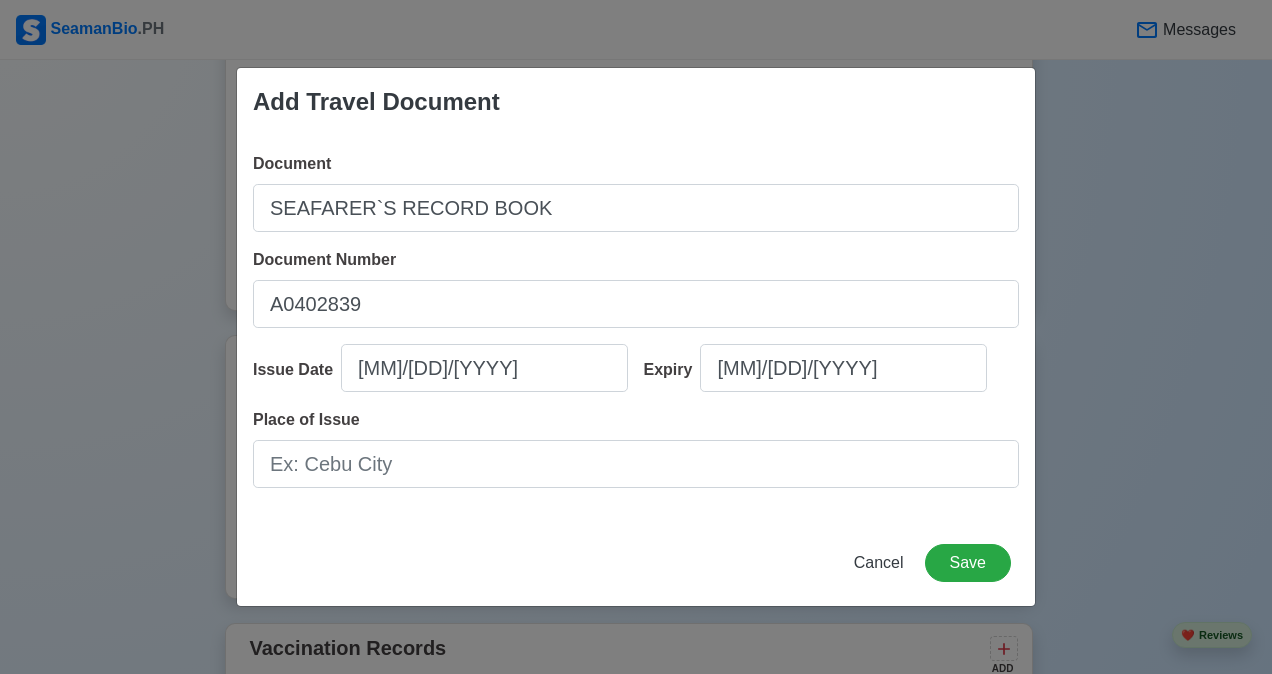 click on "Add Travel Document Document SEAFARER`S RECORD BOOK Document Number A0402839 Issue Date [MM]/[DD]/[YYYY] Expiry [MM]/[DD]/[YYYY] Place of Issue Cancel Save" at bounding box center (636, 337) 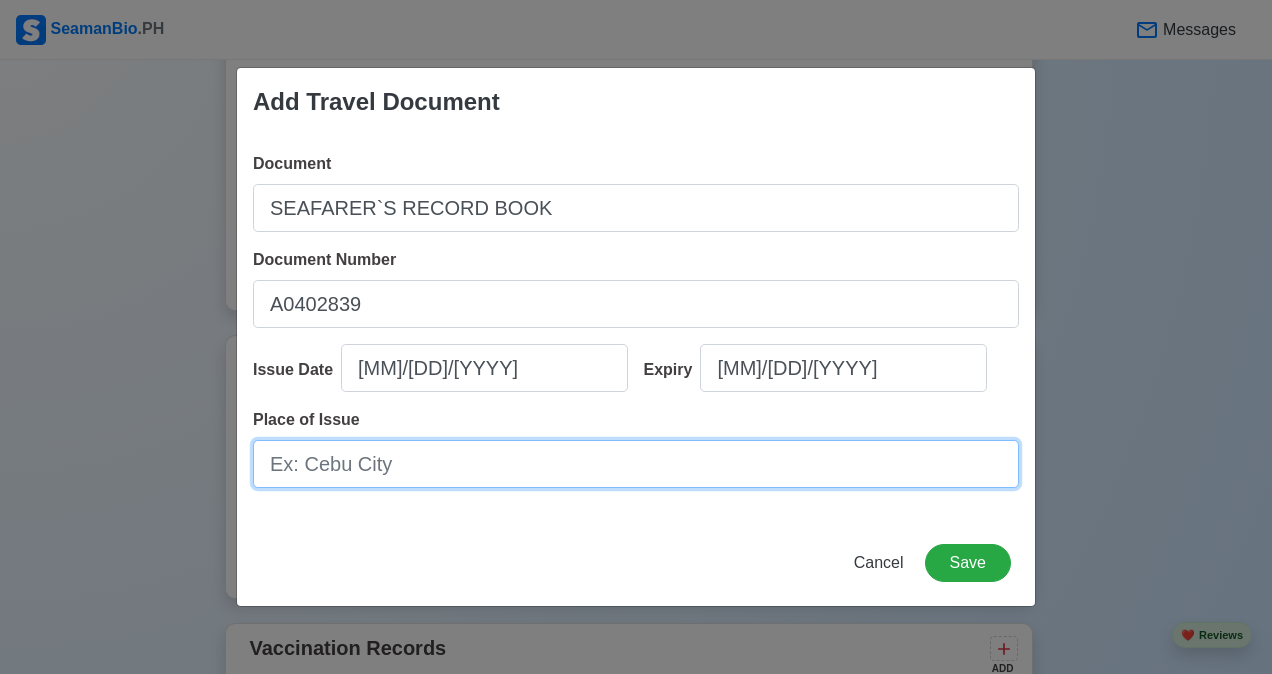 click on "Place of Issue" at bounding box center (636, 464) 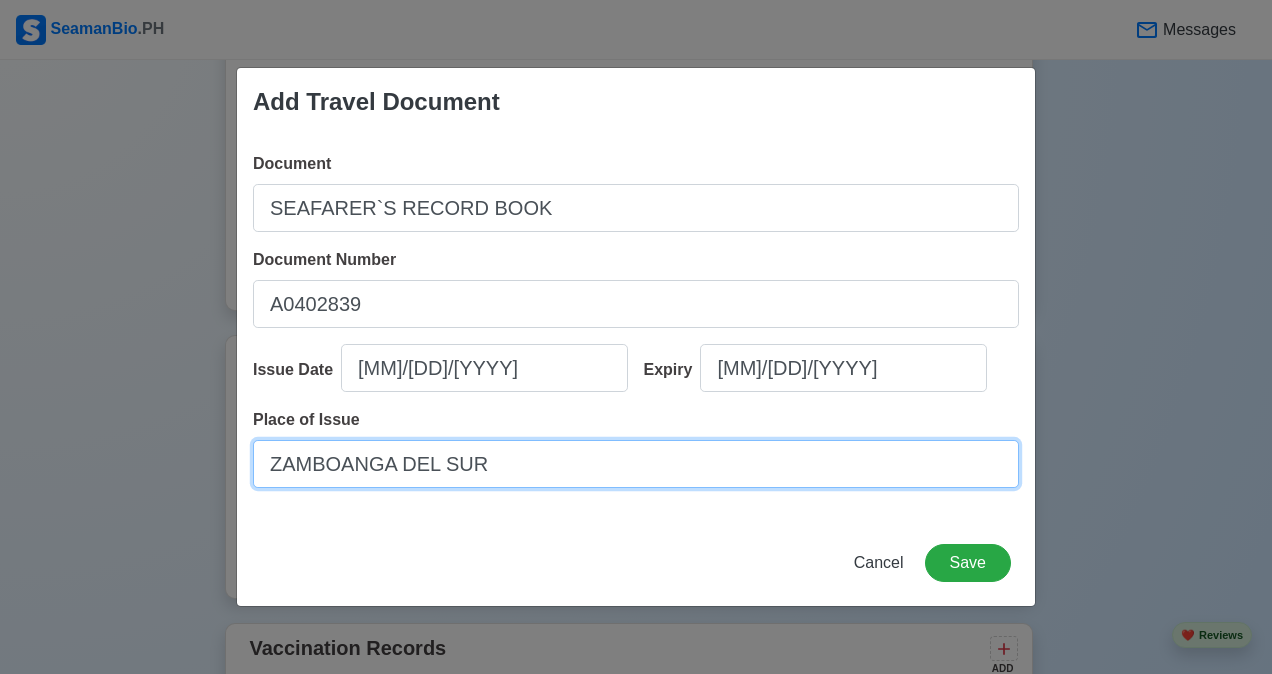 drag, startPoint x: 419, startPoint y: 465, endPoint x: 520, endPoint y: 473, distance: 101.31634 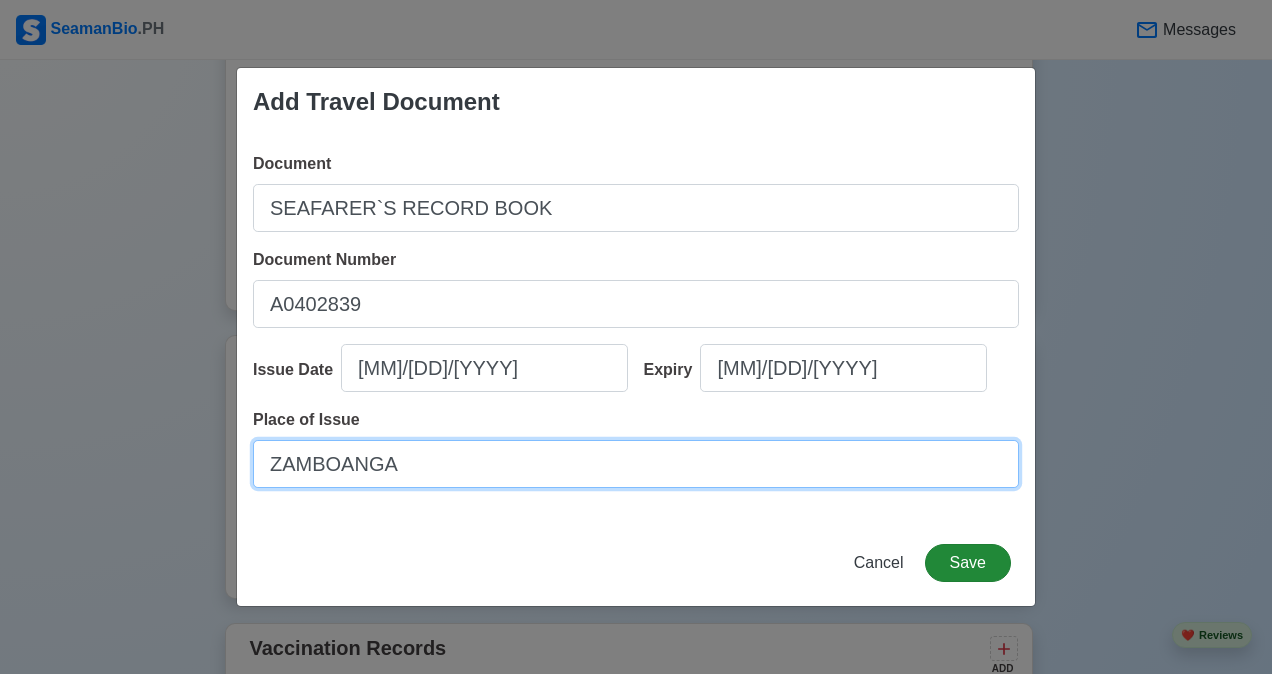 type on "ZAMBOANGA" 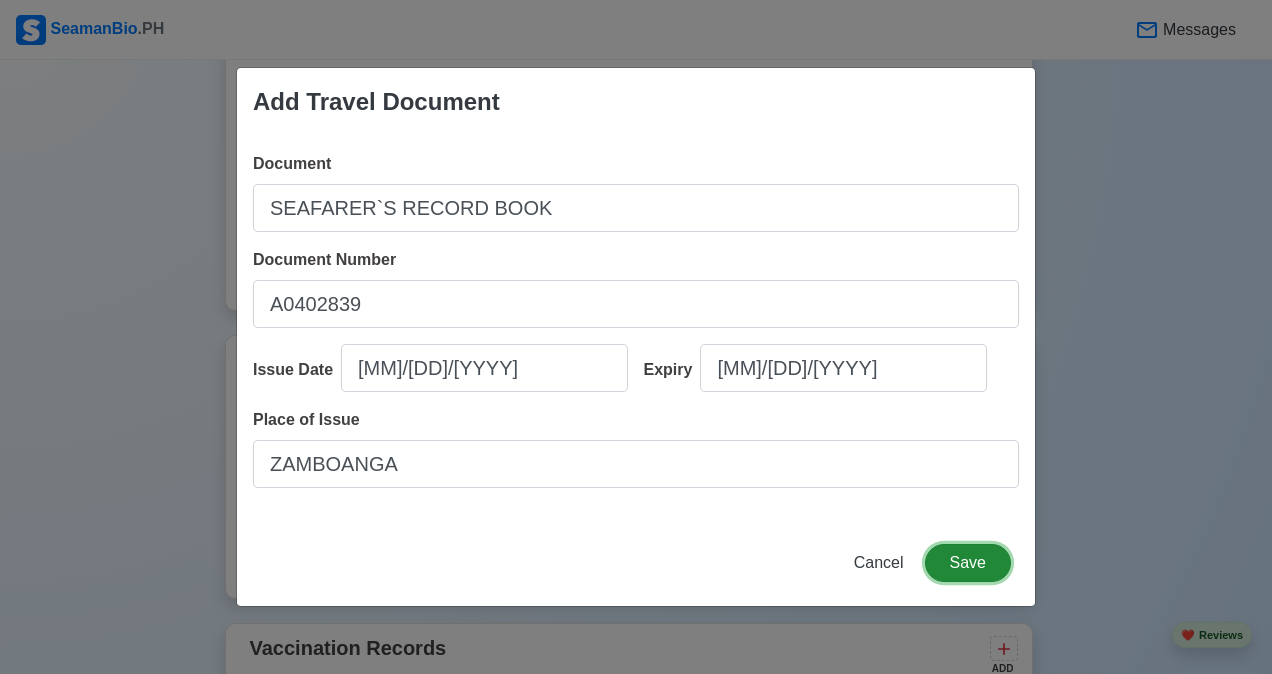 click on "Save" at bounding box center (968, 563) 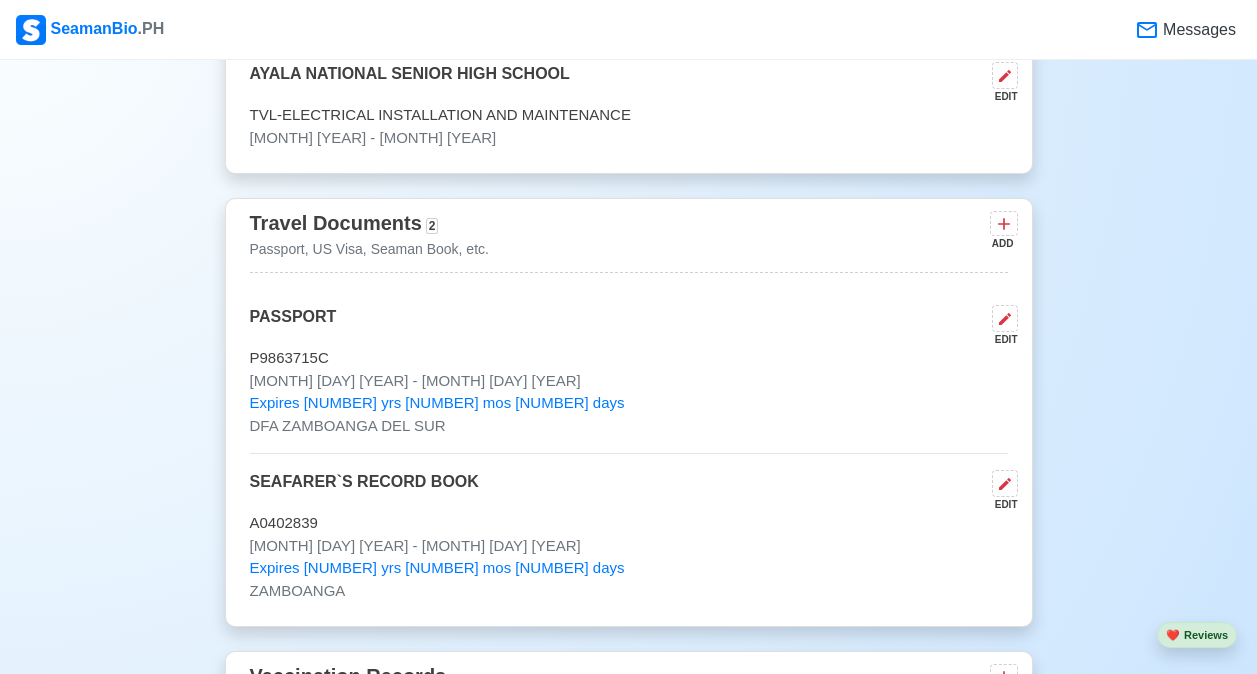 scroll, scrollTop: 1316, scrollLeft: 0, axis: vertical 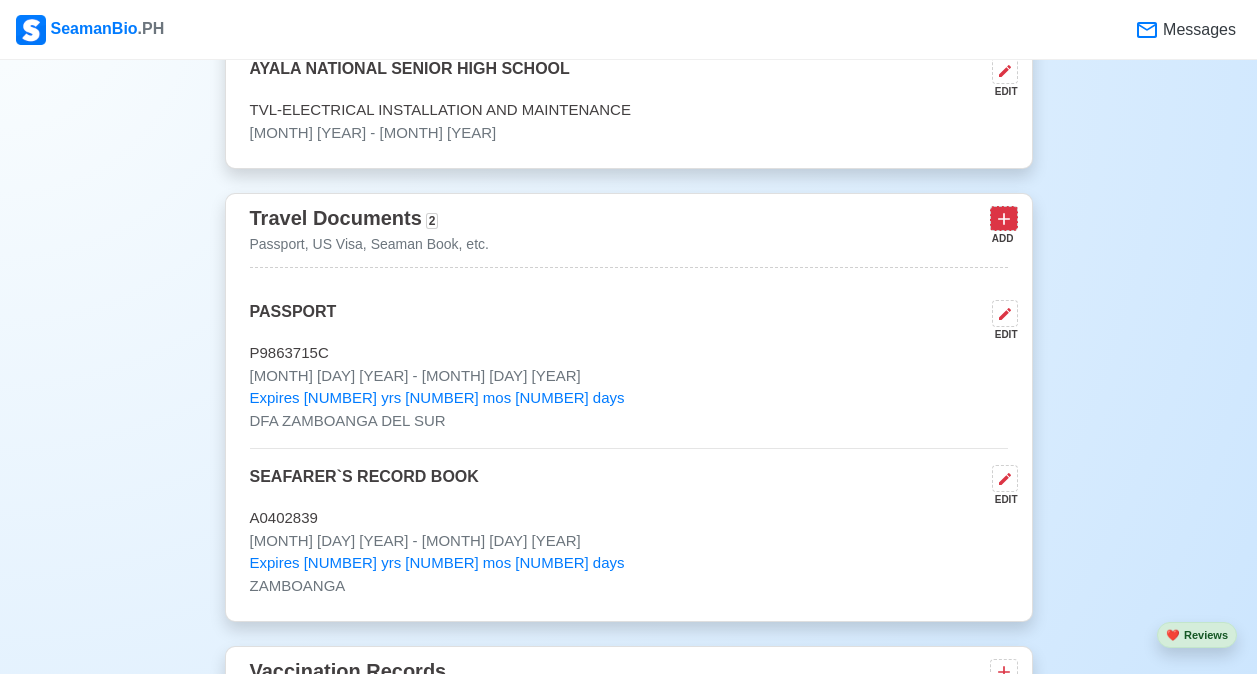 click 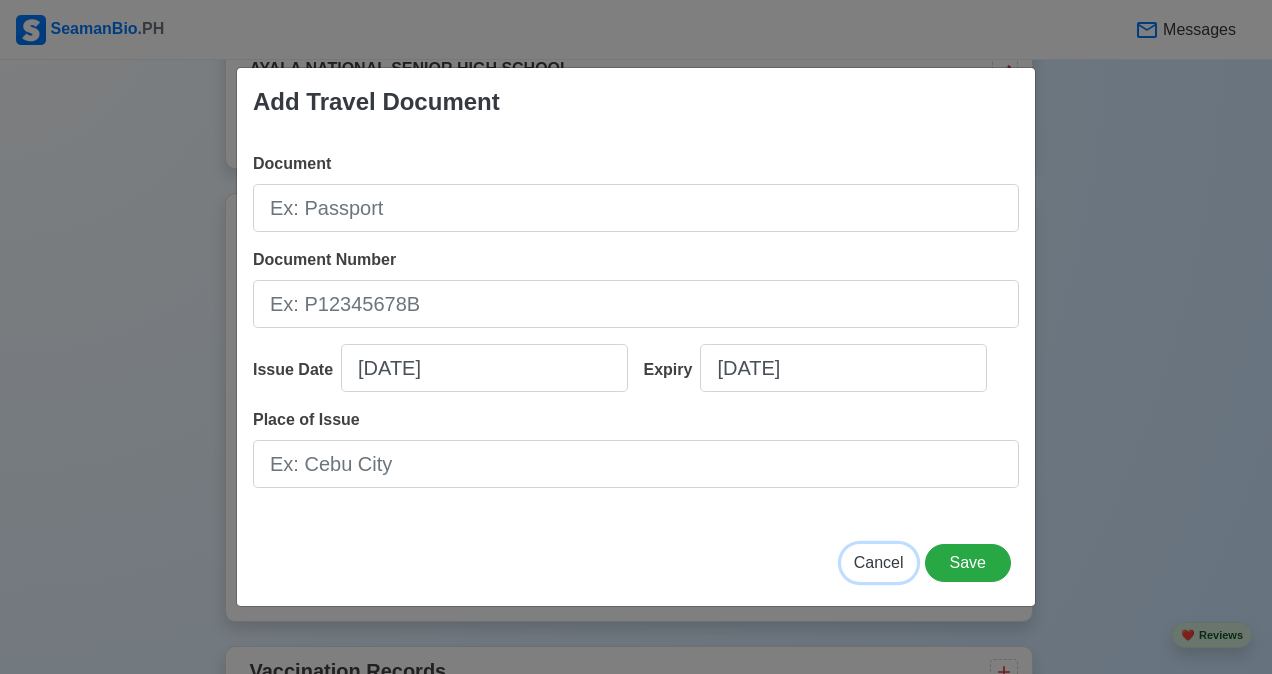 click on "Cancel" at bounding box center (879, 562) 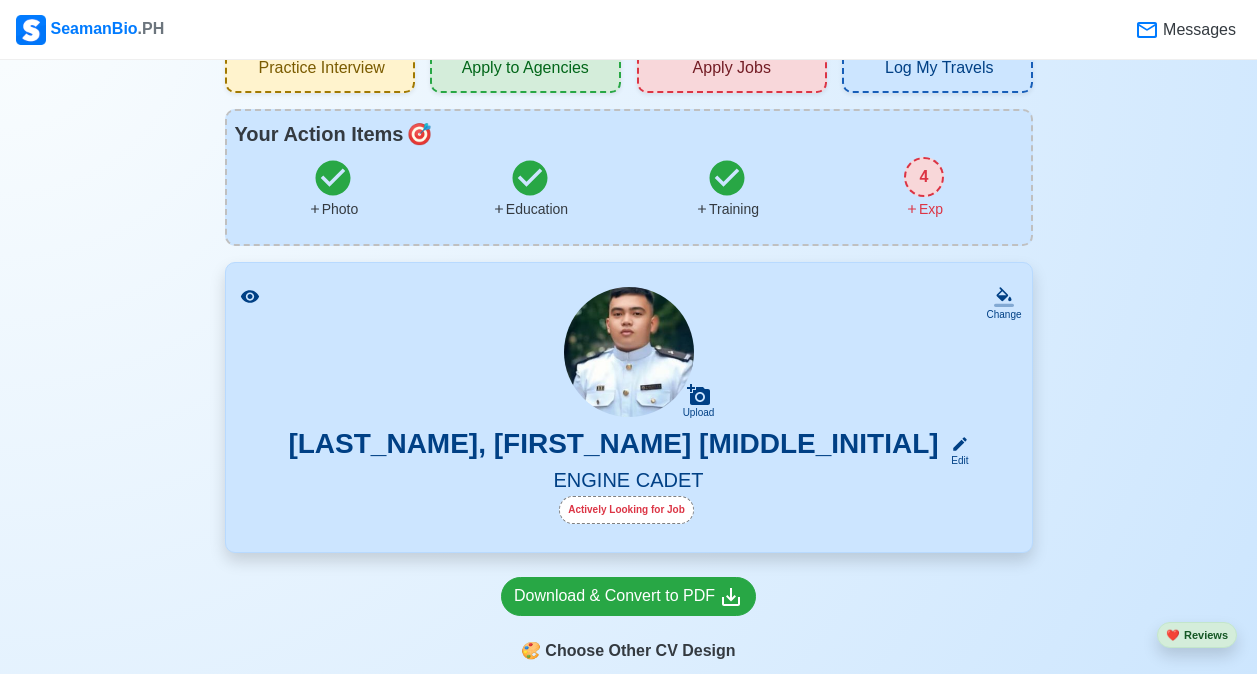 scroll, scrollTop: 41, scrollLeft: 0, axis: vertical 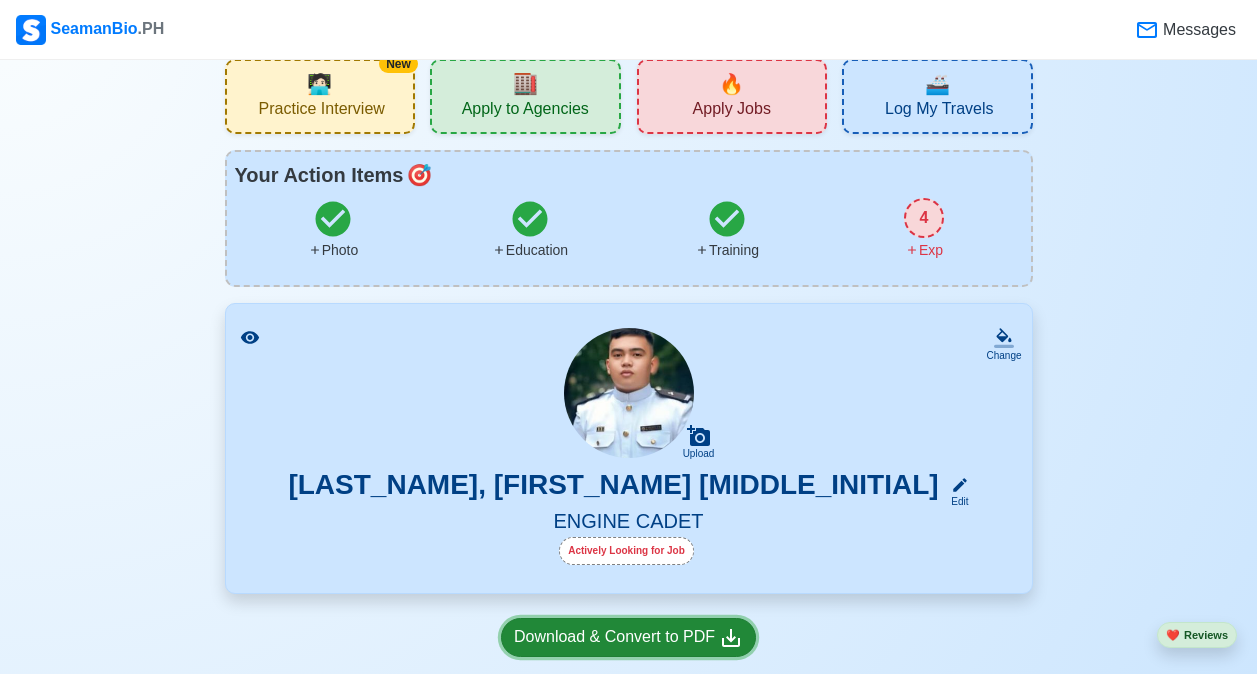 click on "Download & Convert to PDF" at bounding box center [628, 637] 